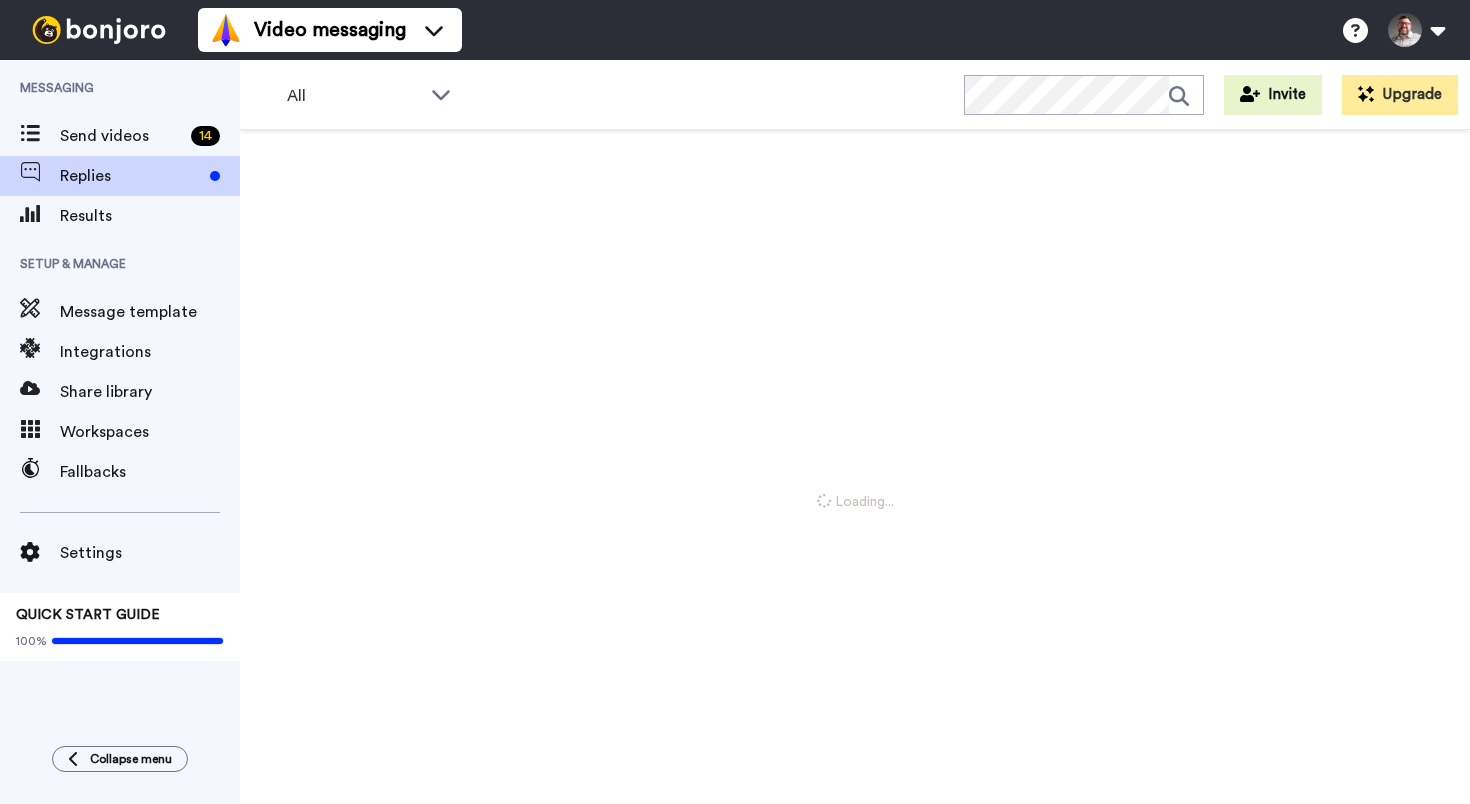 scroll, scrollTop: 0, scrollLeft: 0, axis: both 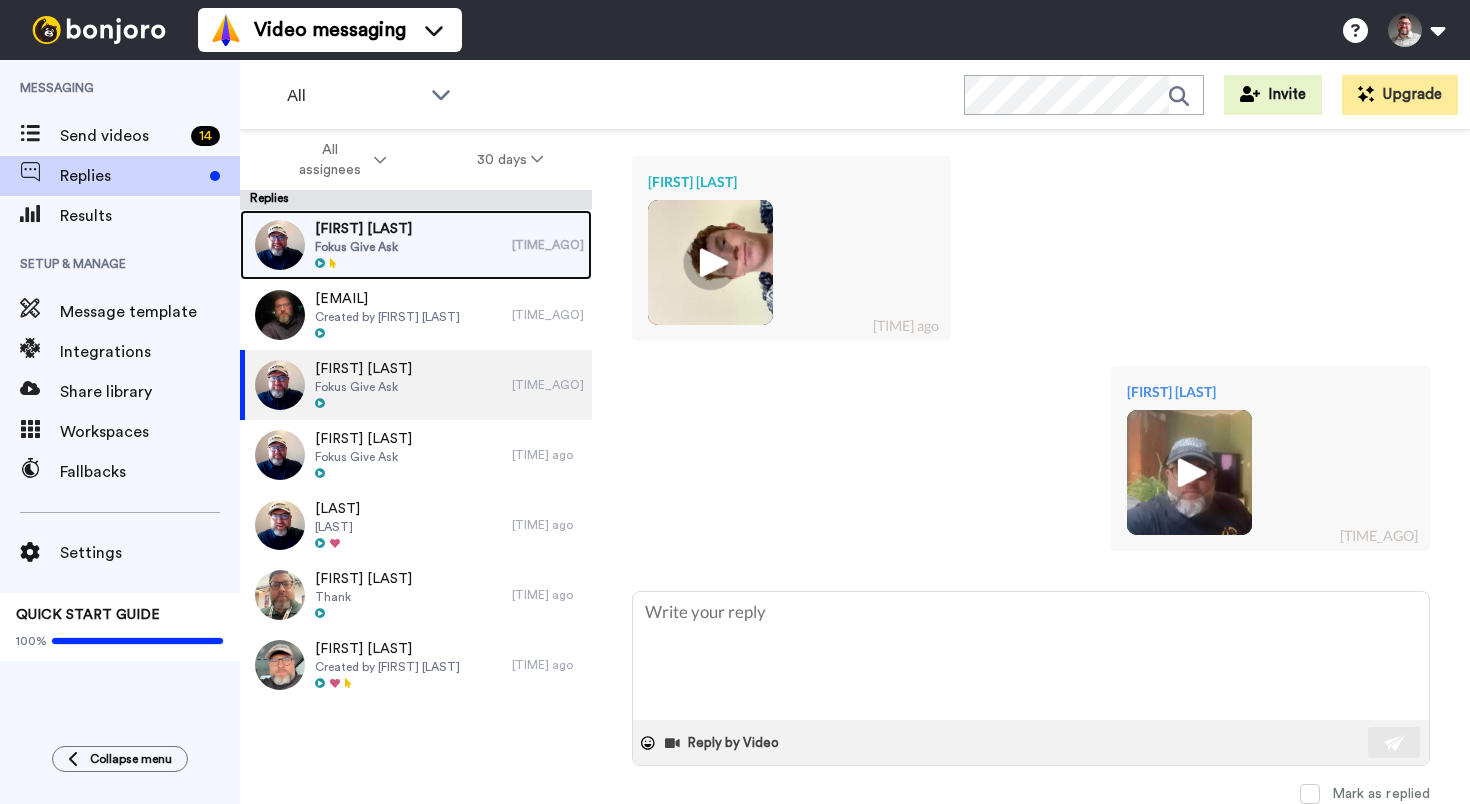 click on "[FIRST] [LAST] Fokus Give Ask" at bounding box center (376, 245) 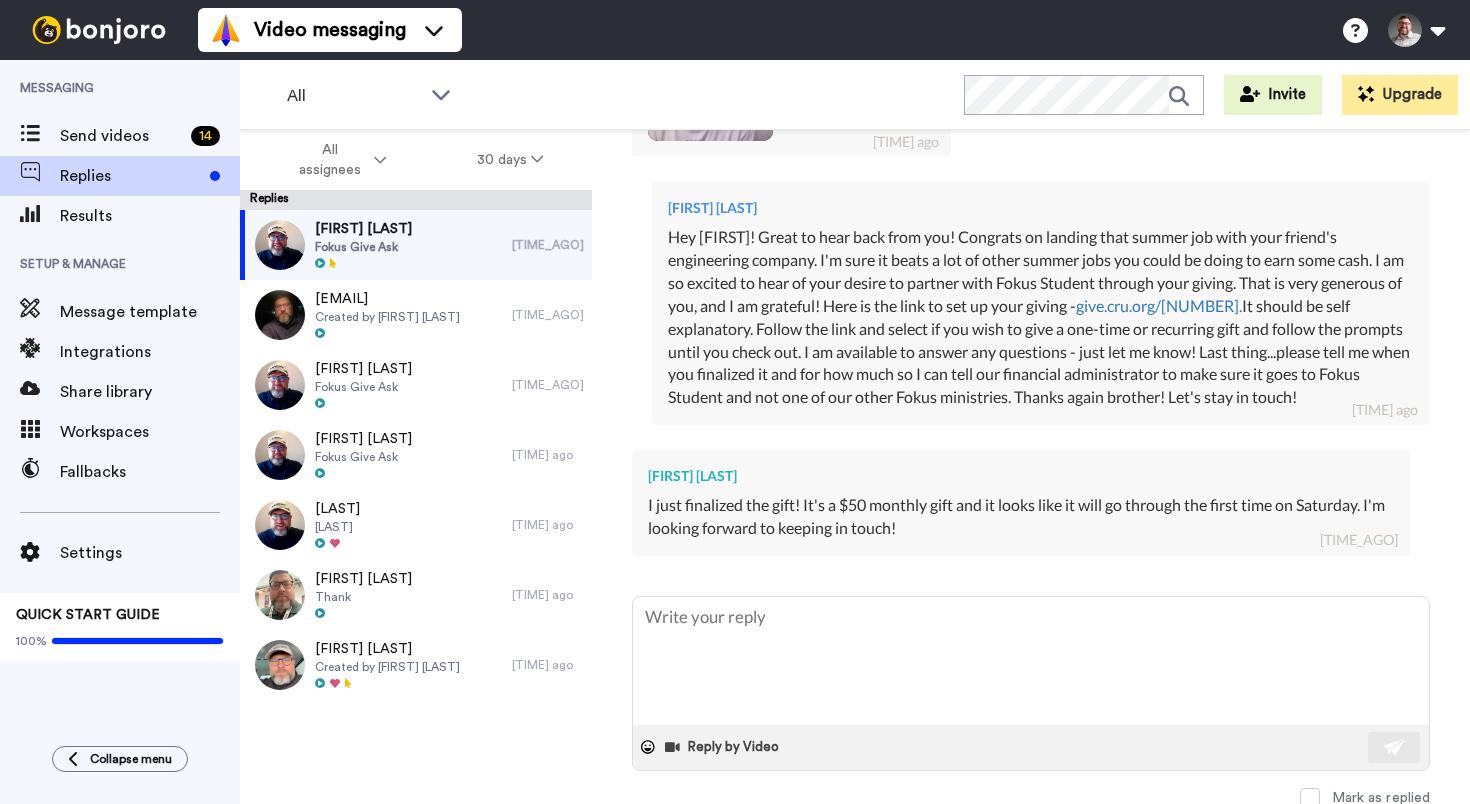 scroll, scrollTop: 635, scrollLeft: 0, axis: vertical 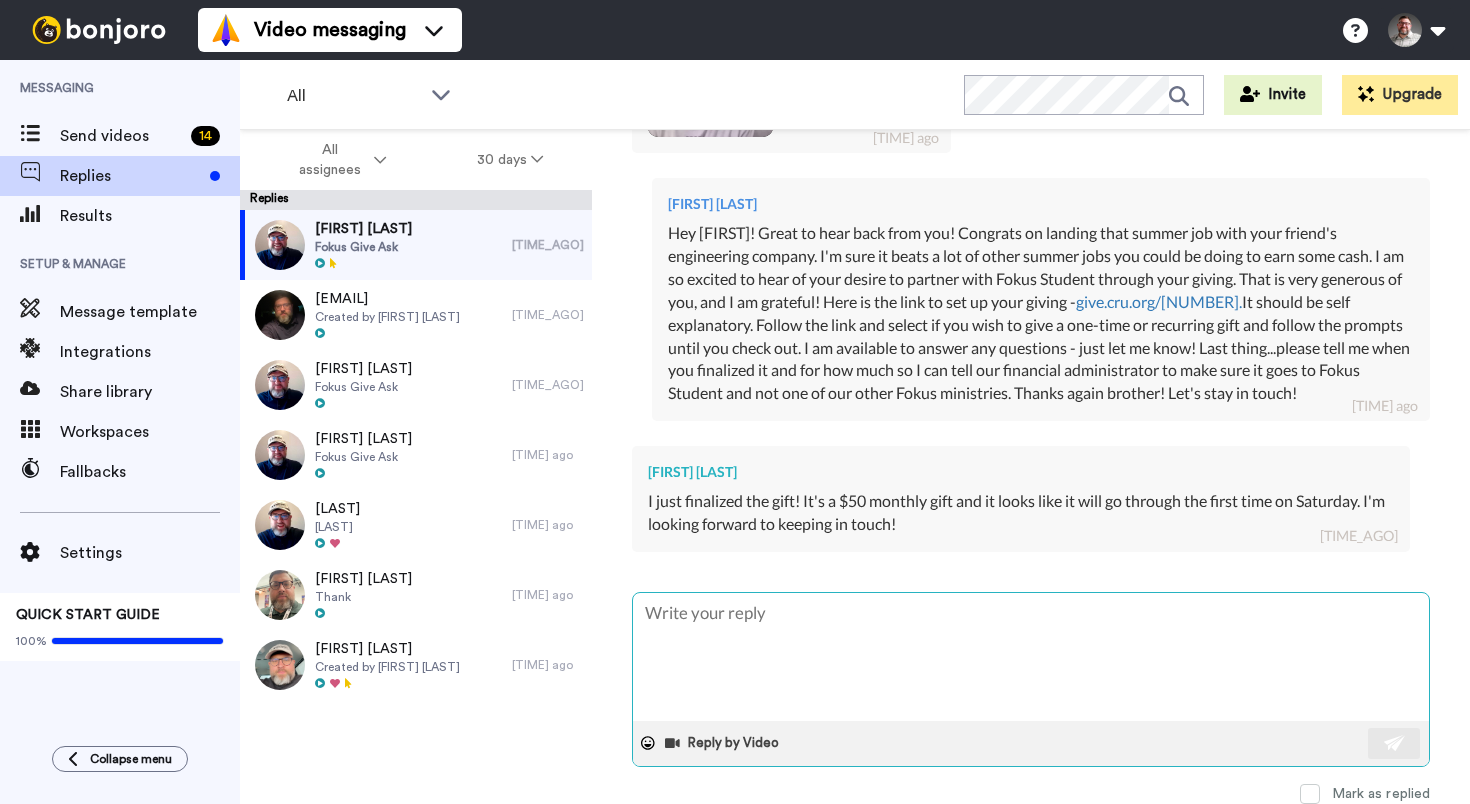 click at bounding box center [1031, 657] 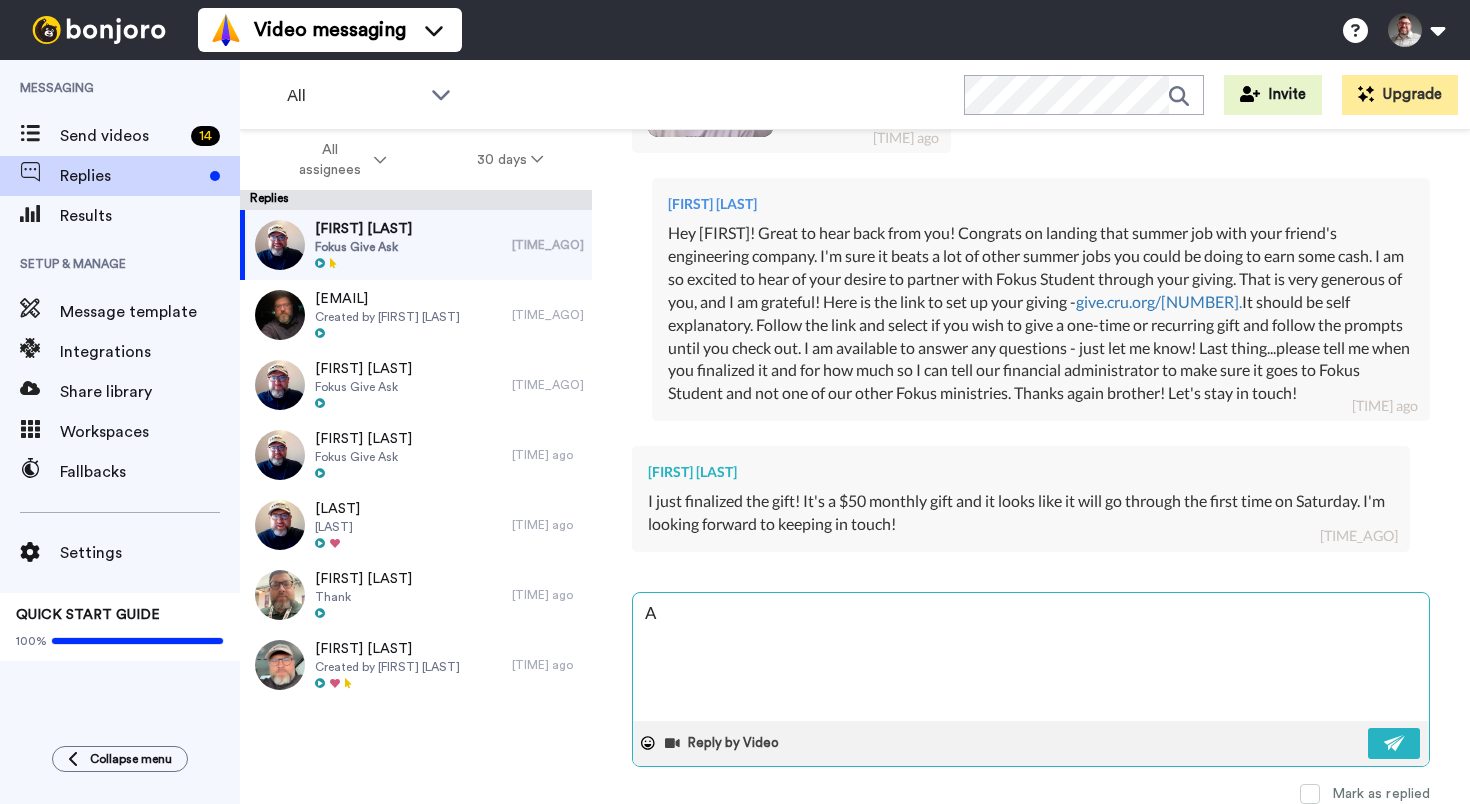 type on "x" 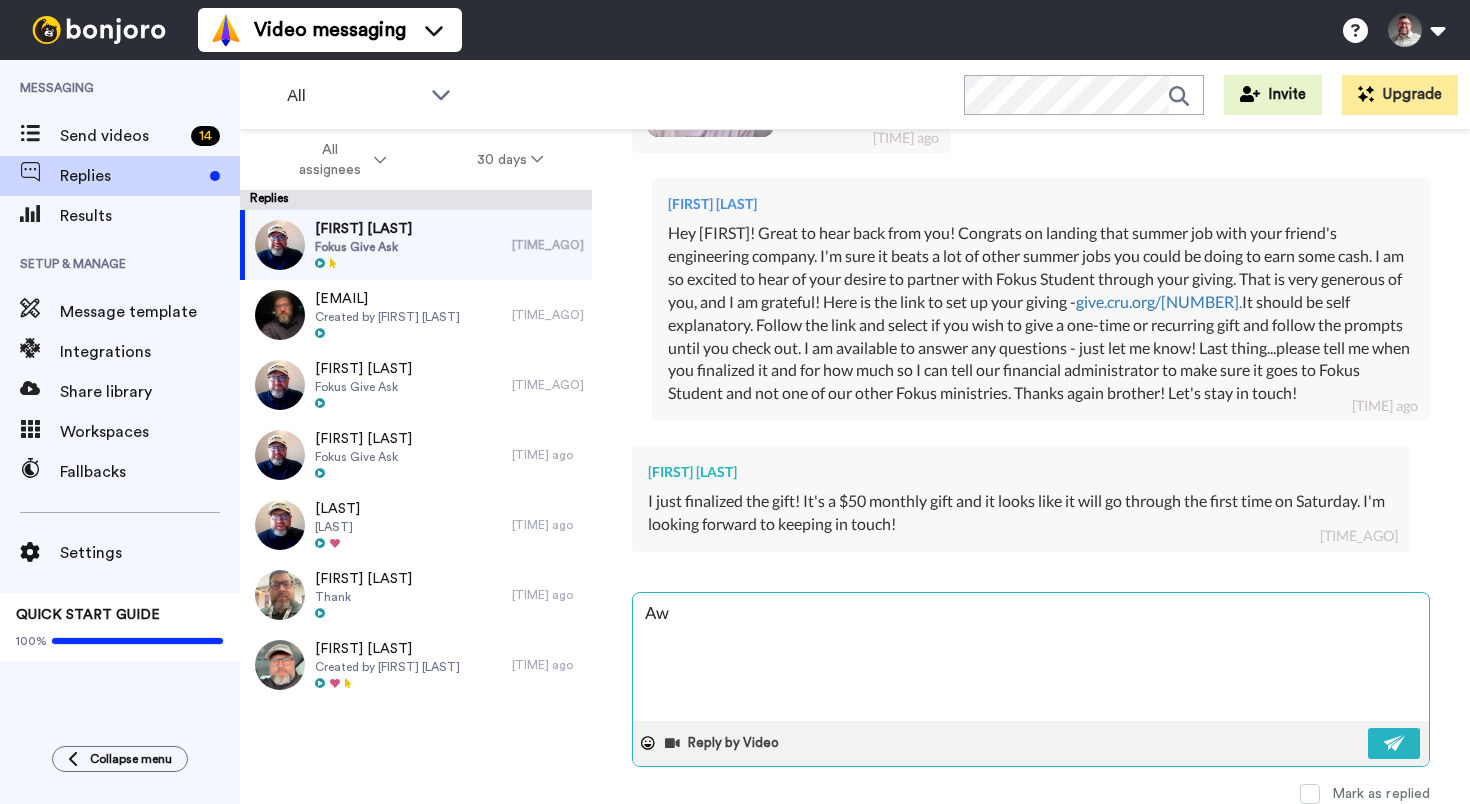 type on "x" 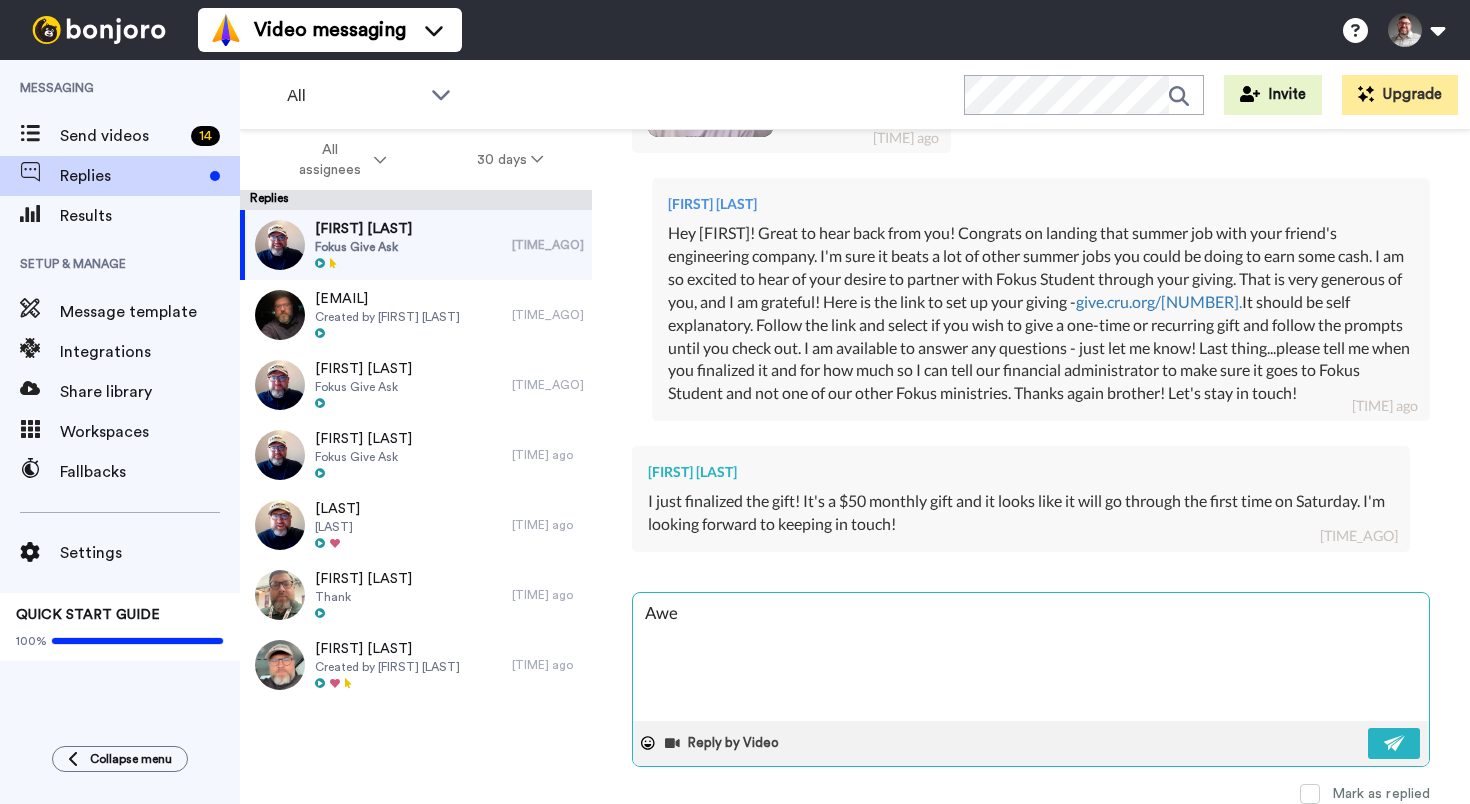 type on "x" 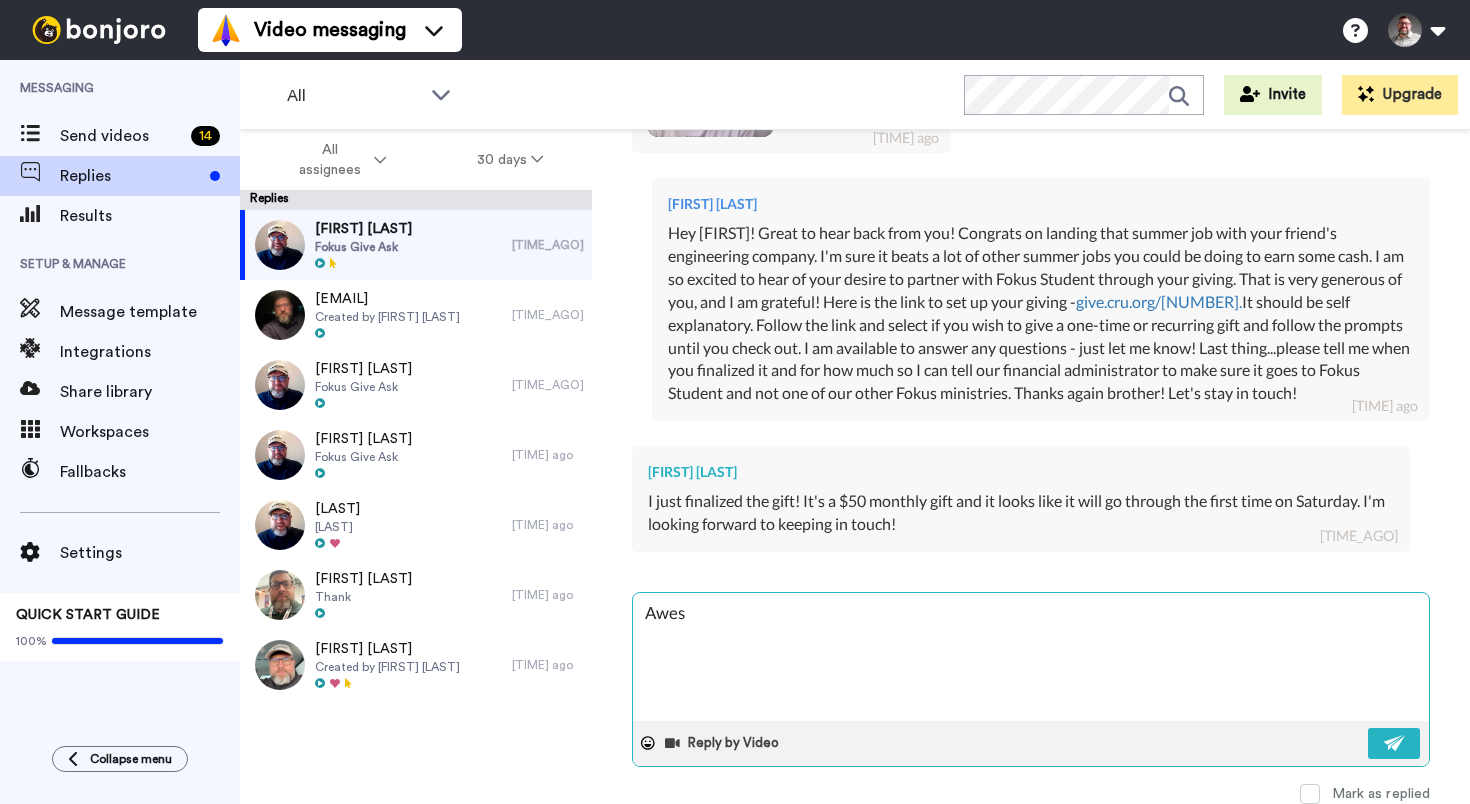 type on "x" 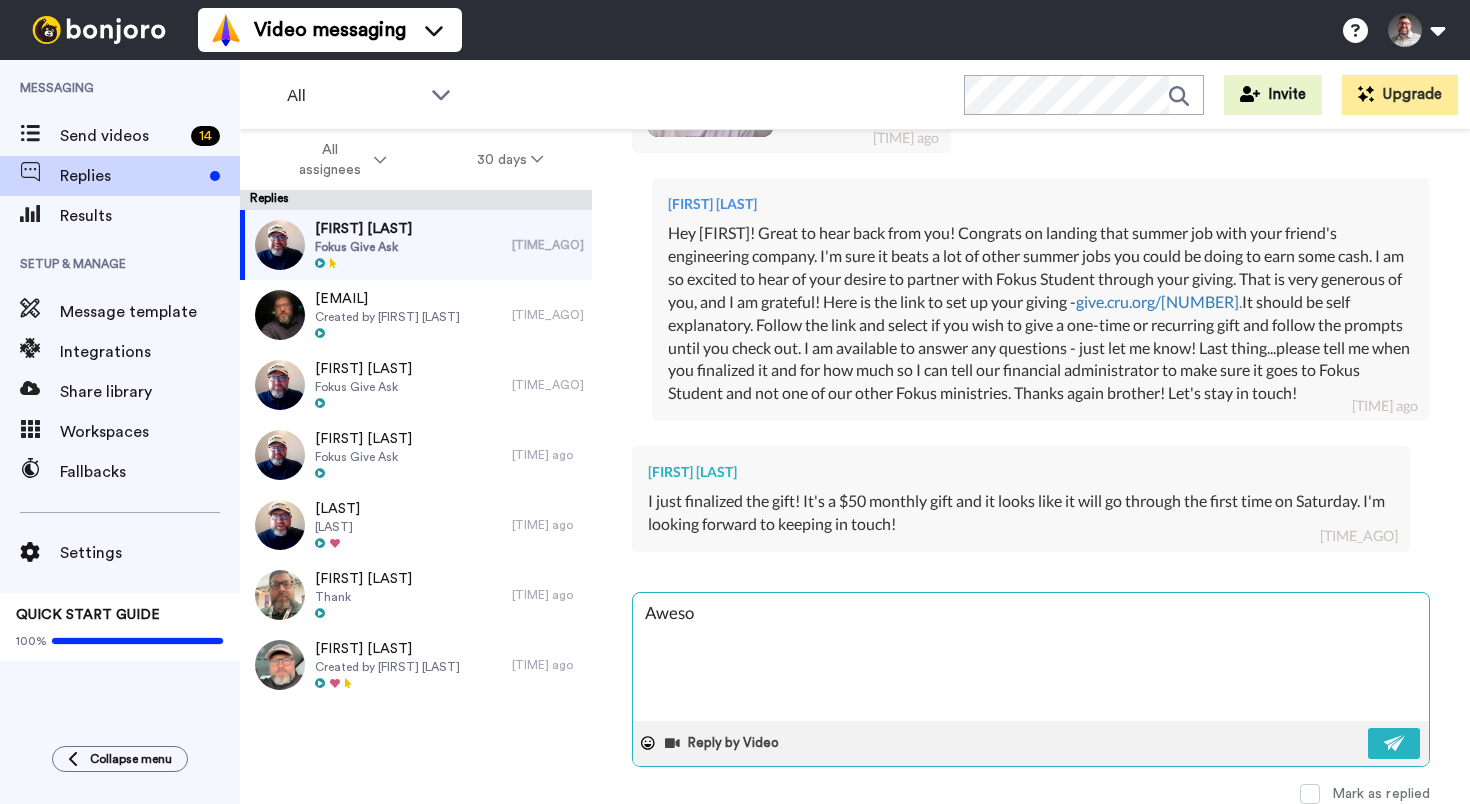 type on "x" 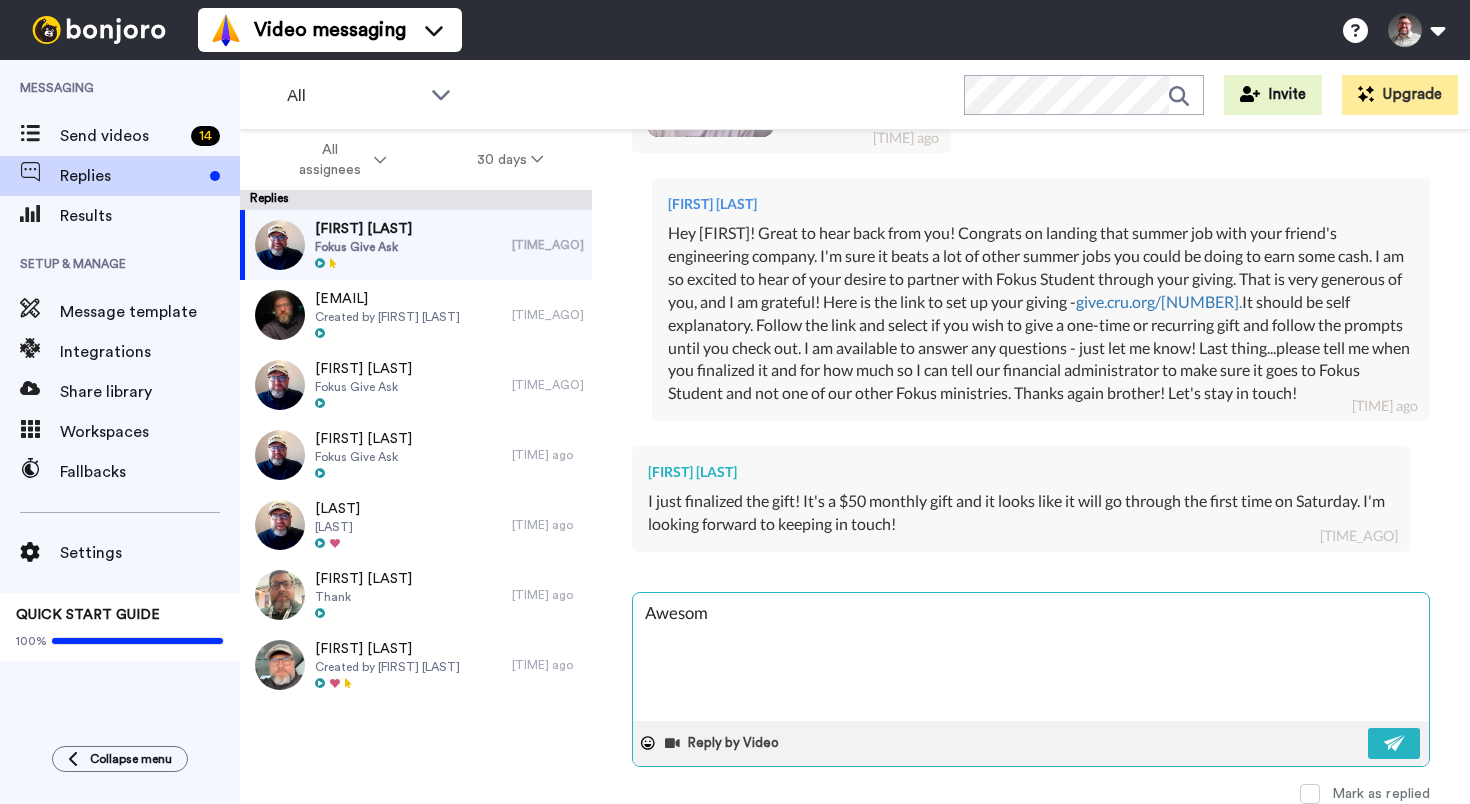 type on "x" 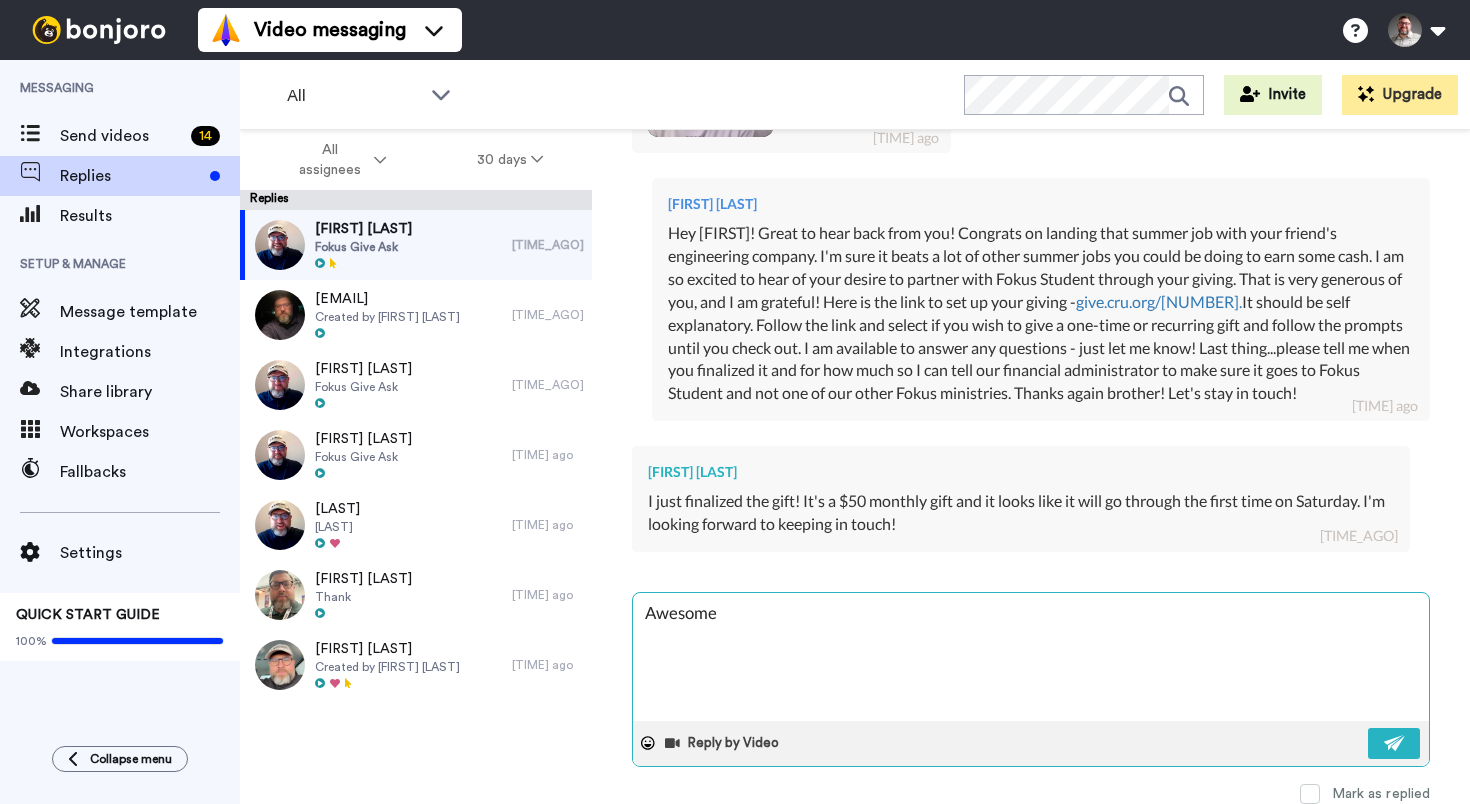 type on "x" 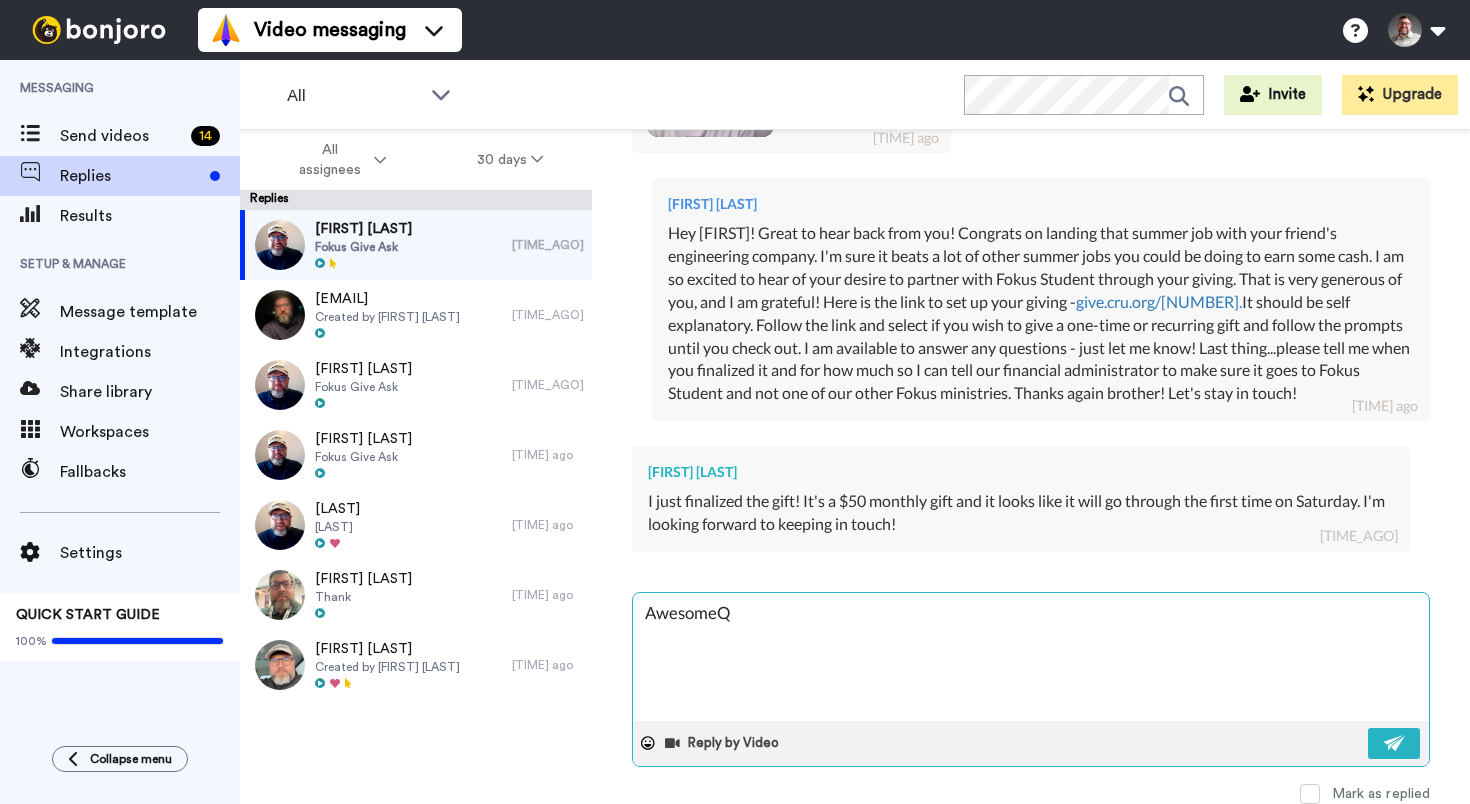 type on "x" 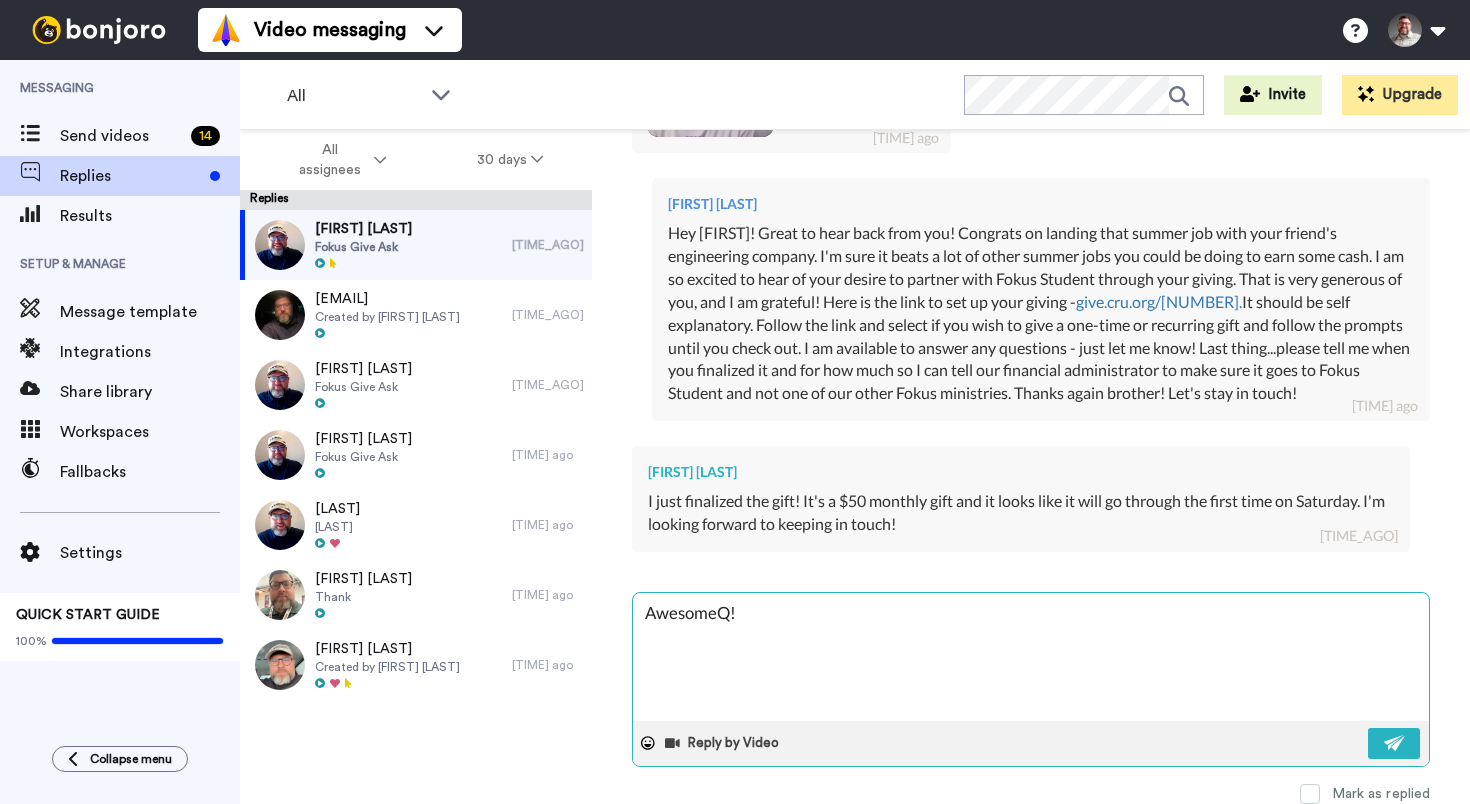 type on "AwesomeQ!" 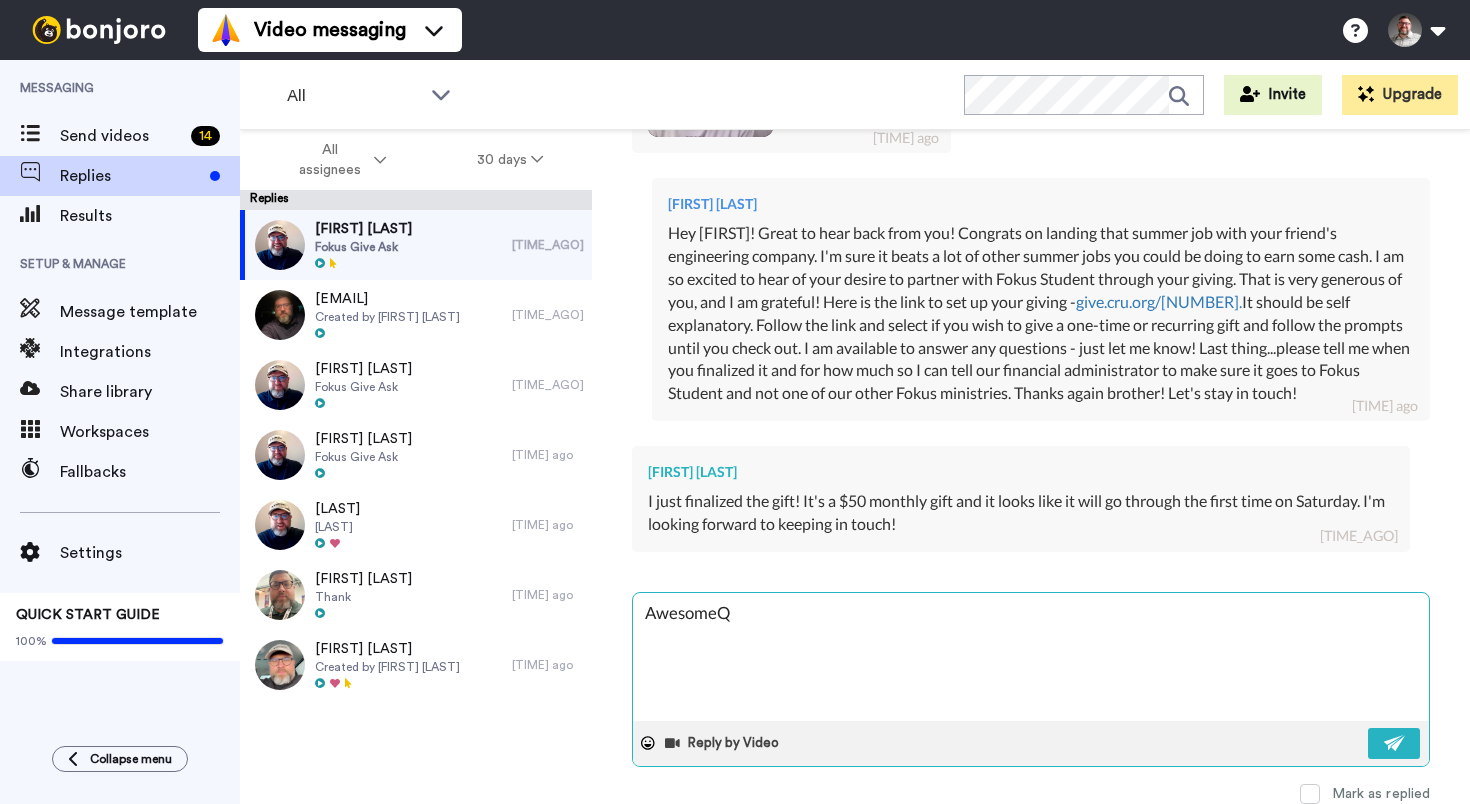 type on "x" 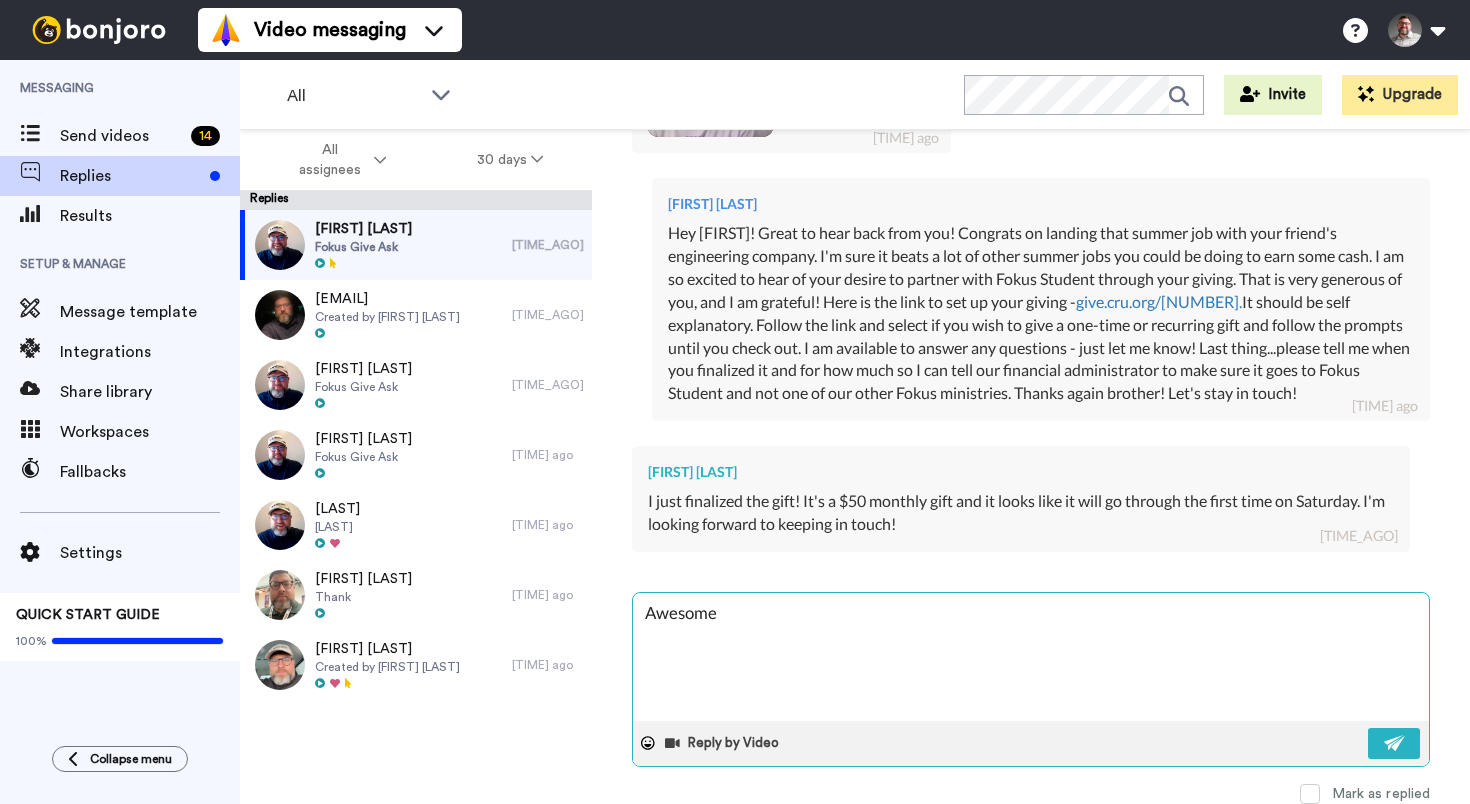 type on "x" 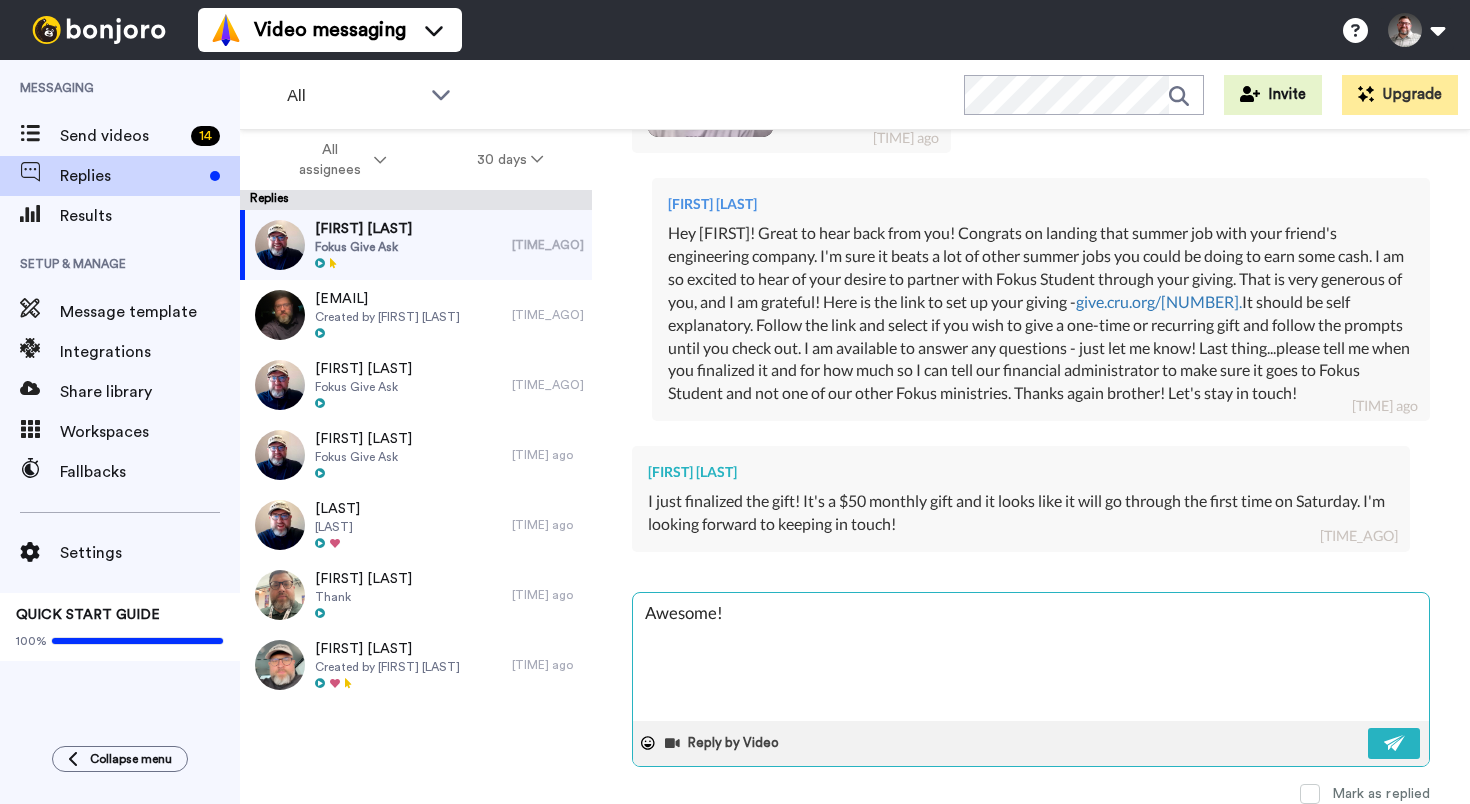 type on "x" 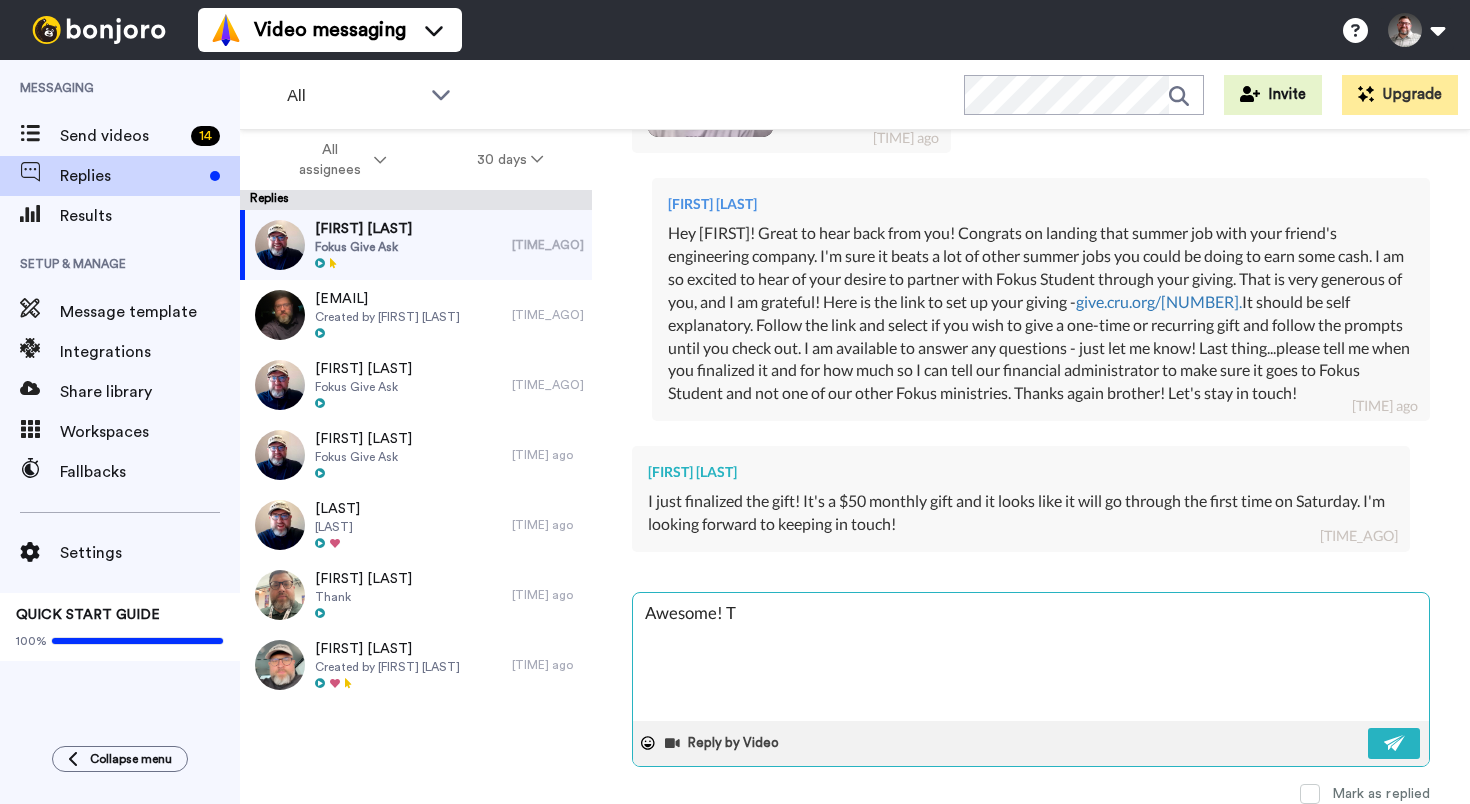 type on "x" 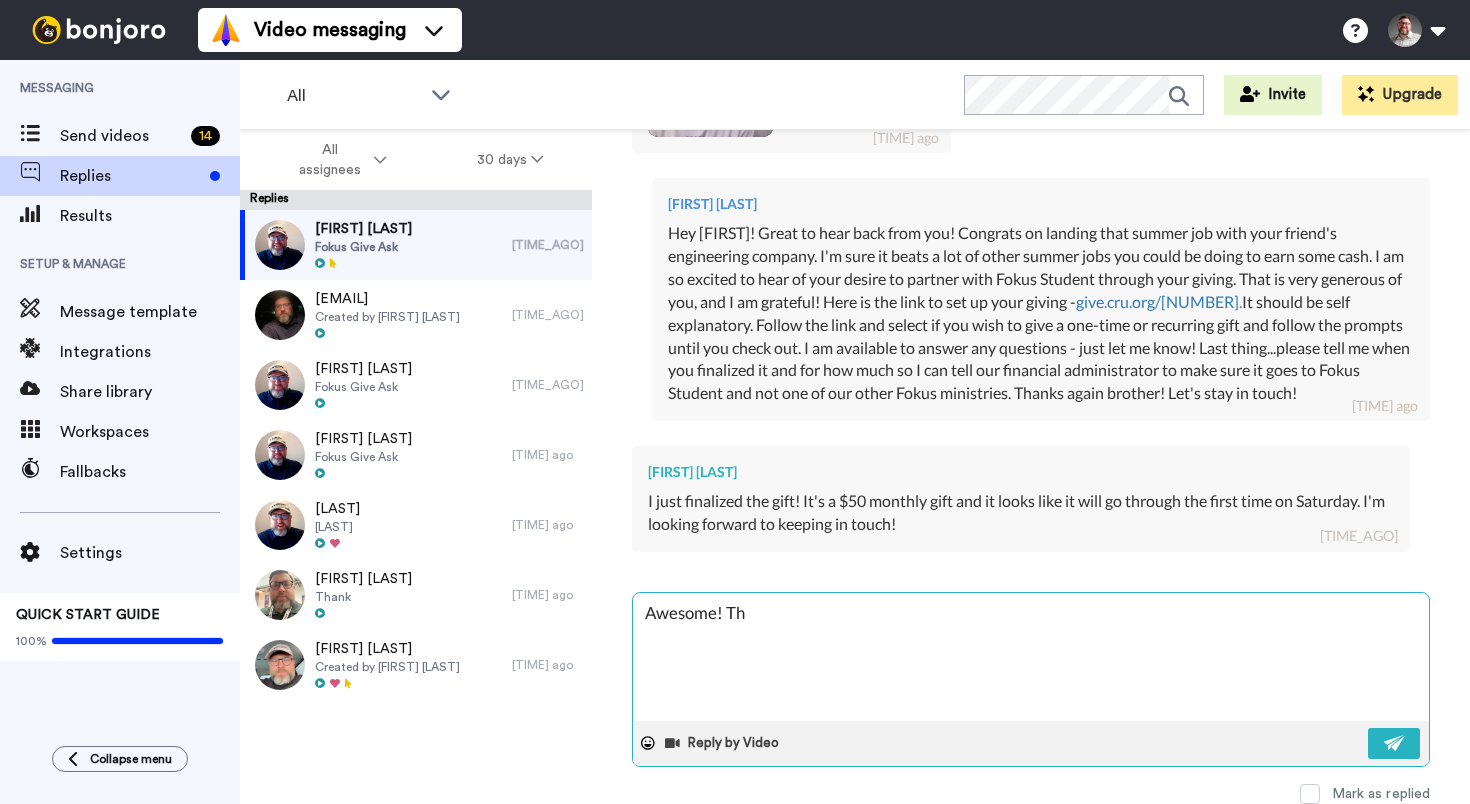 type on "x" 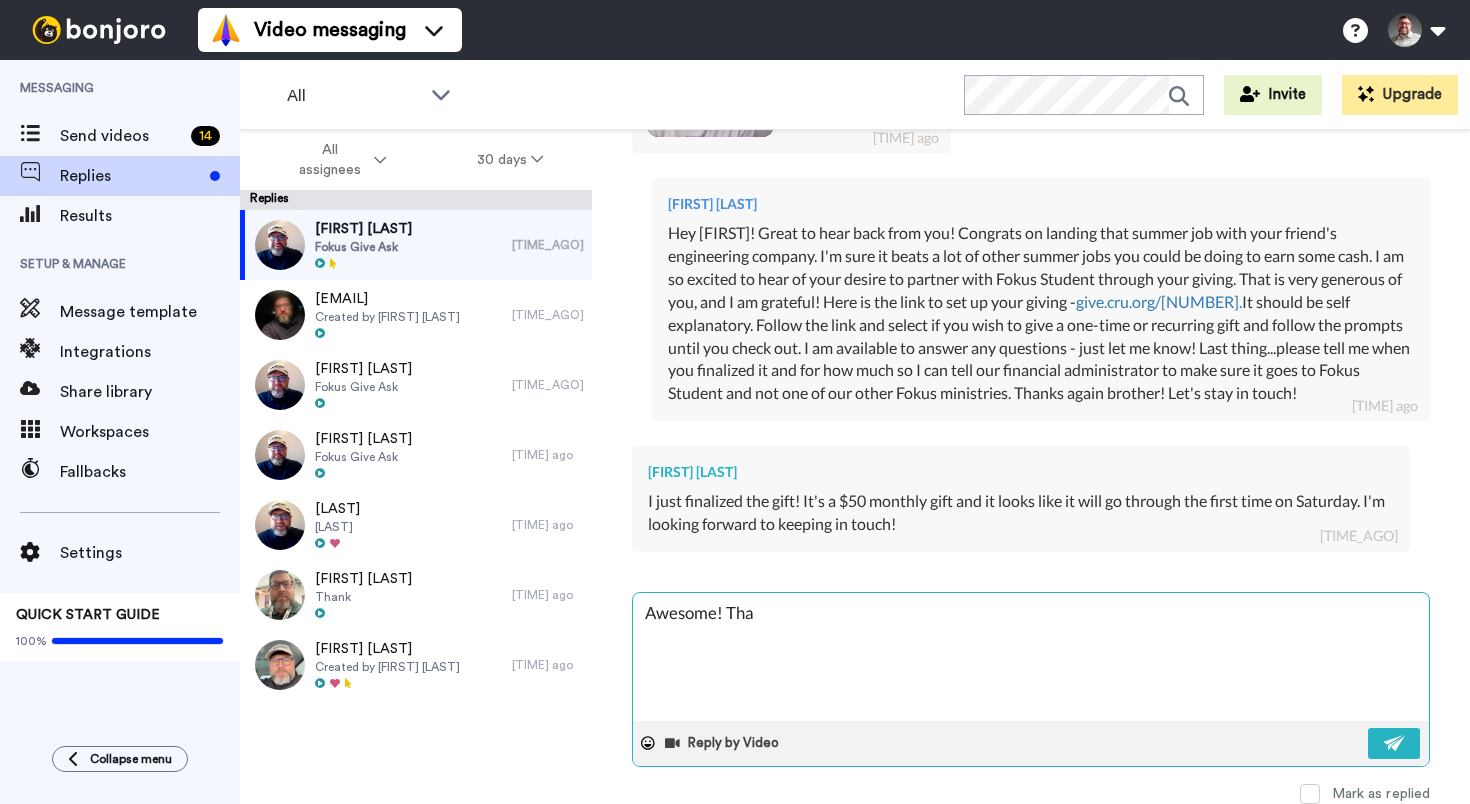 type on "Awesome! Thak" 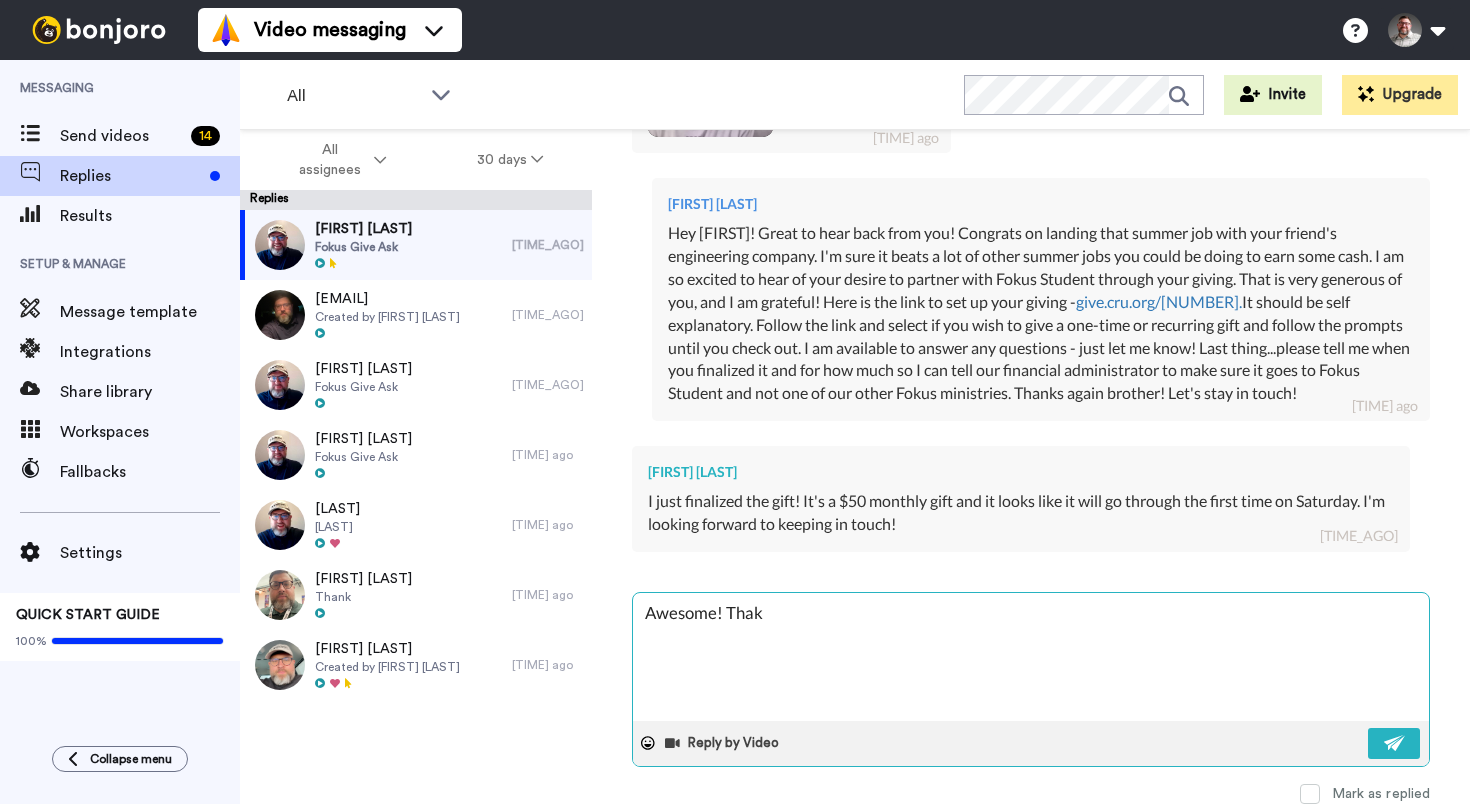 type on "x" 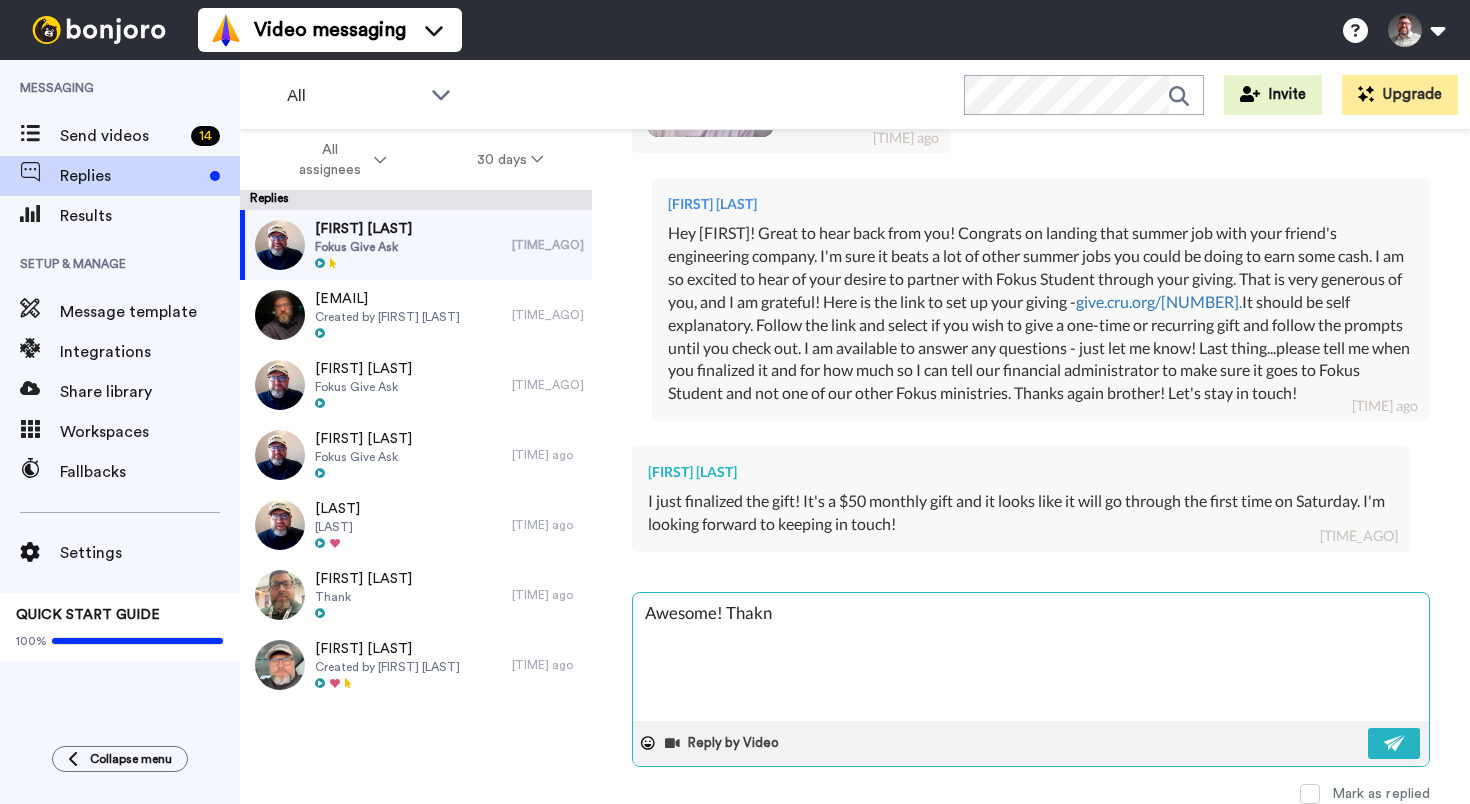 type on "x" 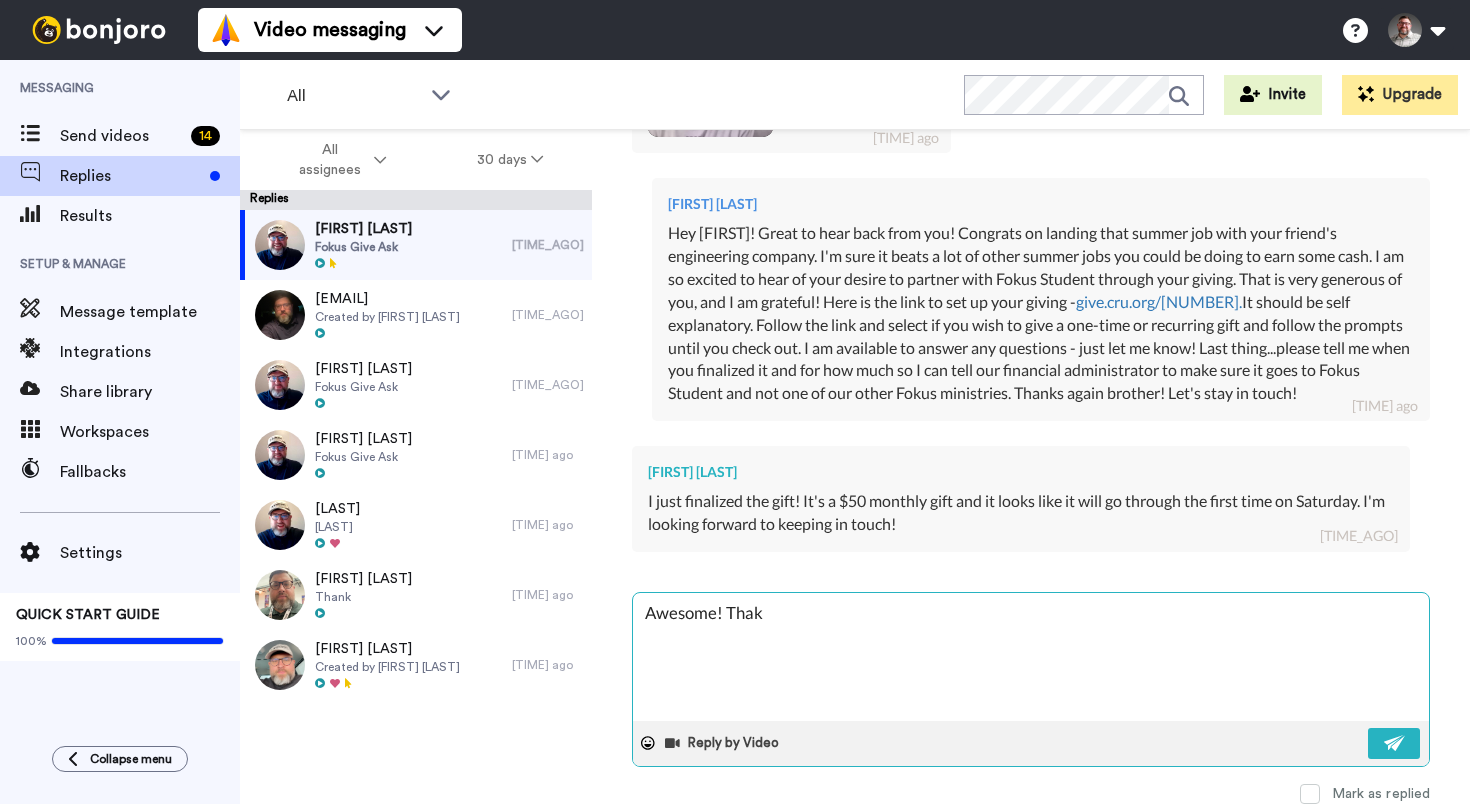 type on "x" 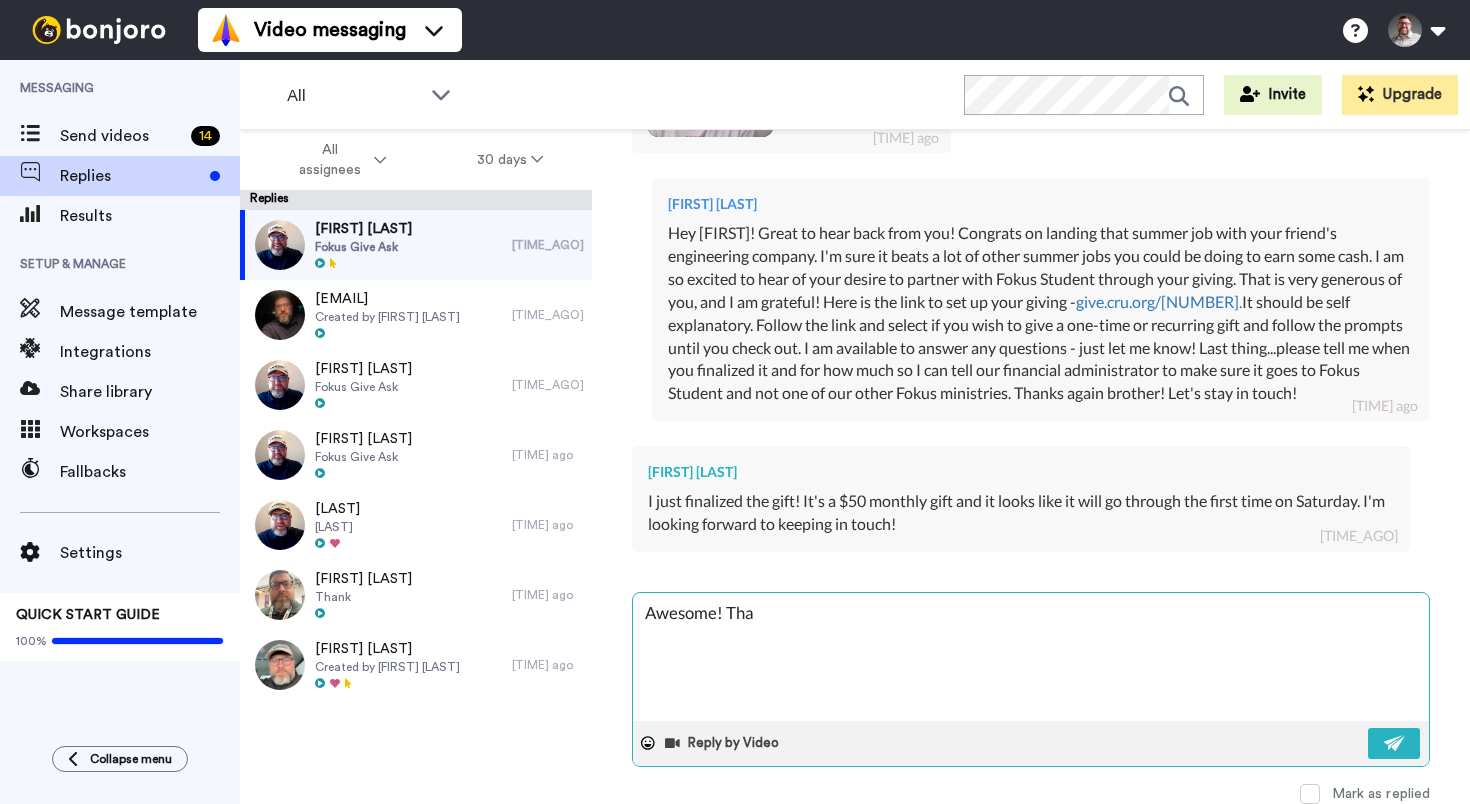 type on "x" 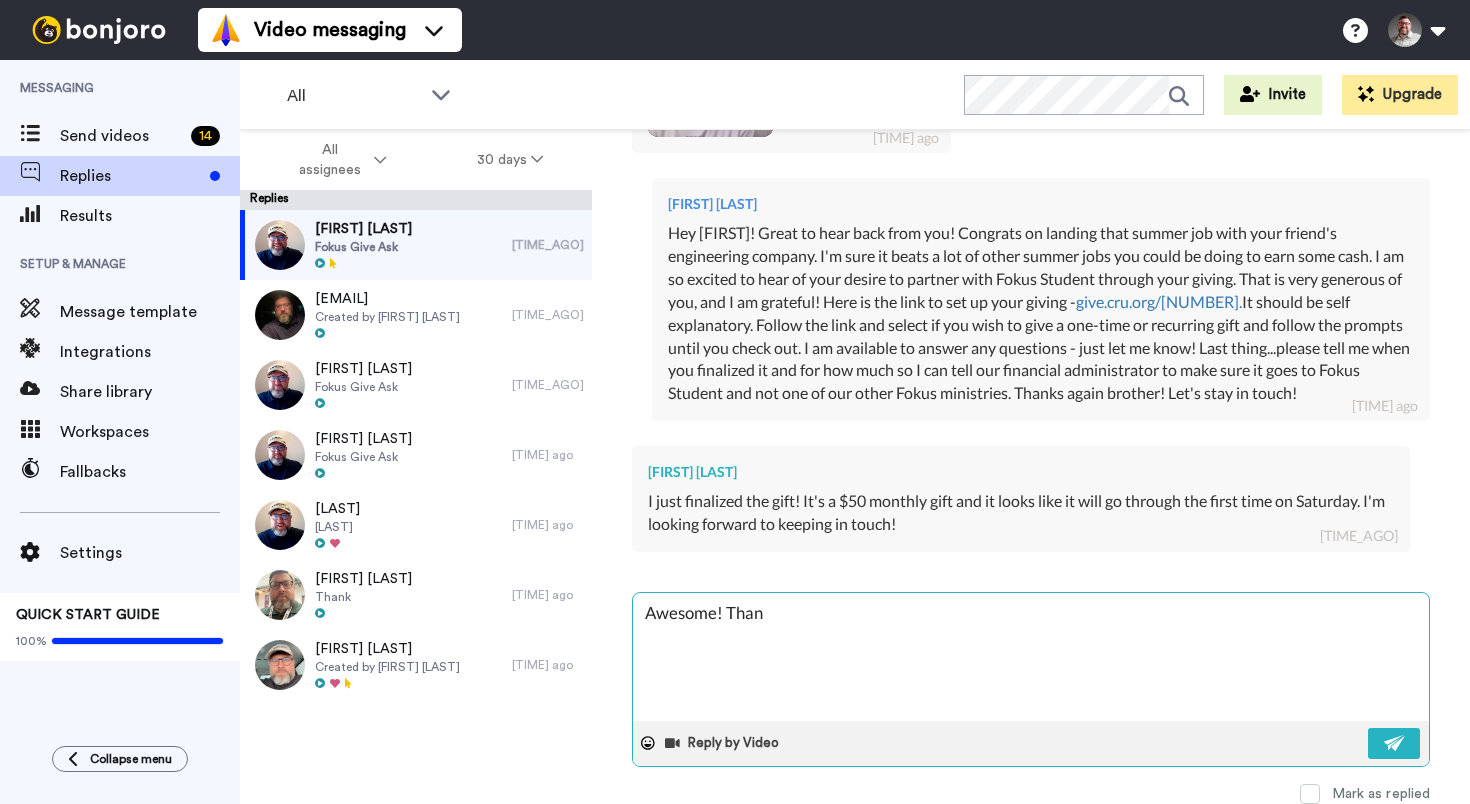 type on "x" 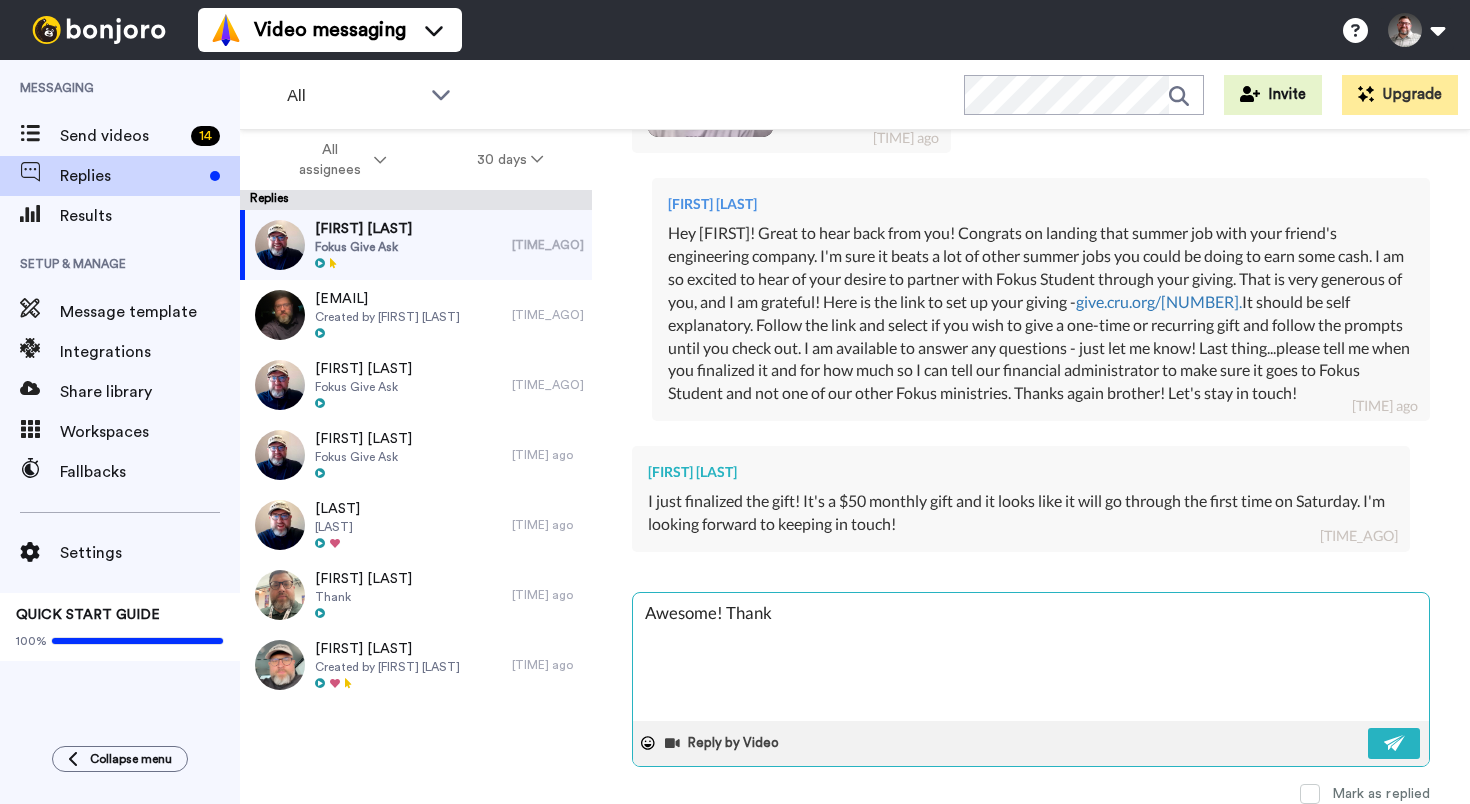type on "x" 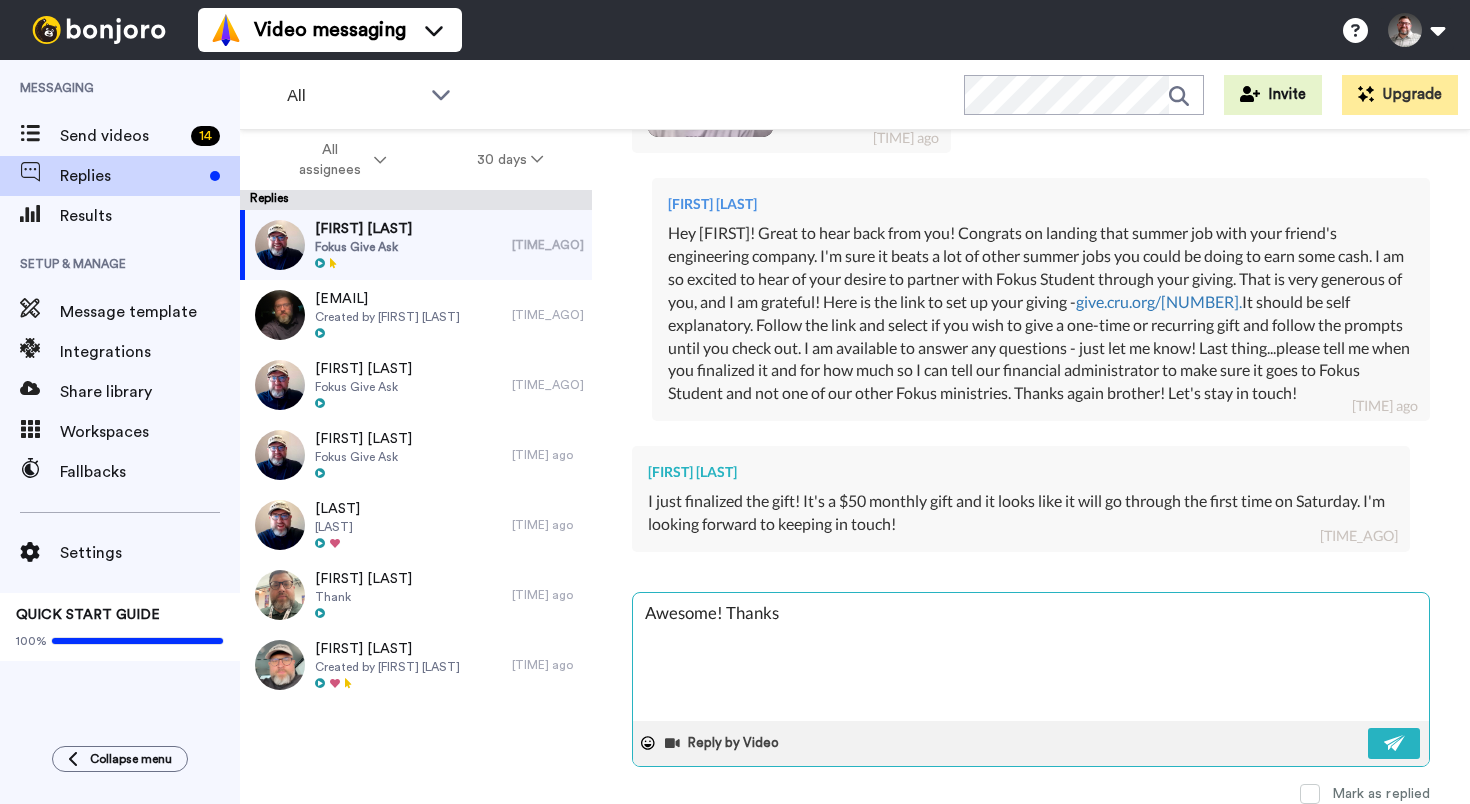 type on "x" 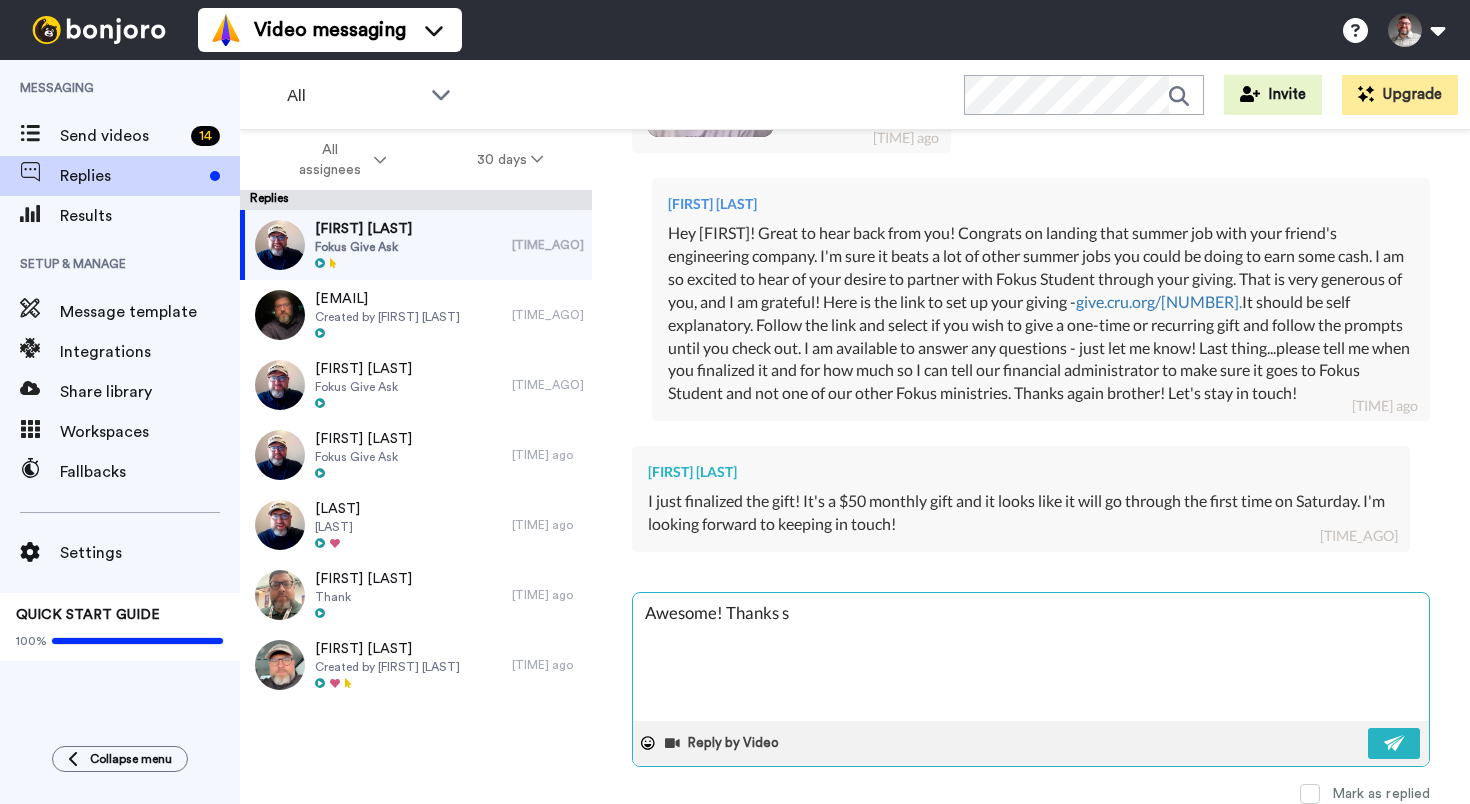 type on "x" 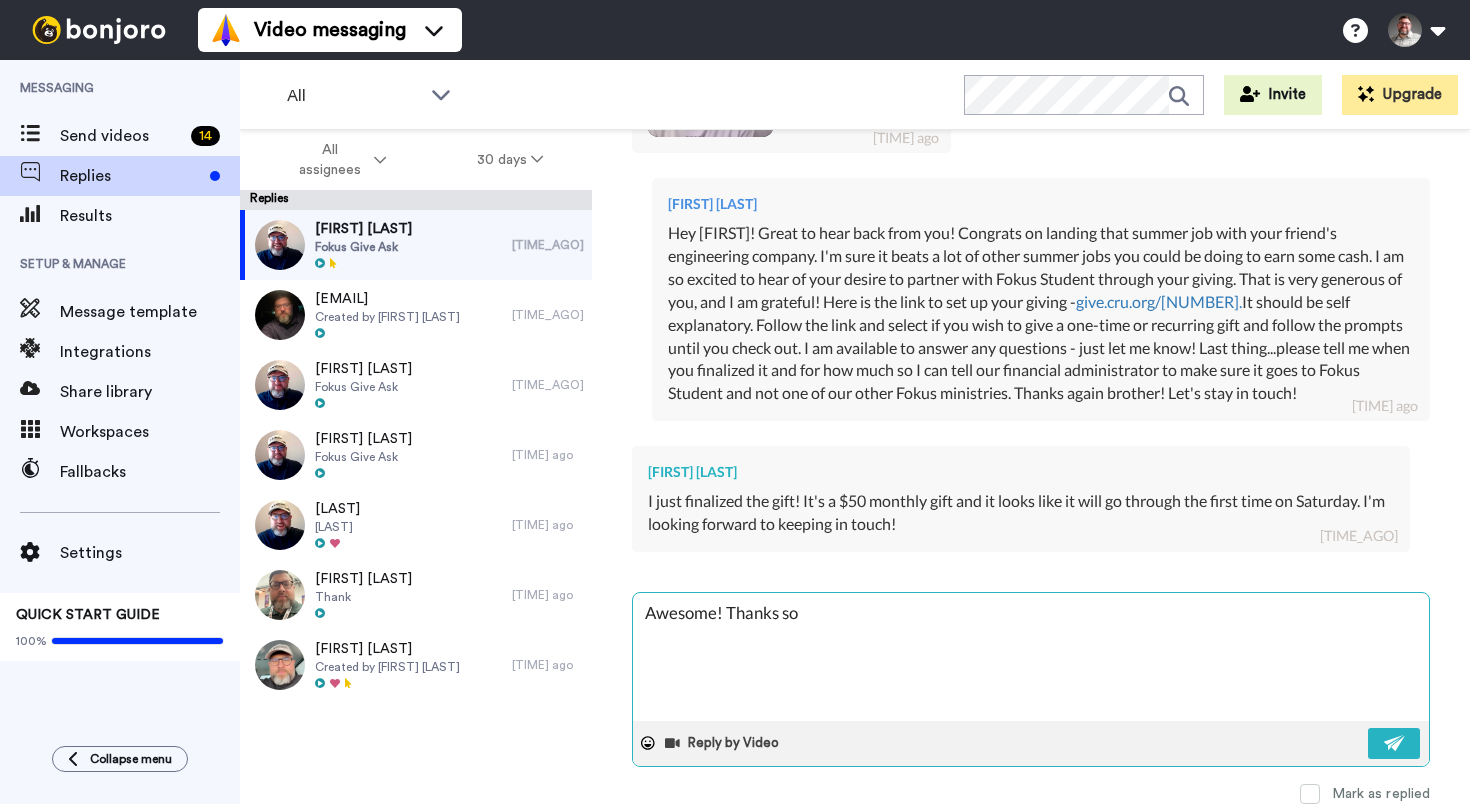 type on "x" 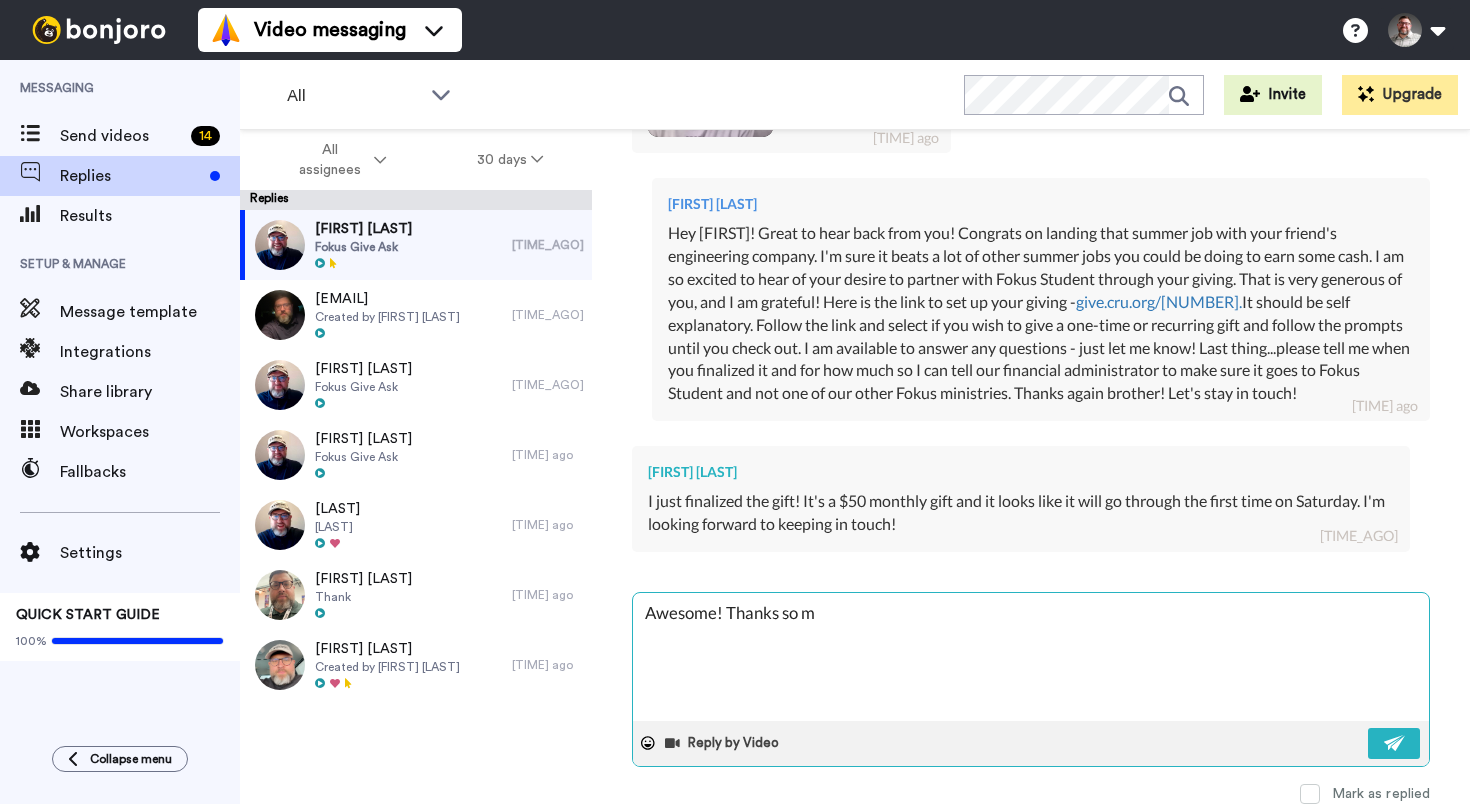 type on "x" 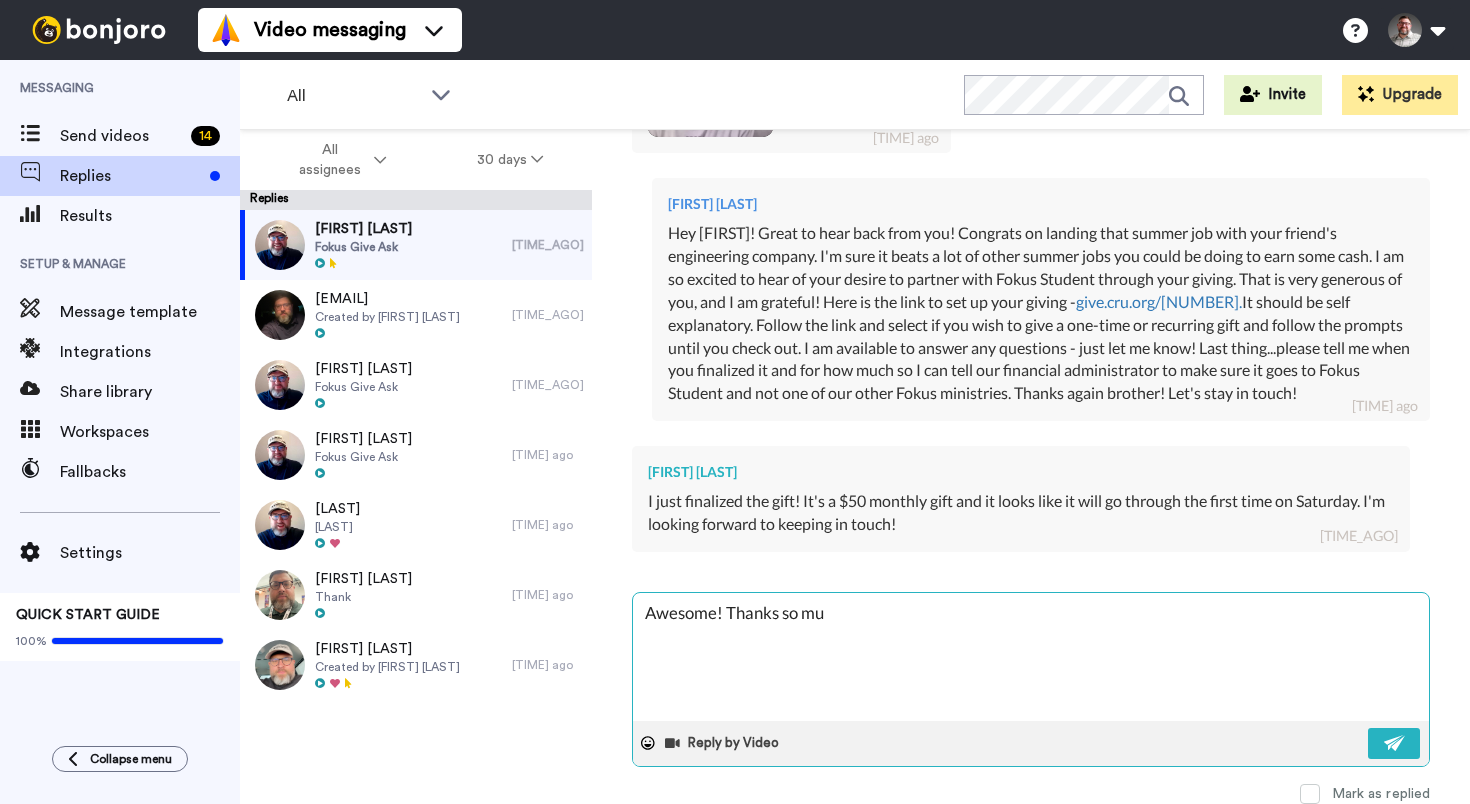 type on "x" 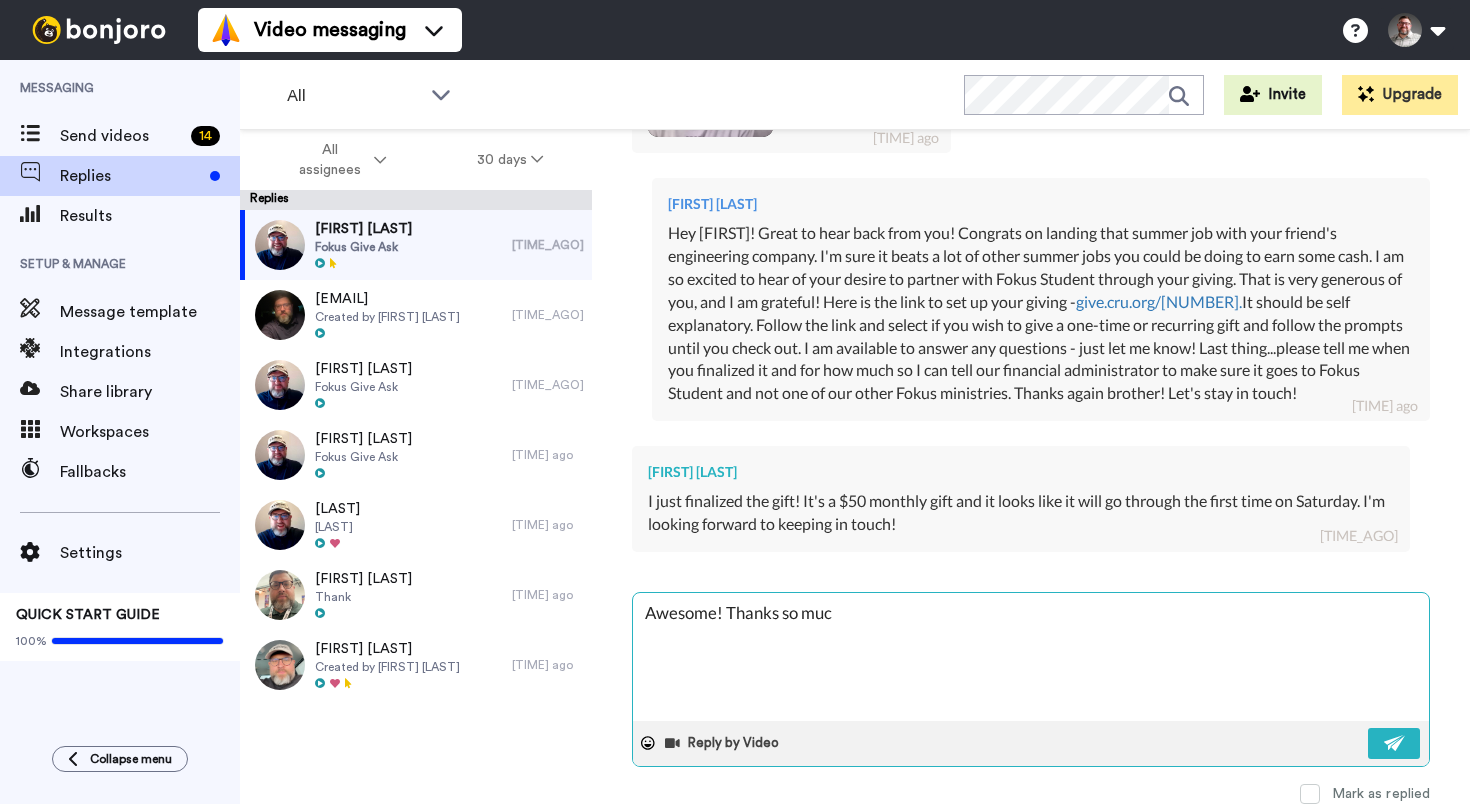 type on "x" 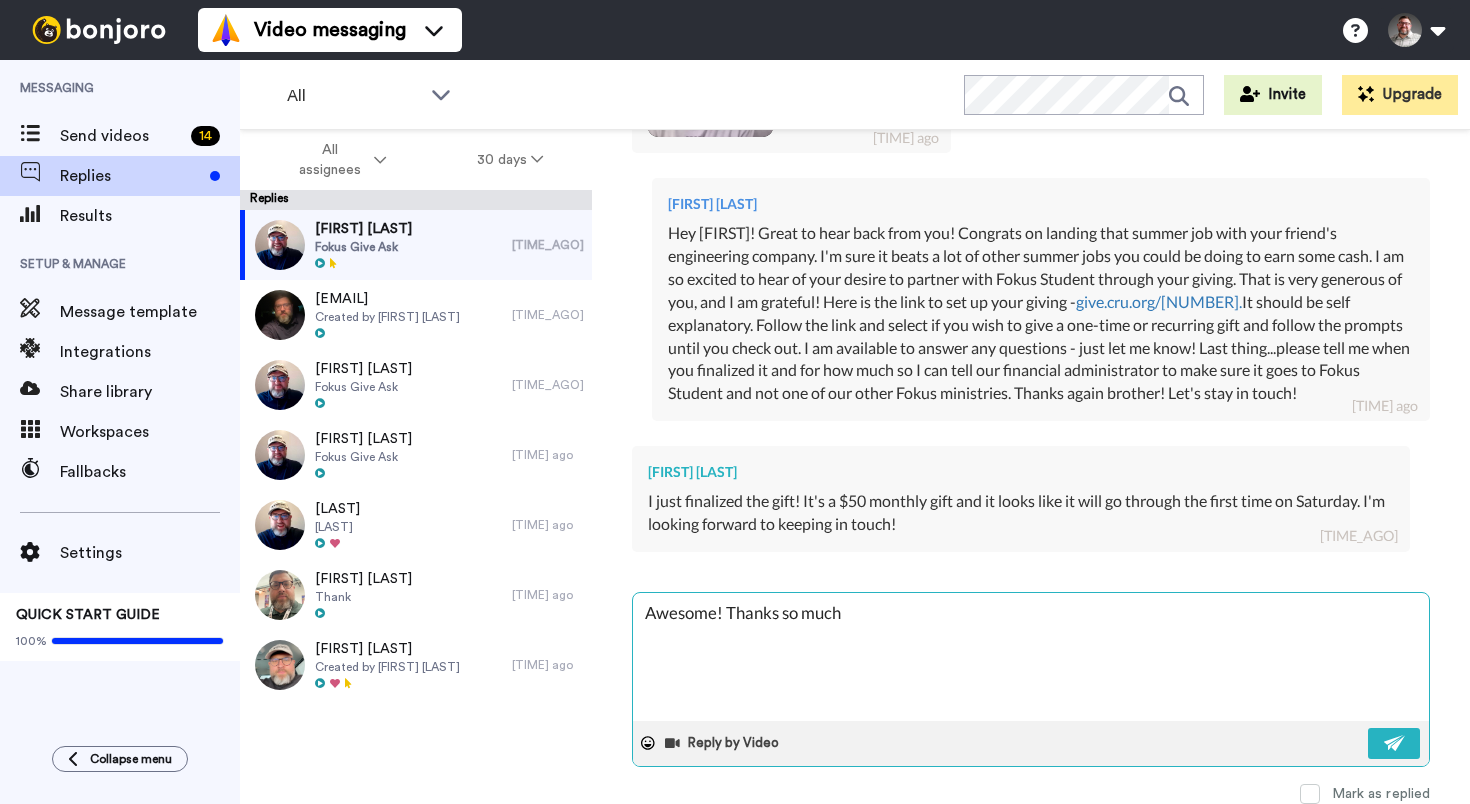 type on "x" 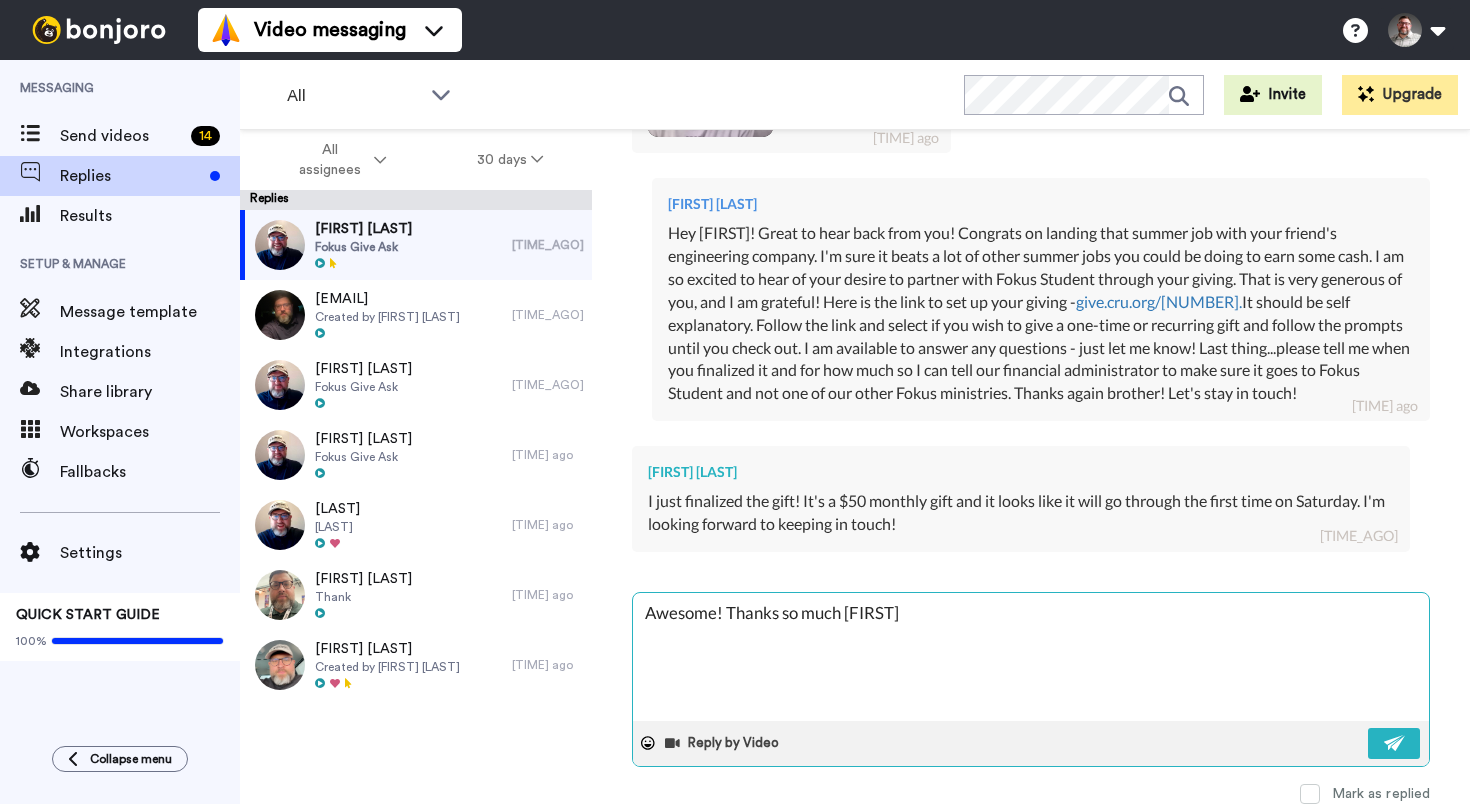 type on "x" 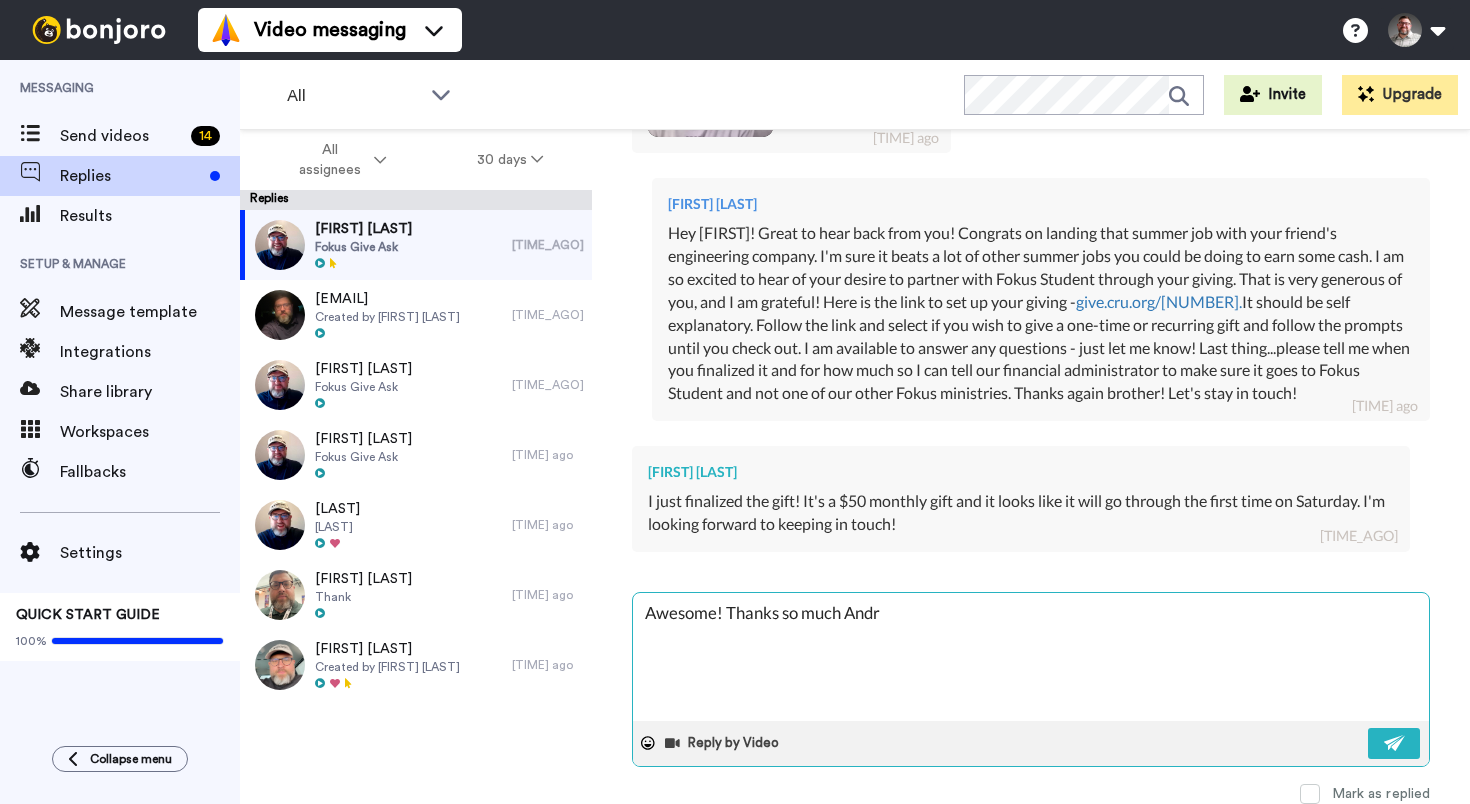 type on "x" 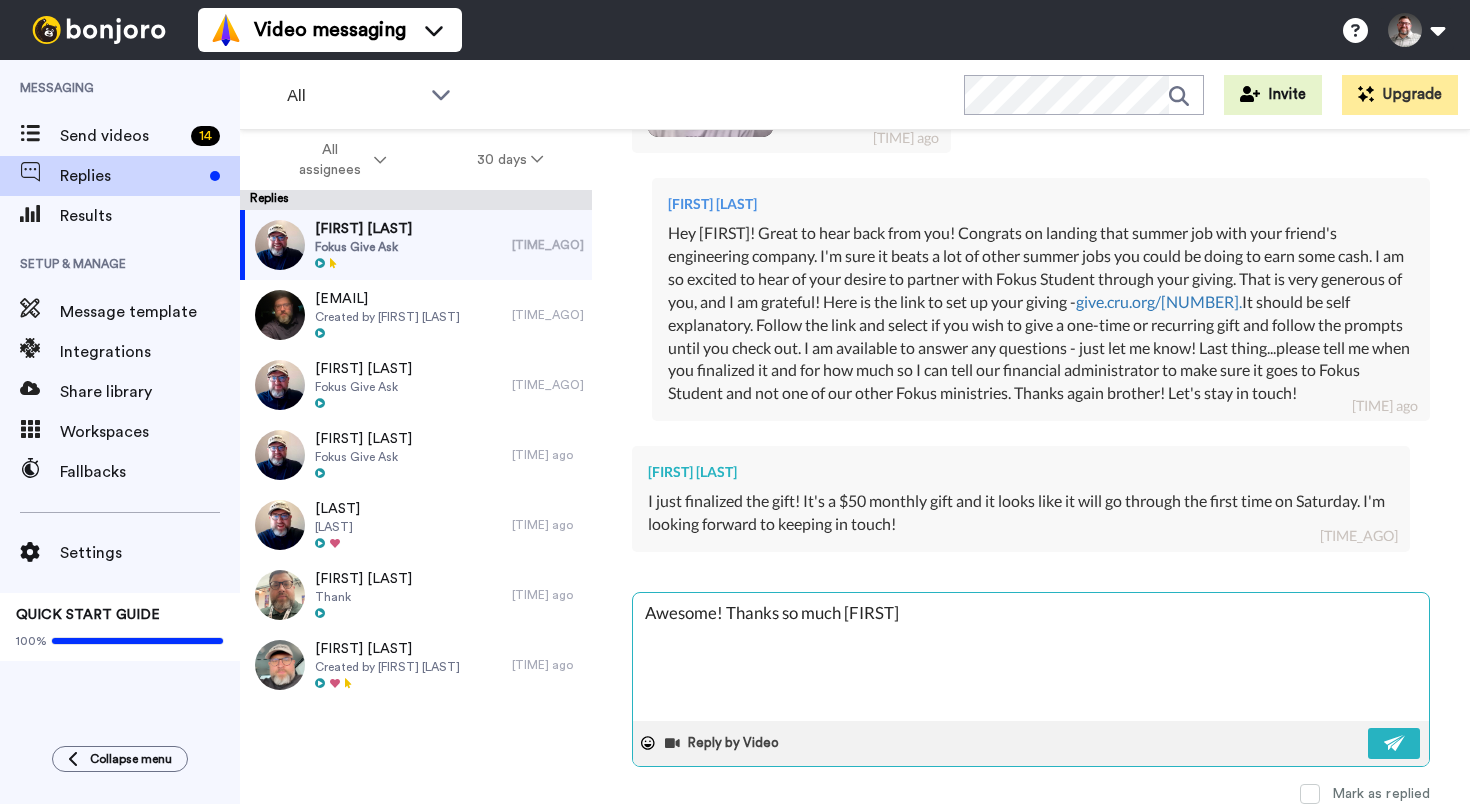 type on "x" 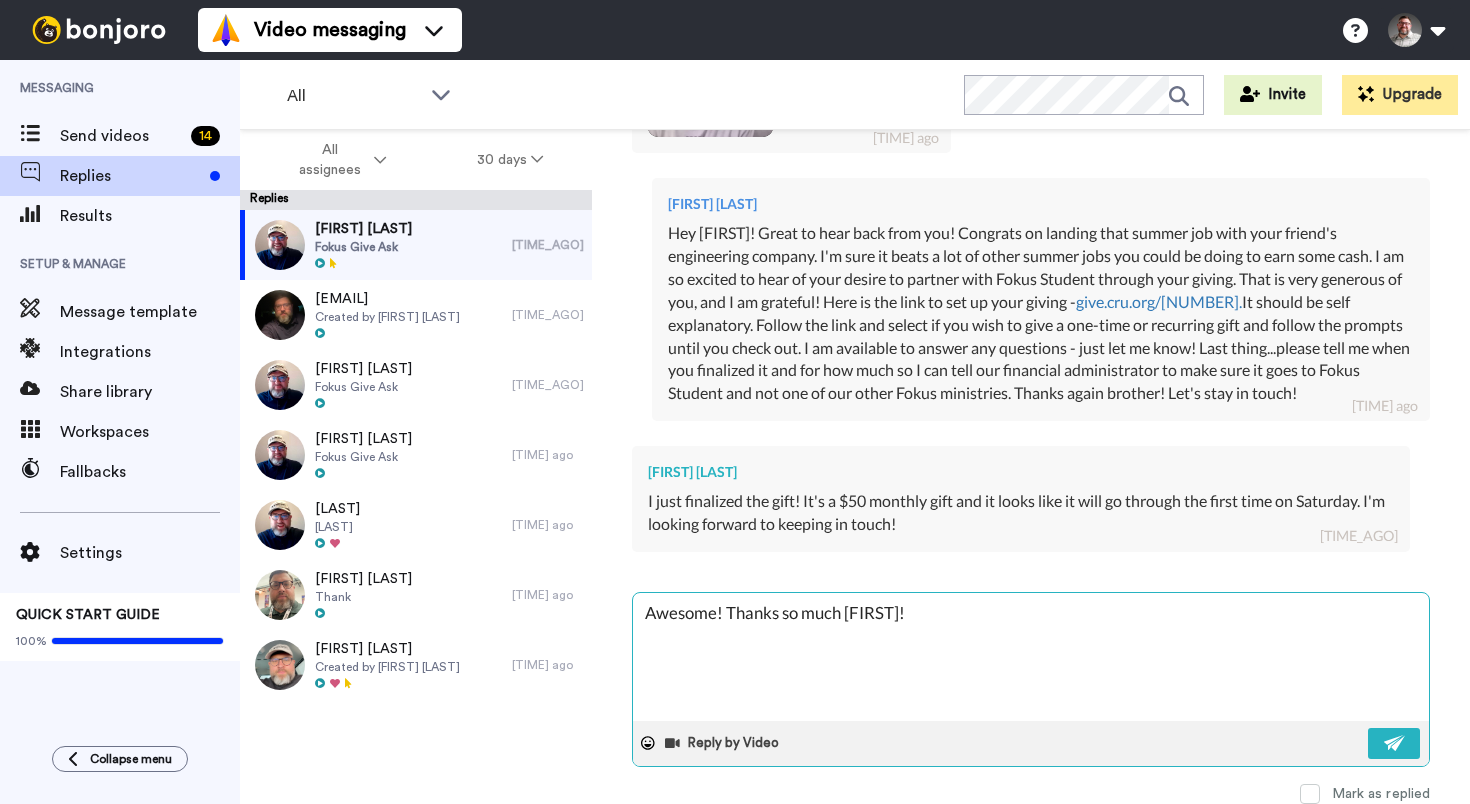 type on "x" 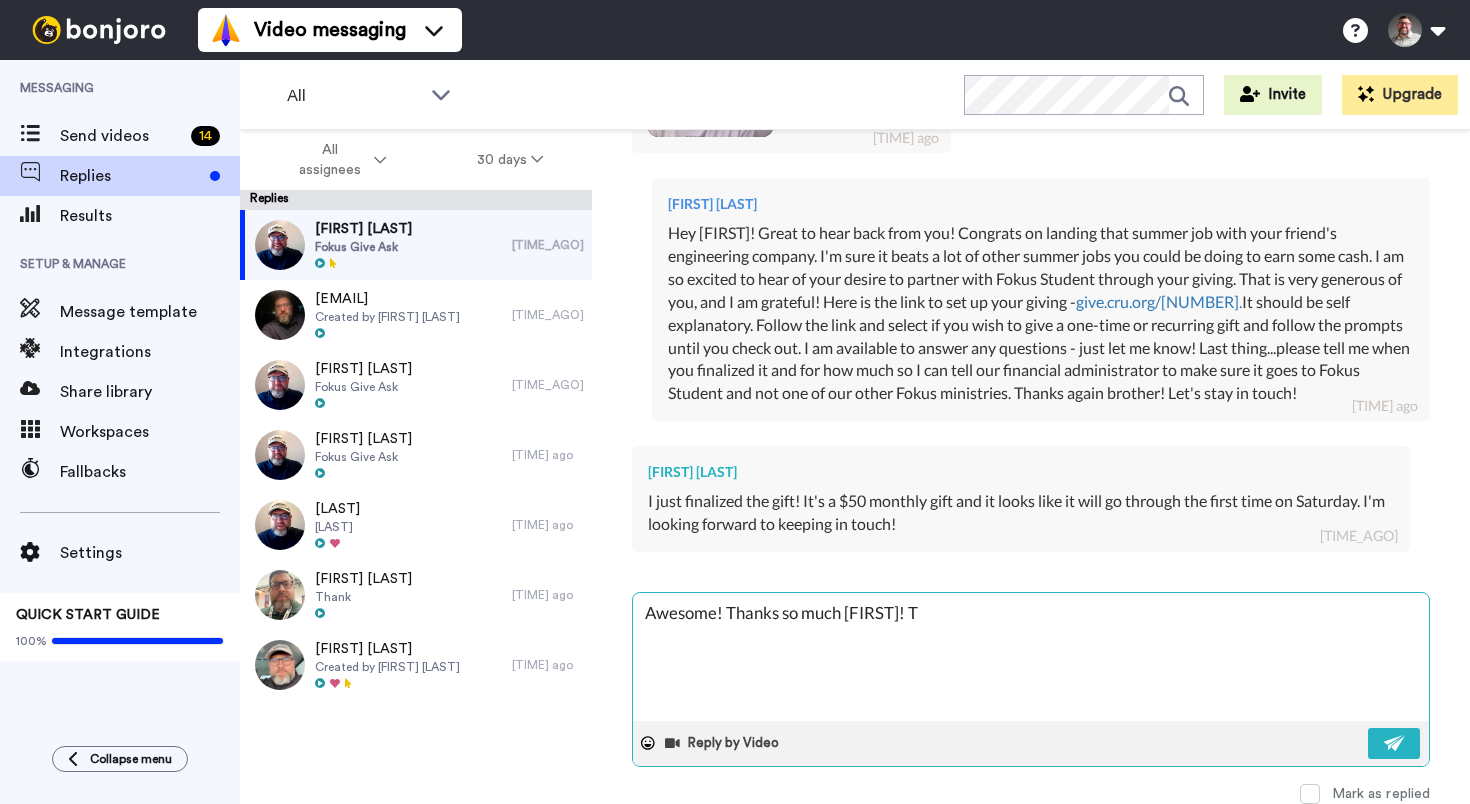 type on "x" 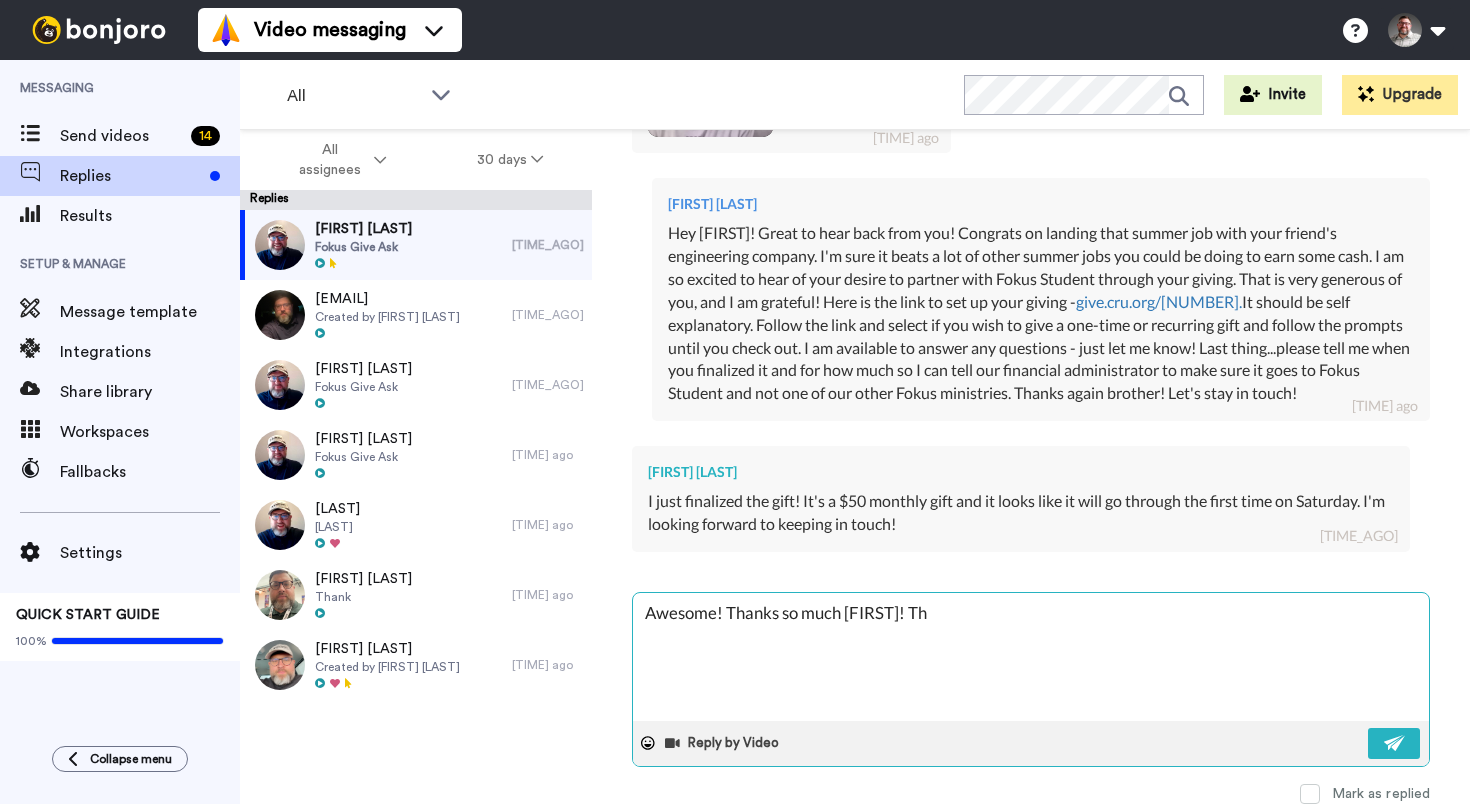 type on "x" 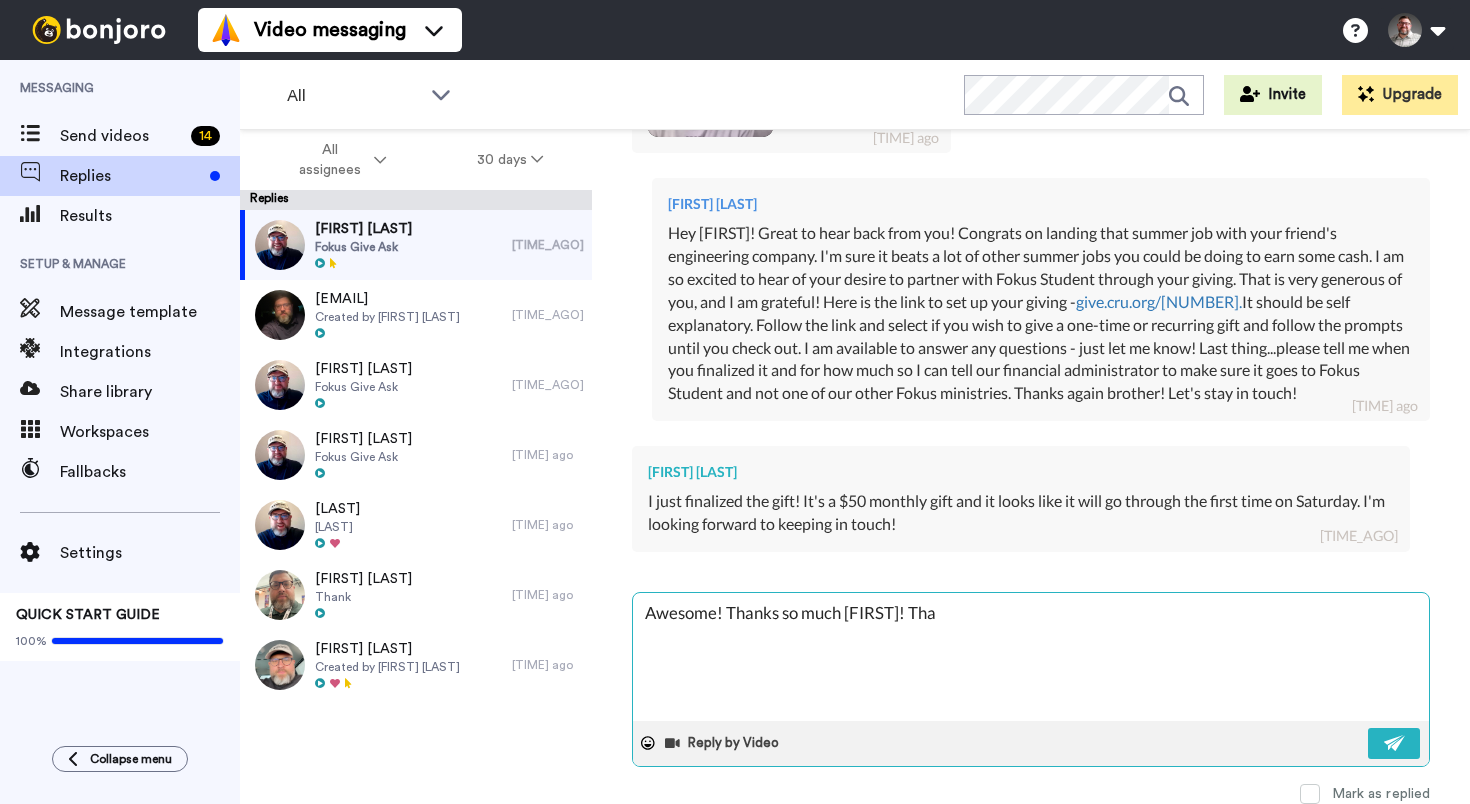 type on "Awesome! Thanks so much [FIRST]! That" 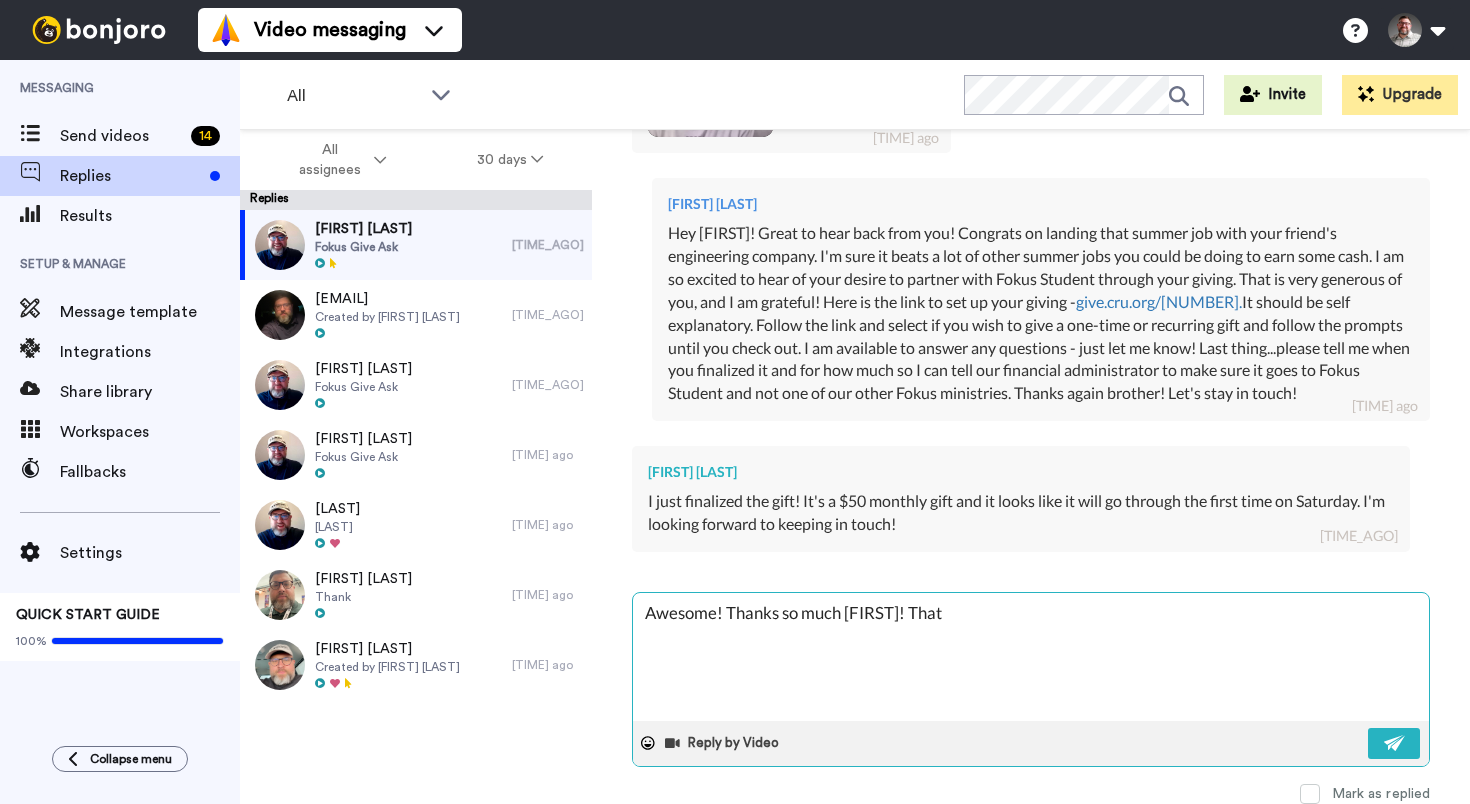 type on "x" 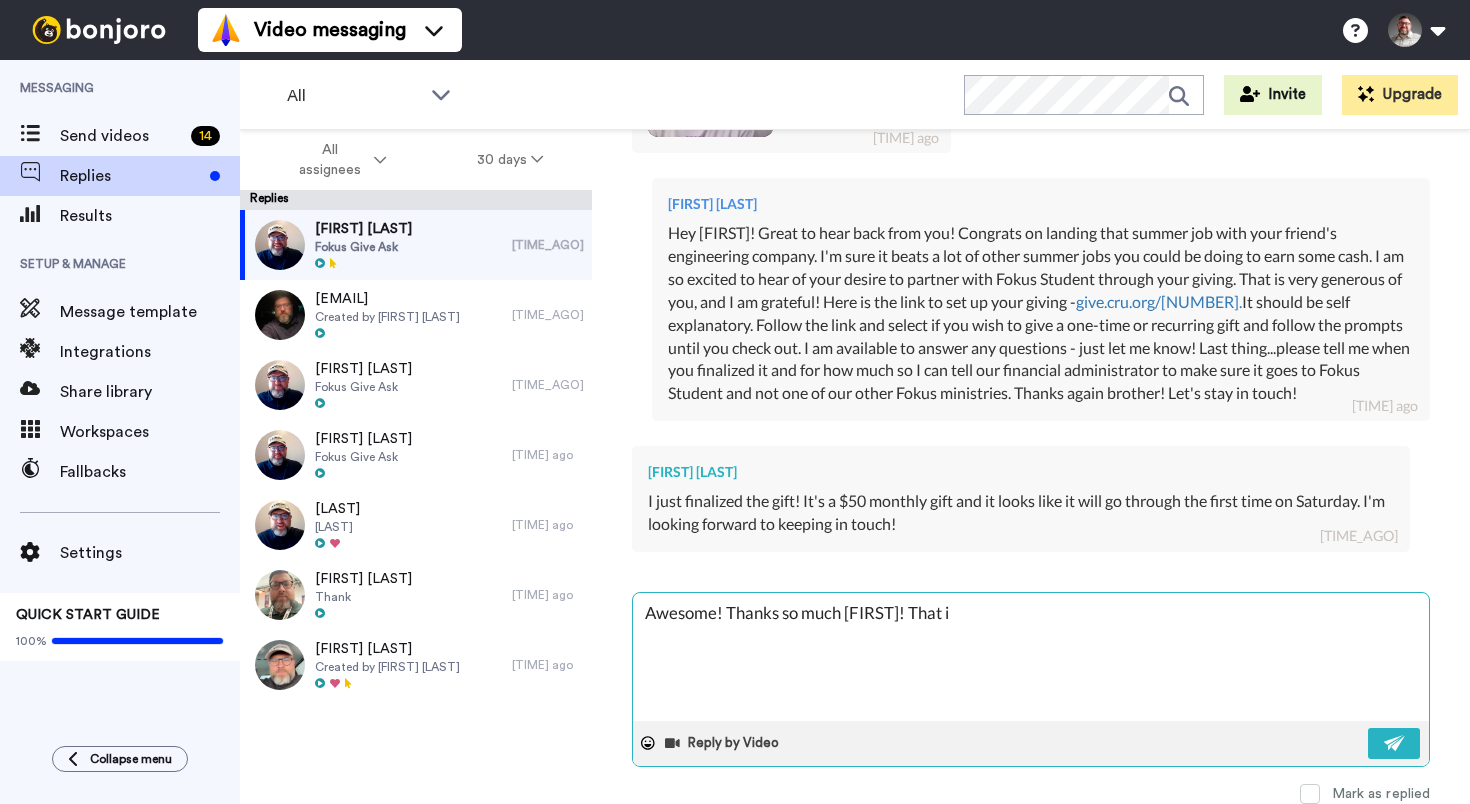 type on "x" 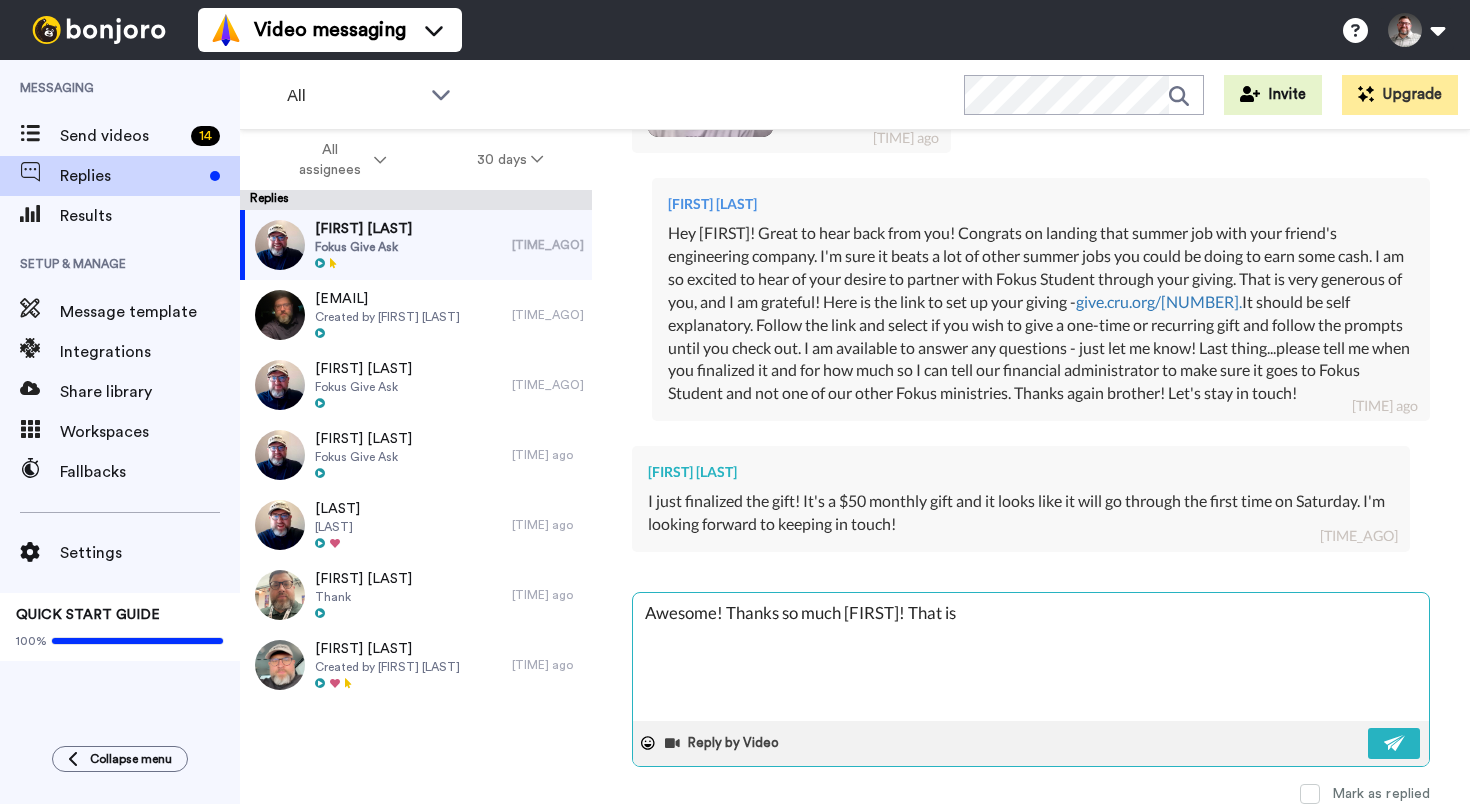 type on "Awesome! Thanks so much [FIRST]! That is" 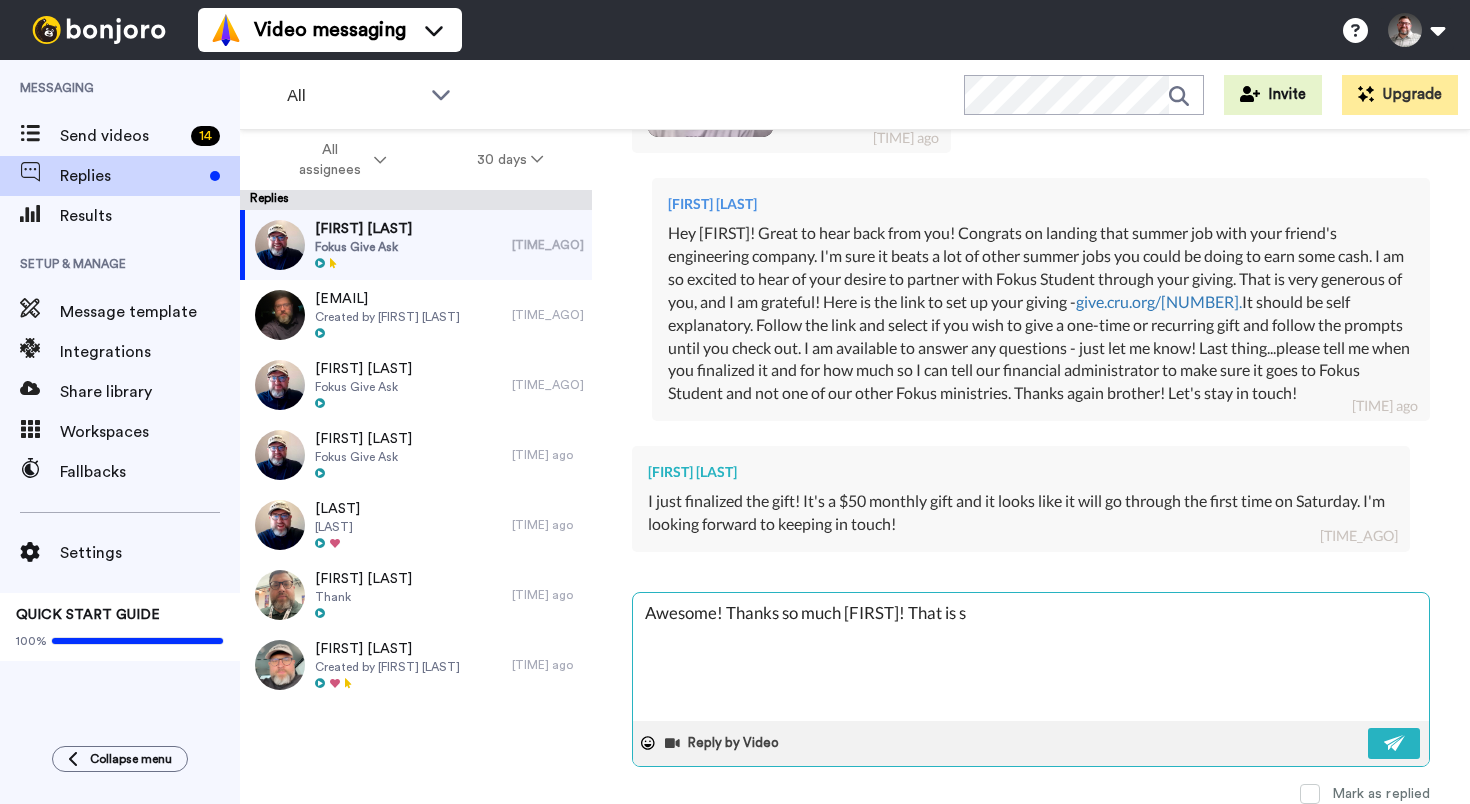 type on "x" 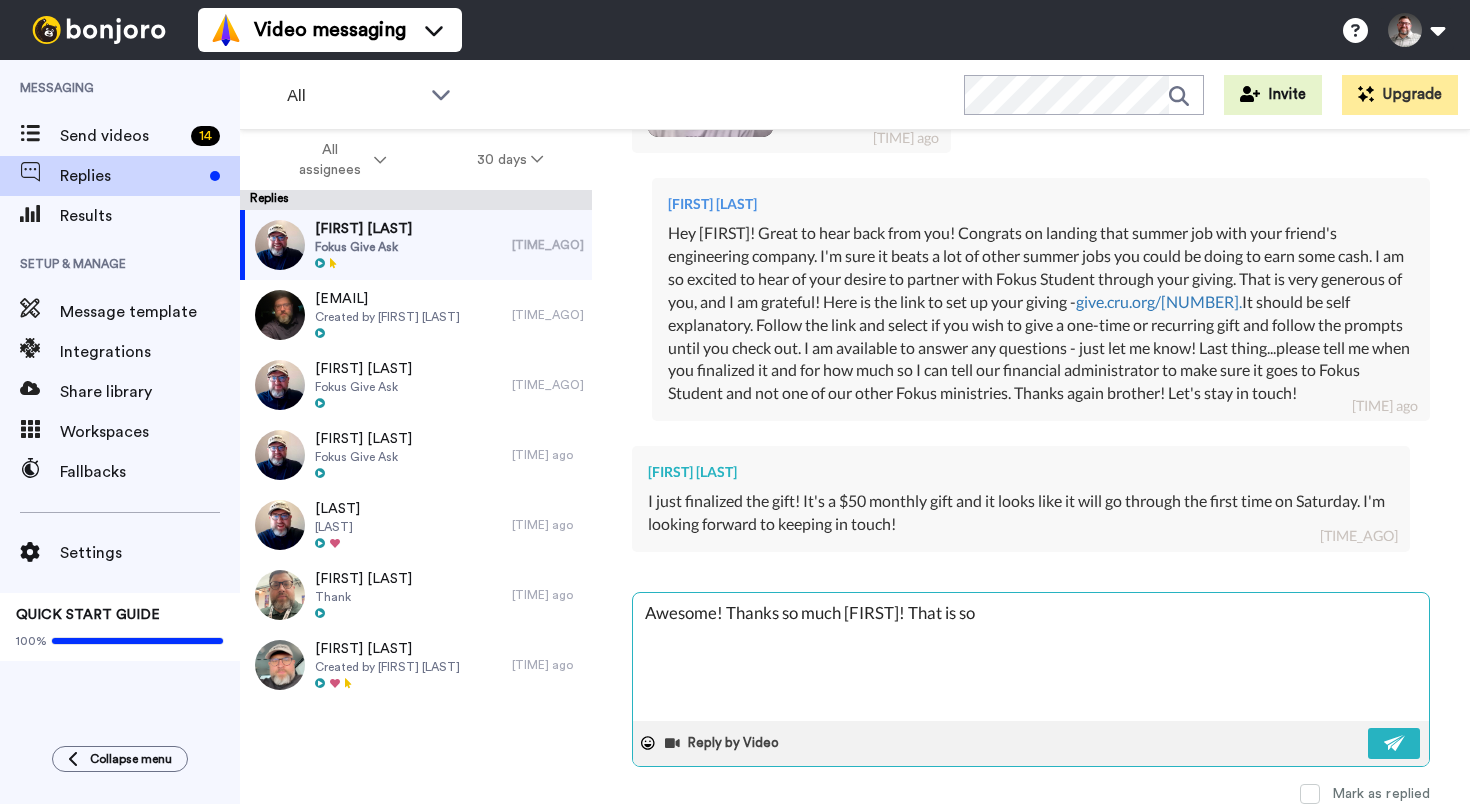 type on "x" 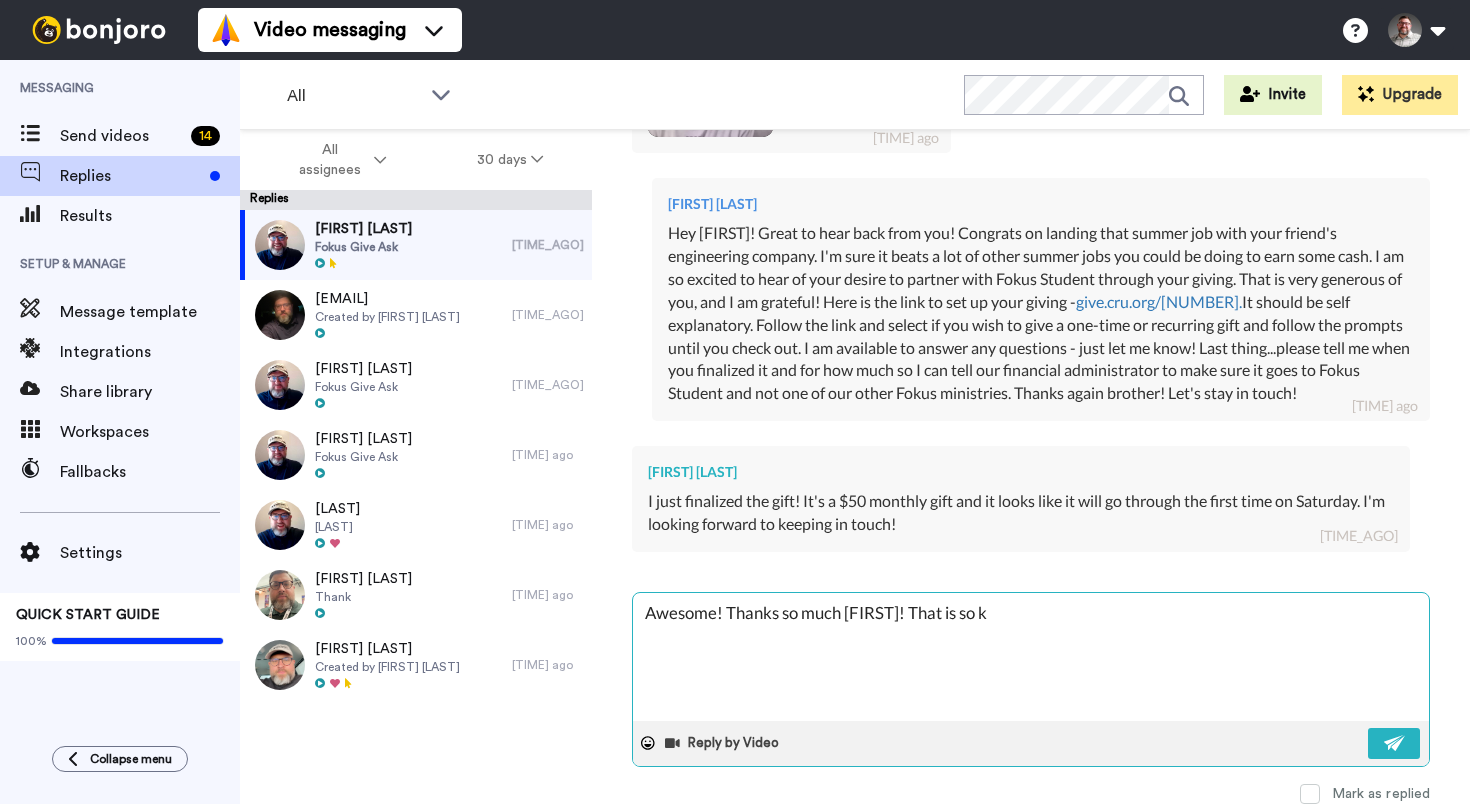 type on "x" 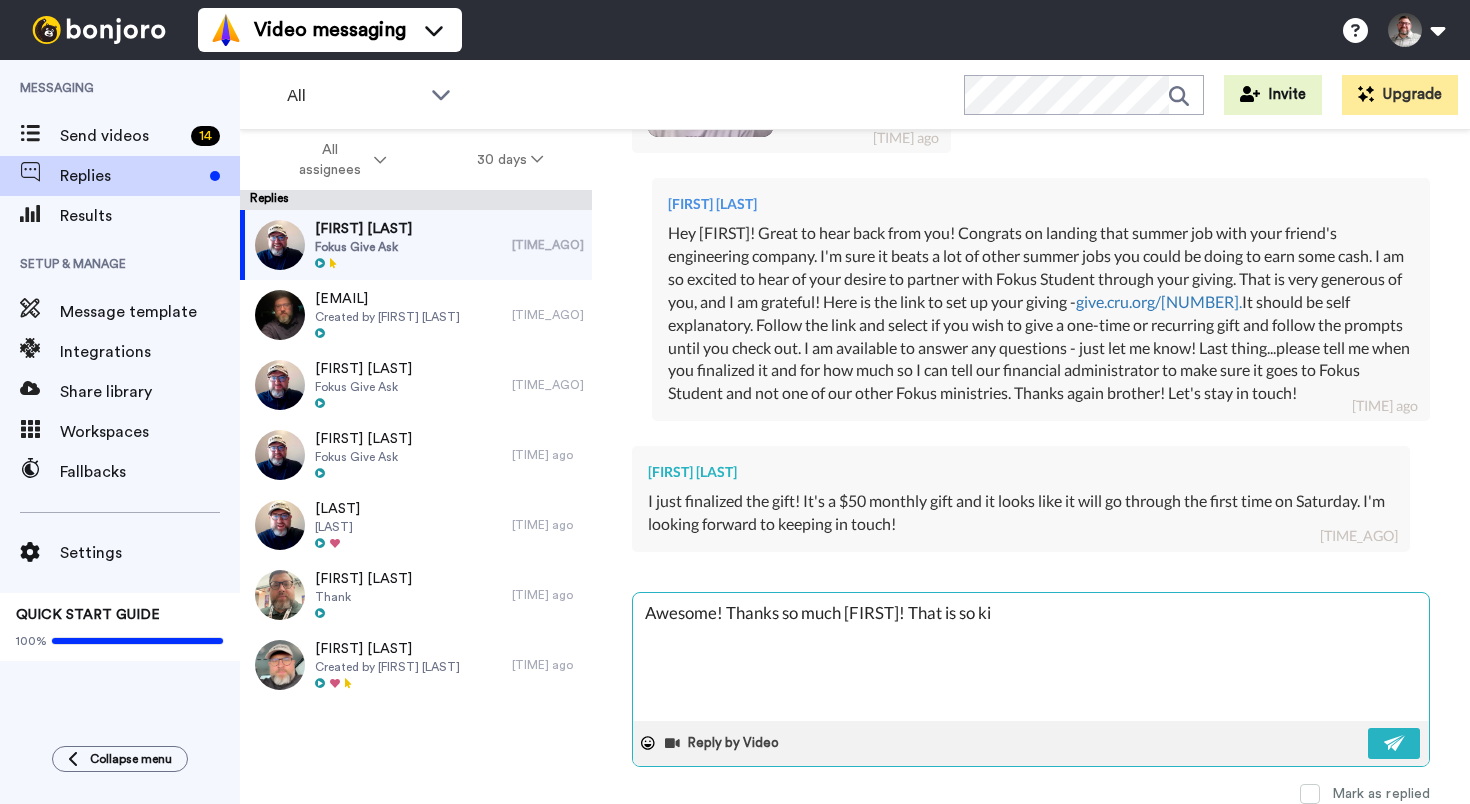 type on "x" 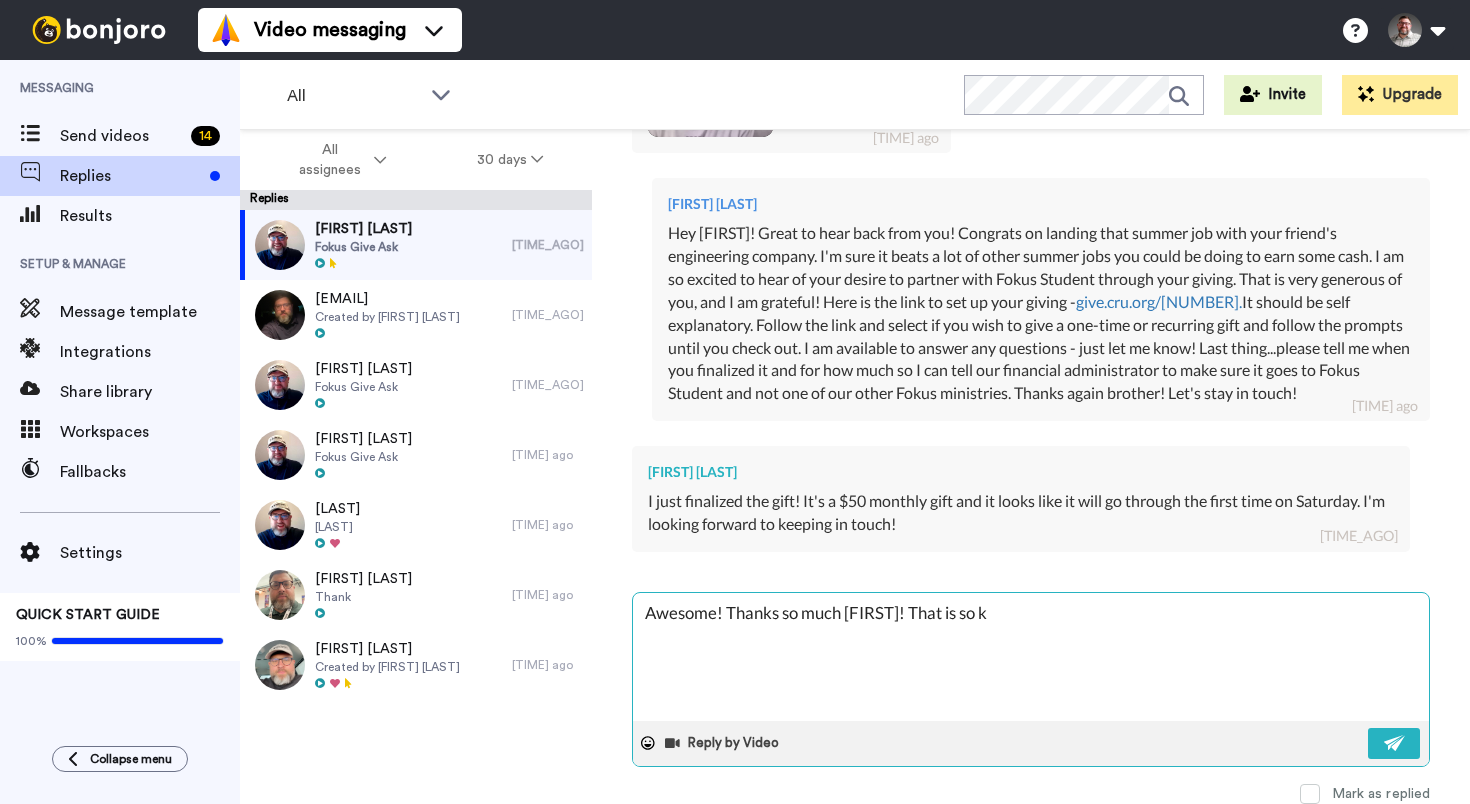 type on "x" 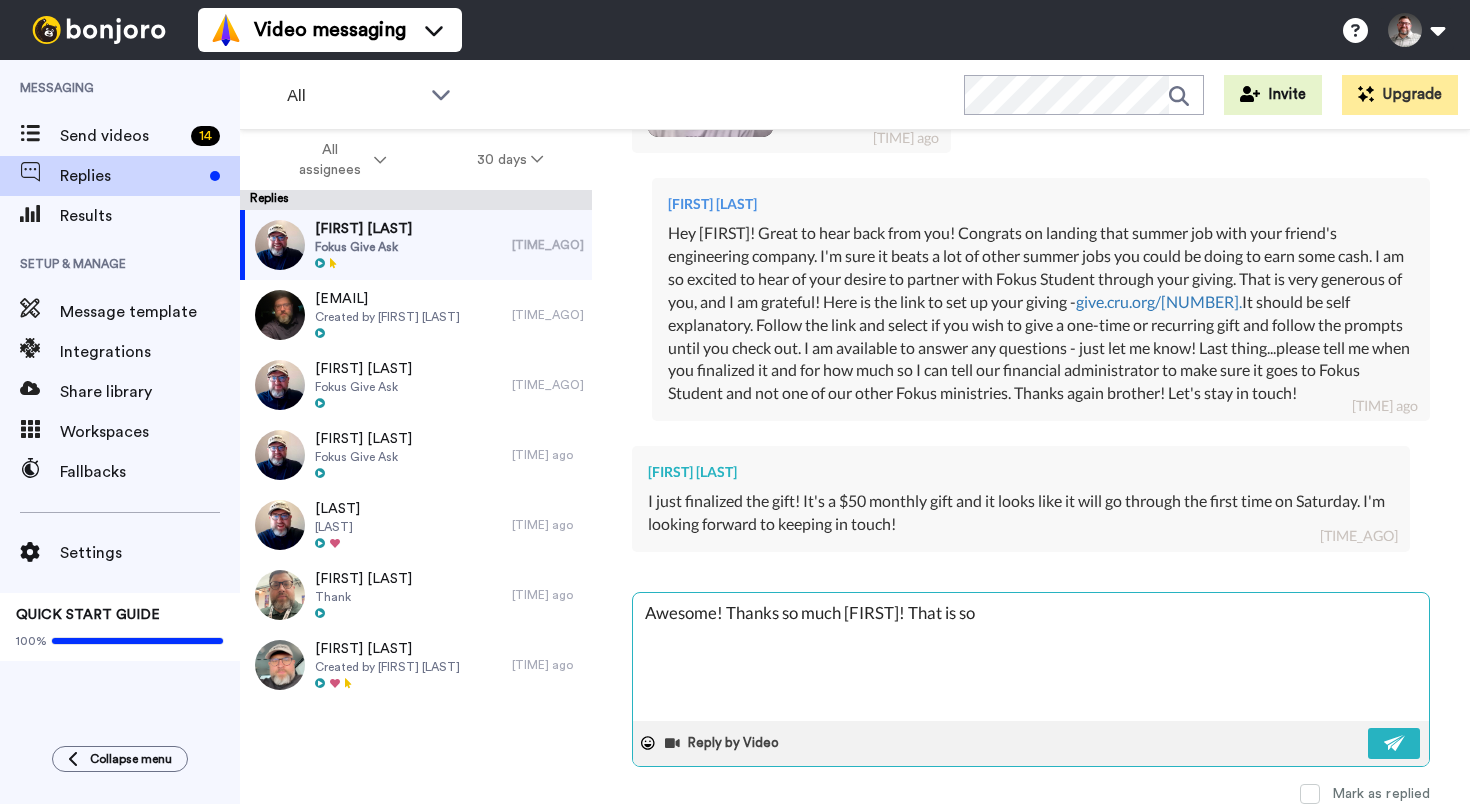 type on "x" 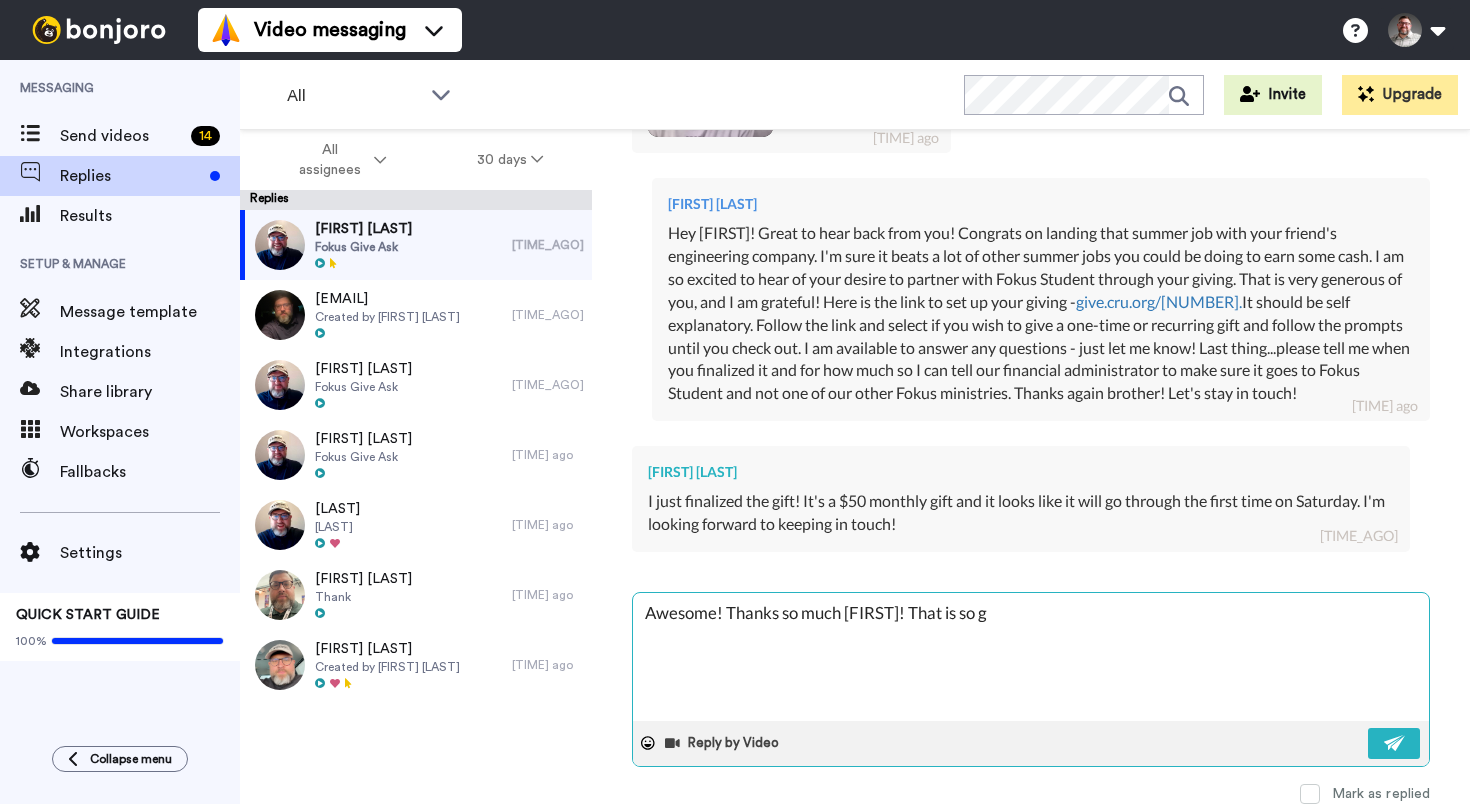 type on "x" 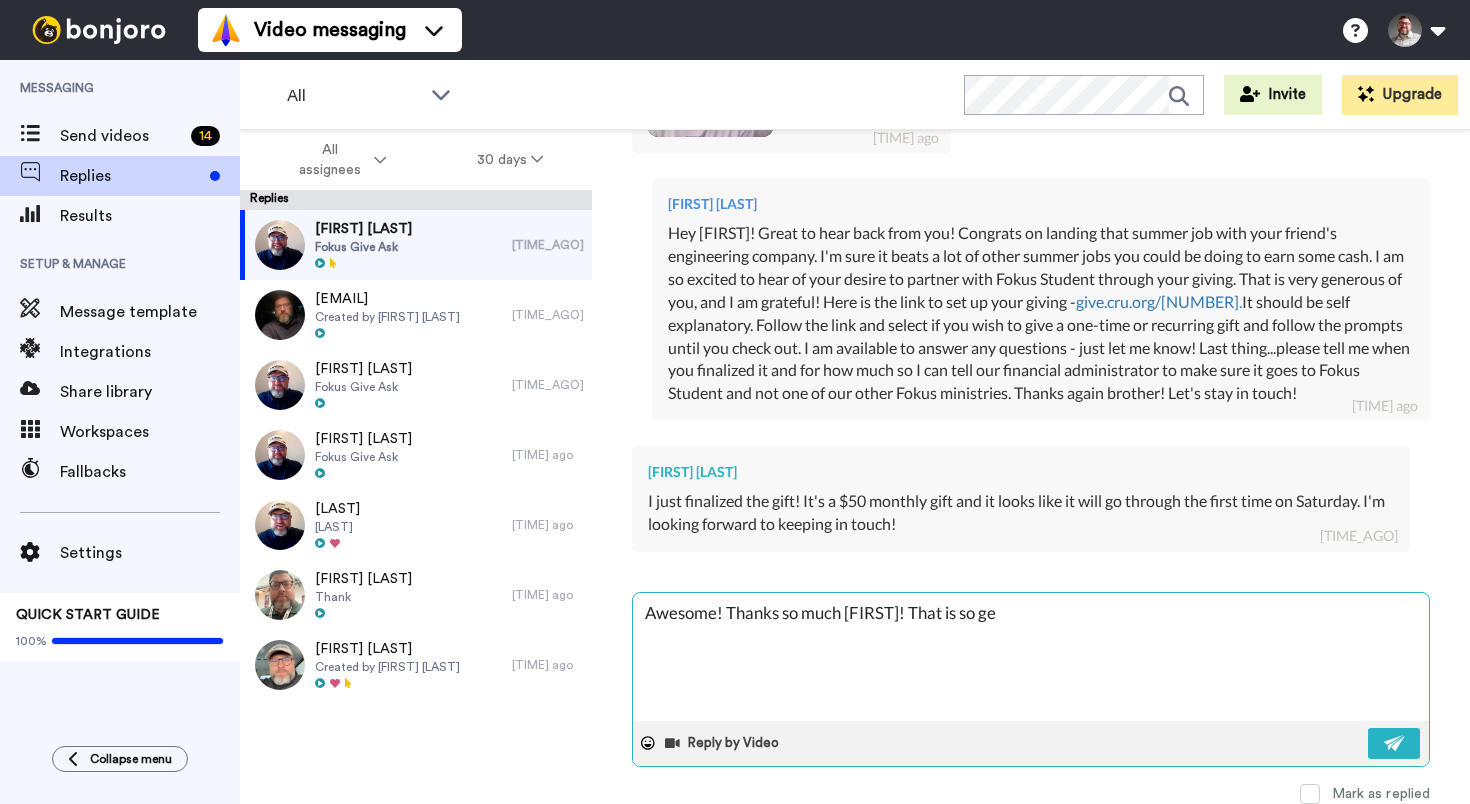 type on "x" 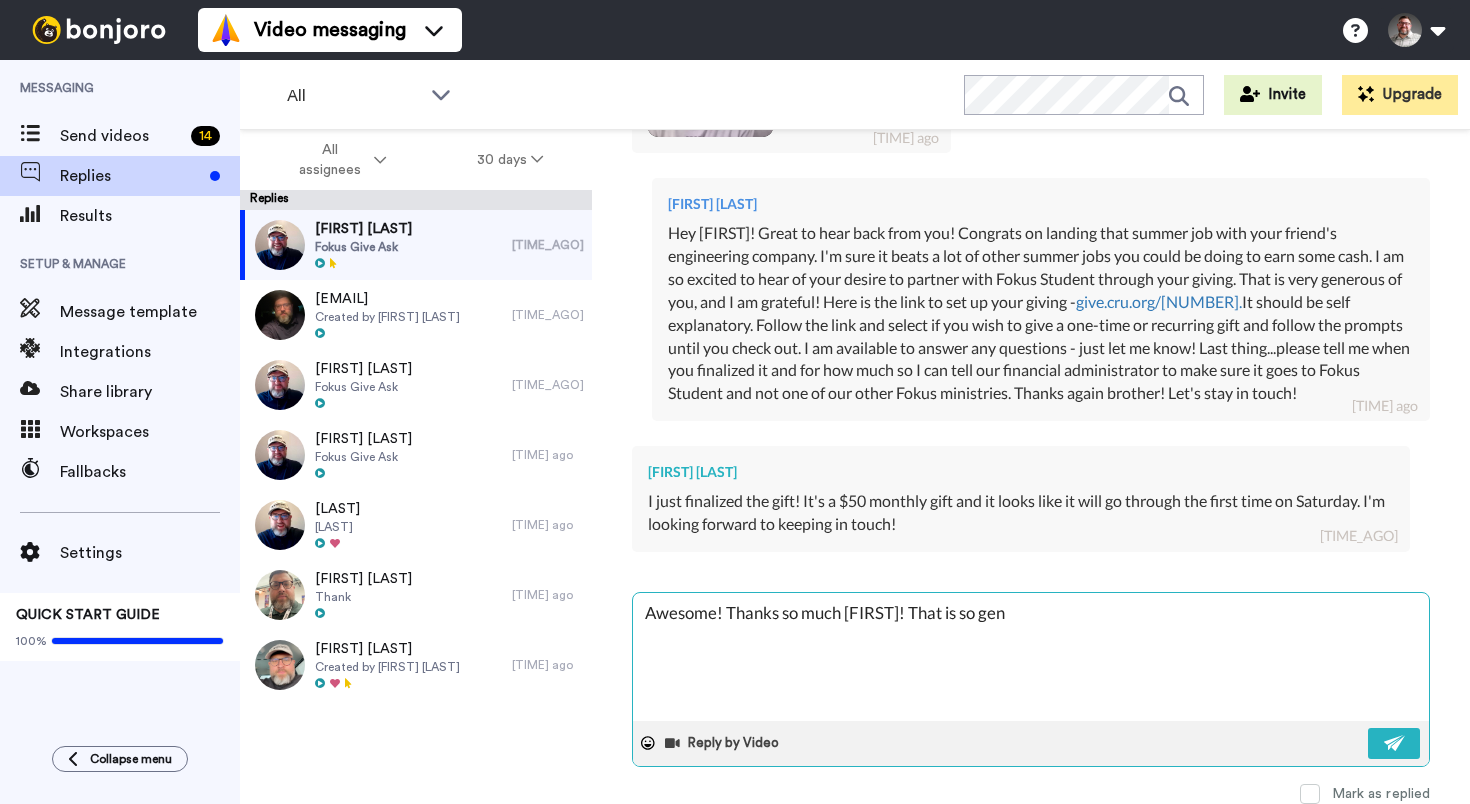 type on "x" 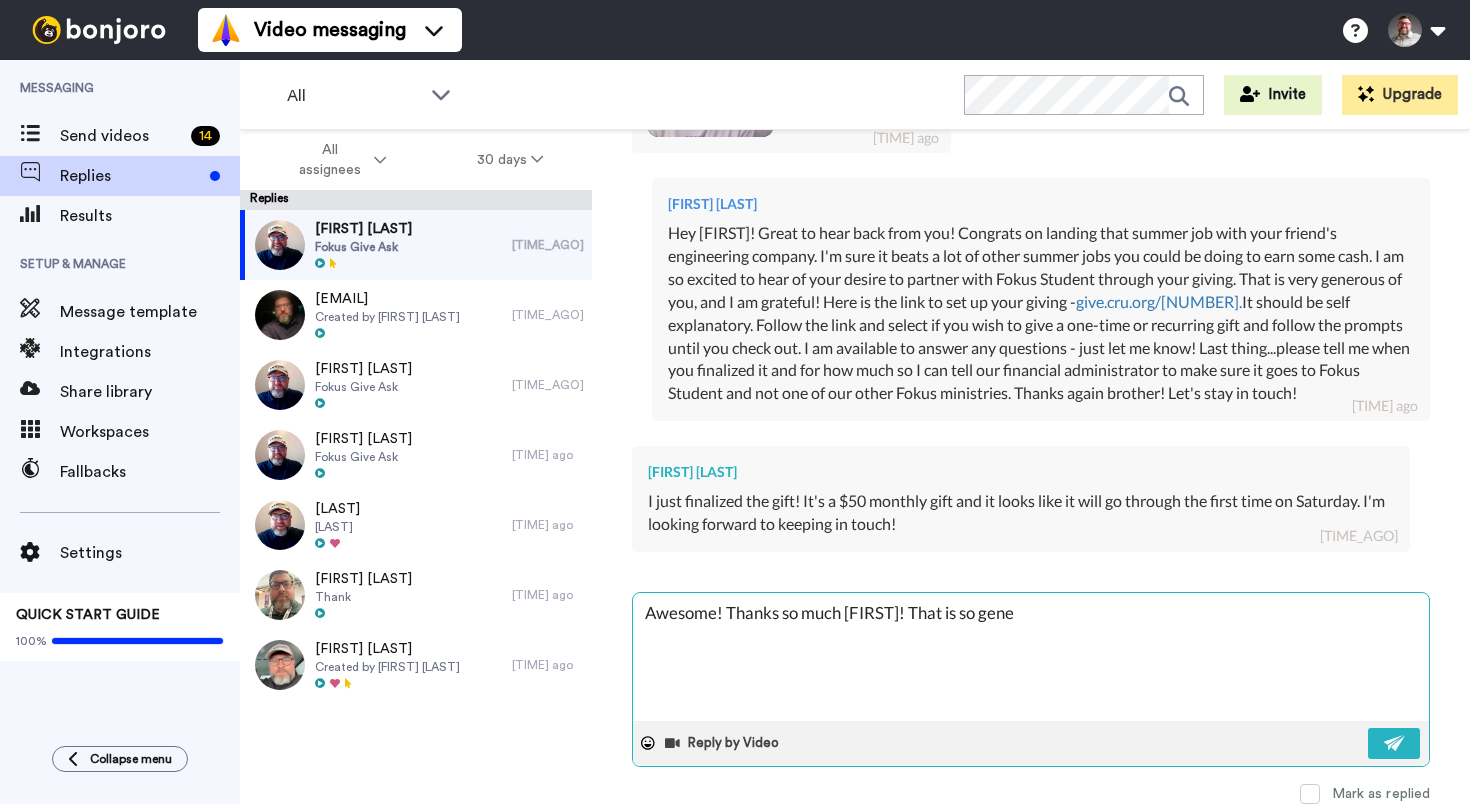 type on "x" 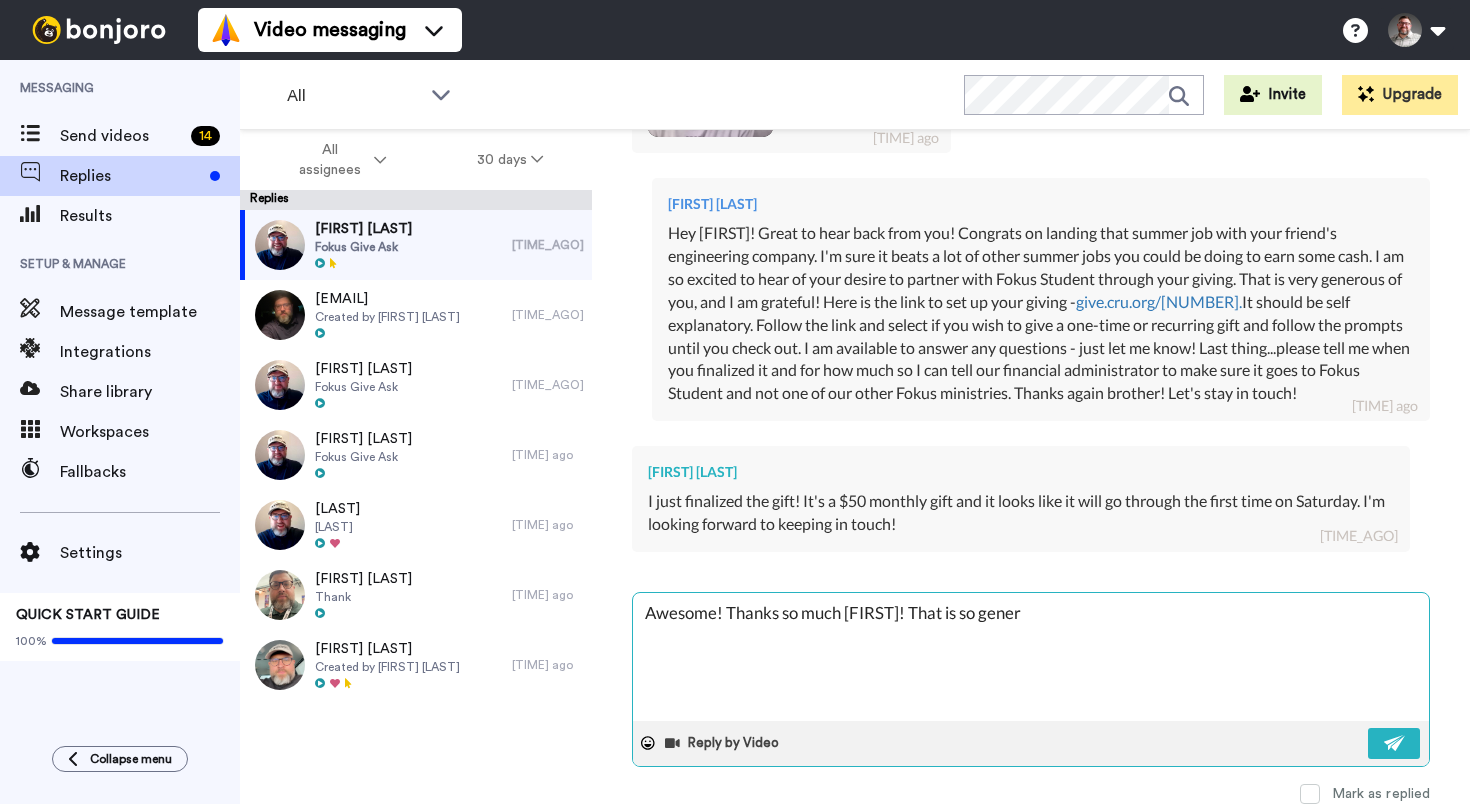 type on "x" 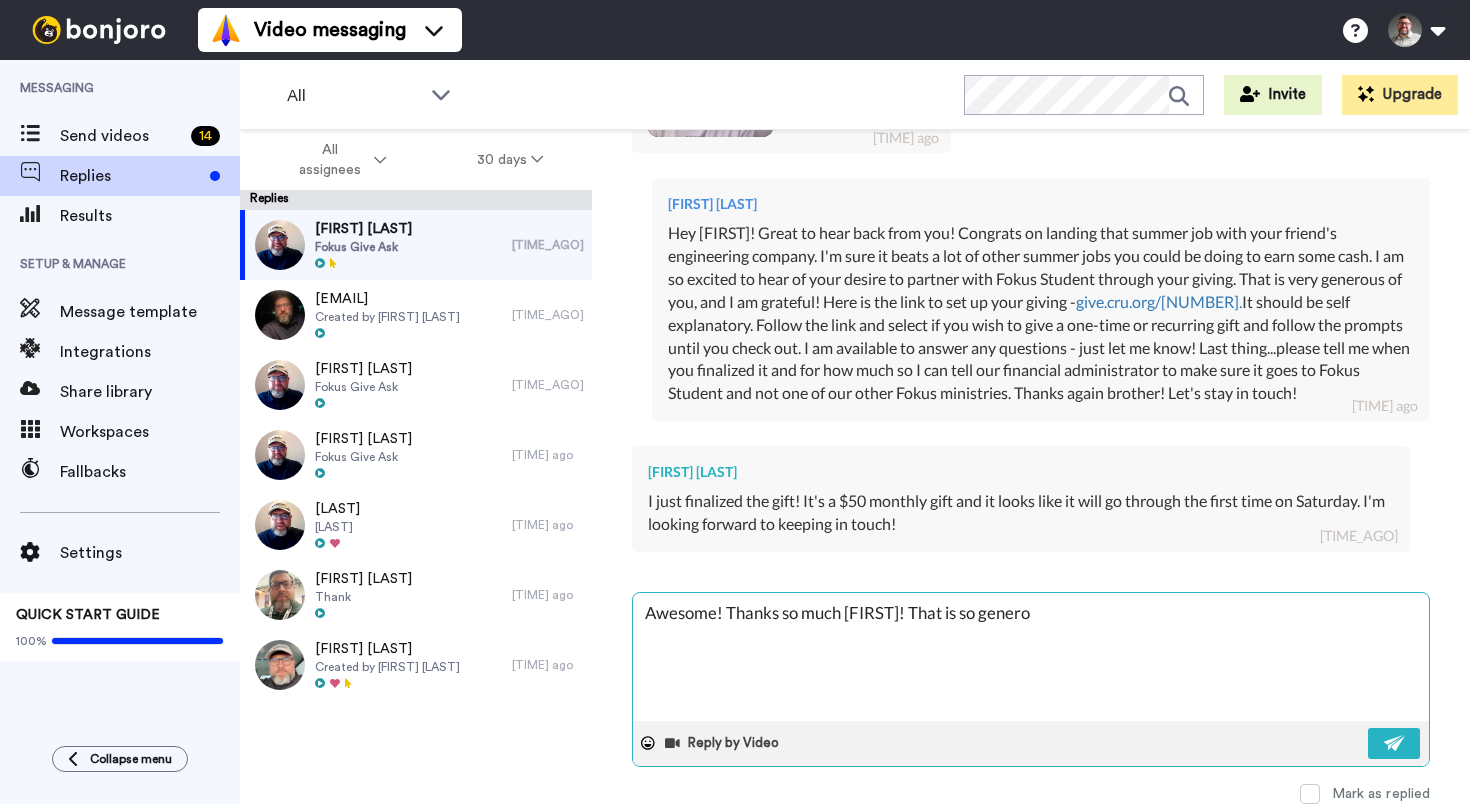 type on "x" 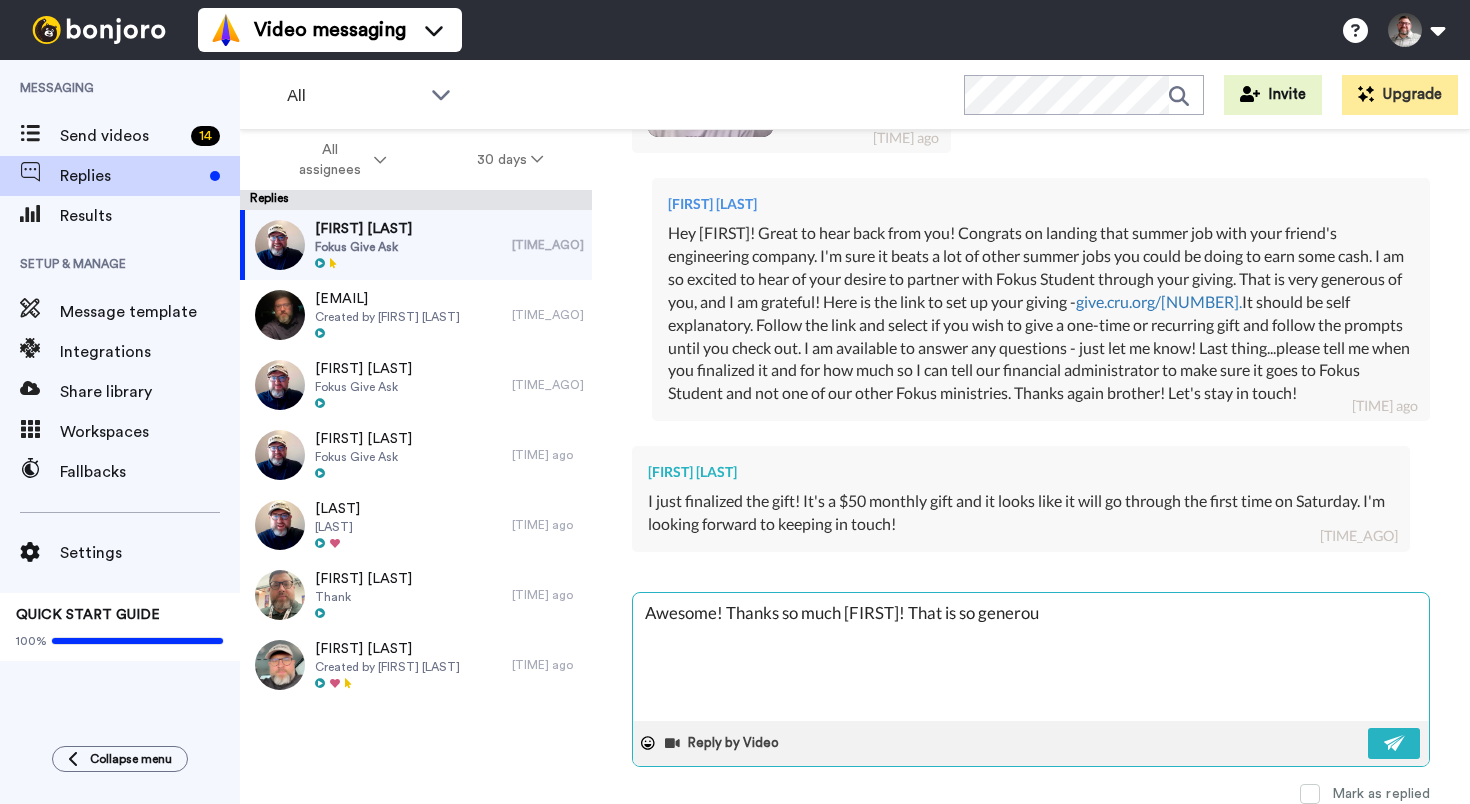 type on "x" 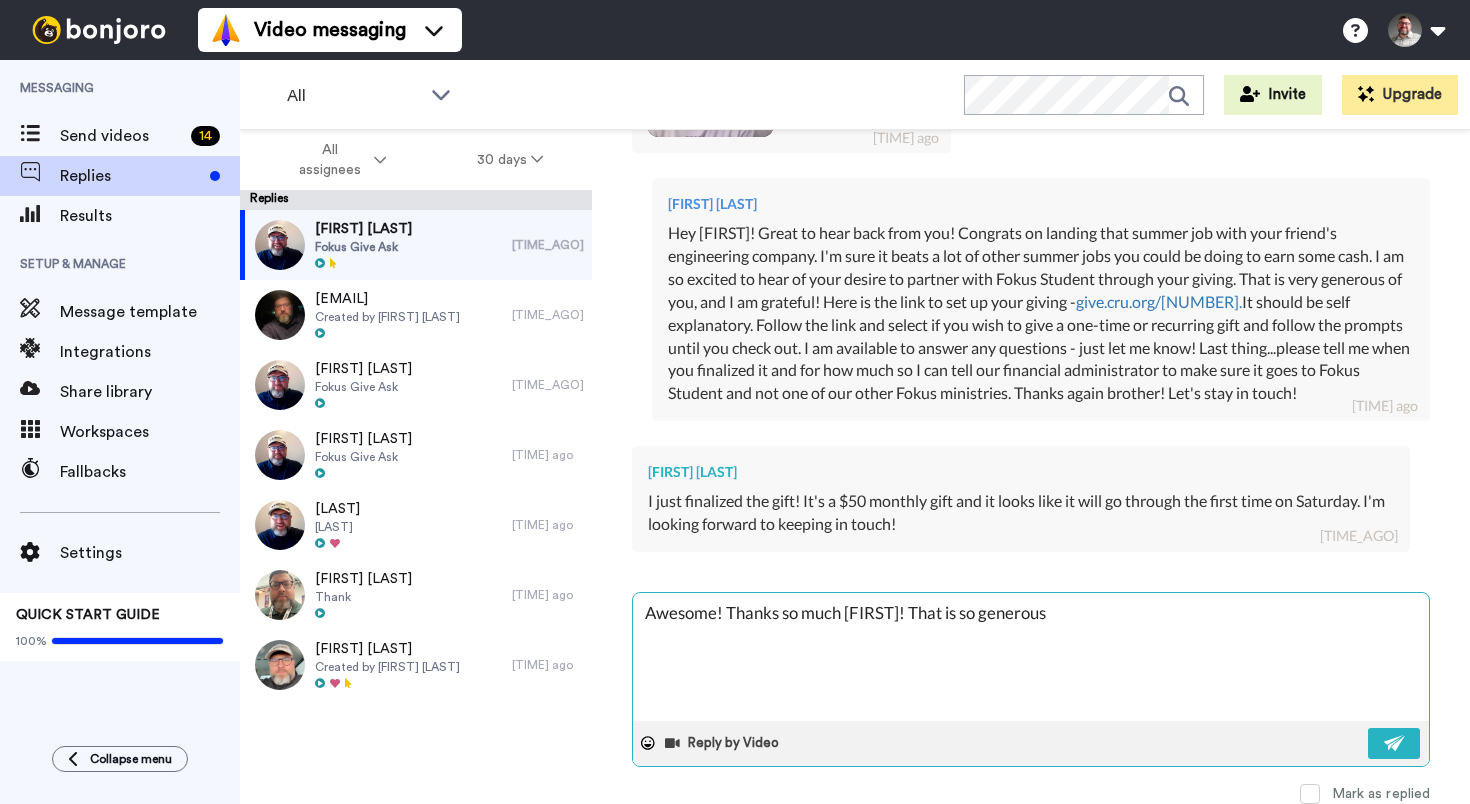 type on "Awesome! Thanks so much [FIRST]! That is so generous" 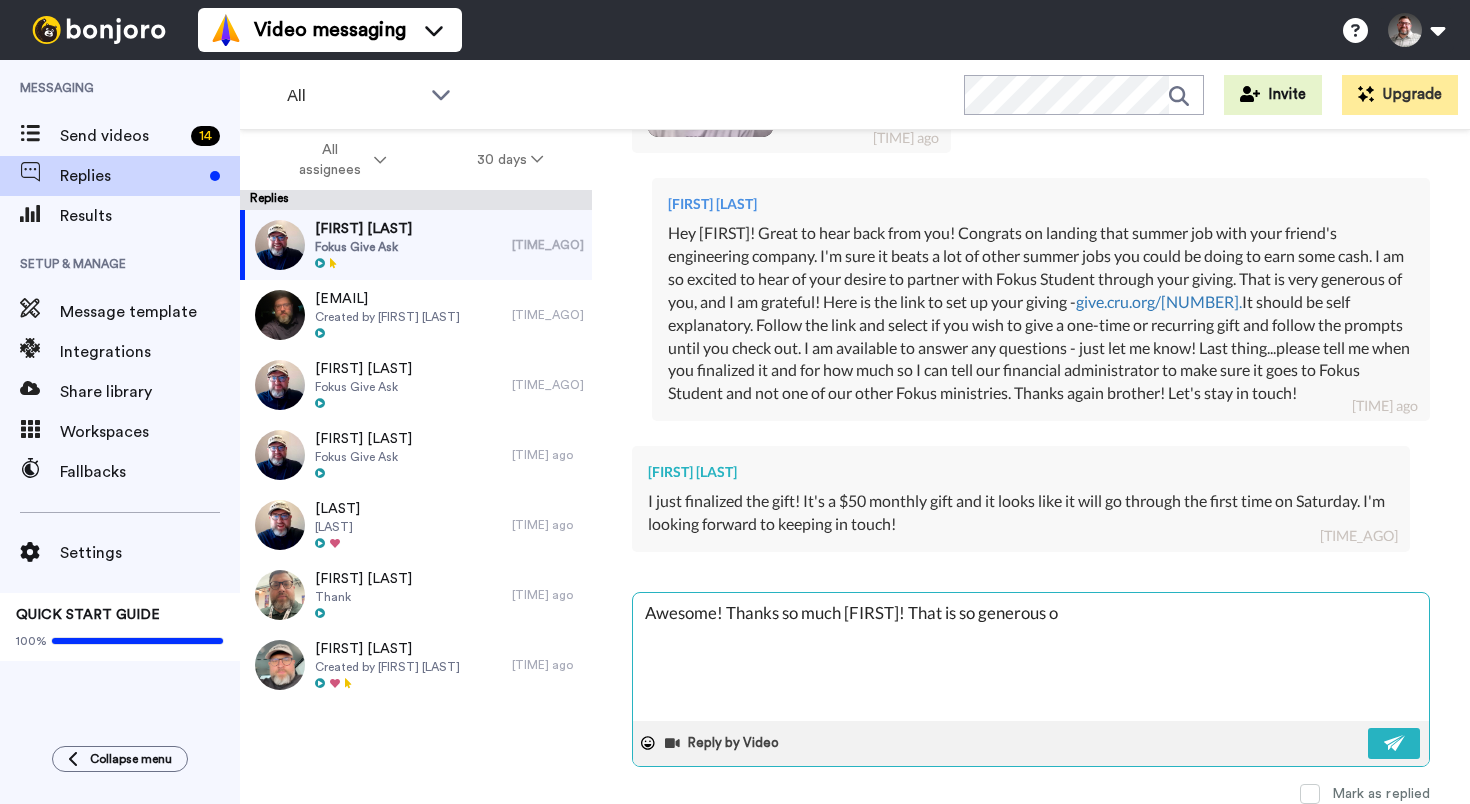 type on "x" 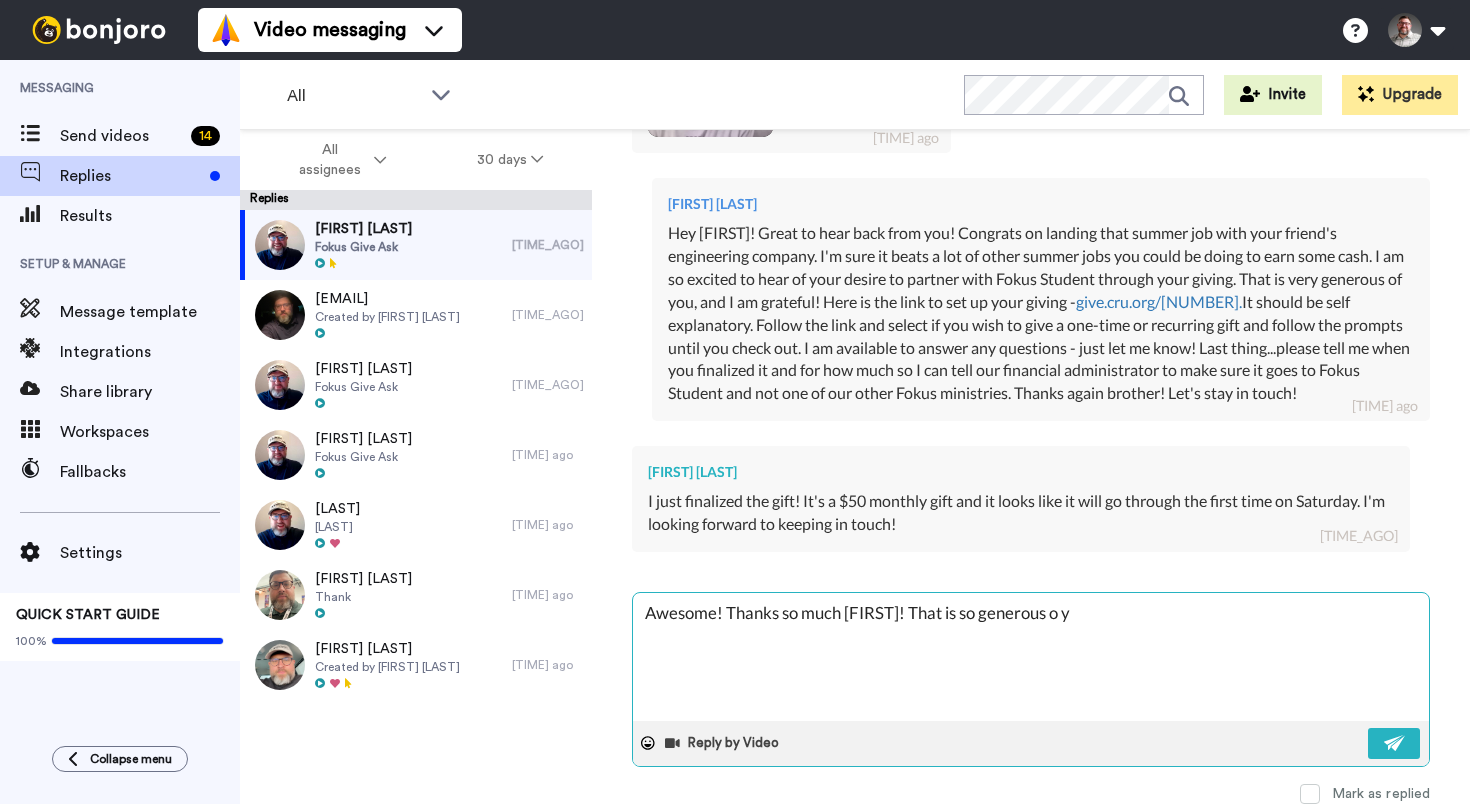 type on "Awesome! Thanks so much [FIRST]! That is so generous of yo" 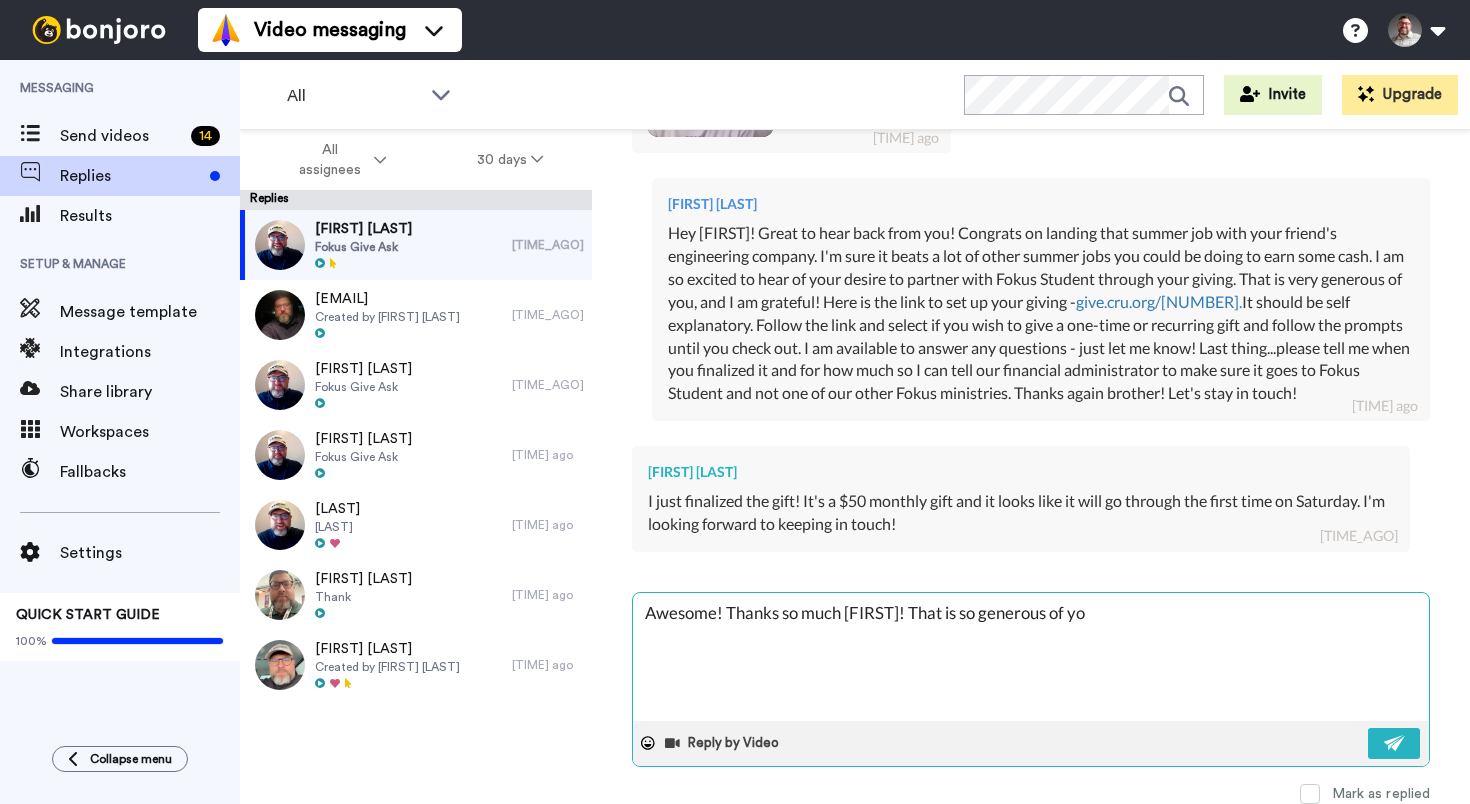type on "x" 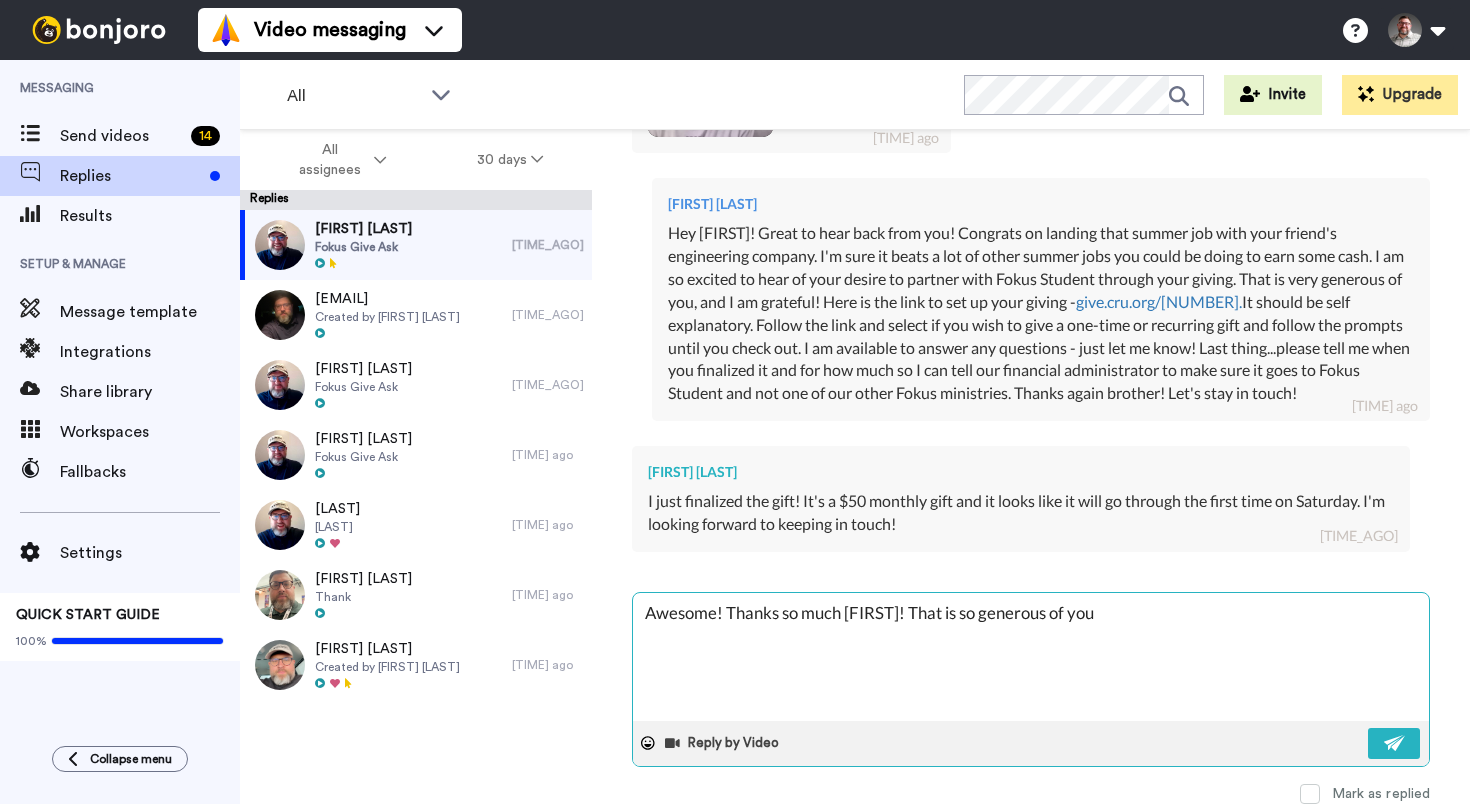 type on "x" 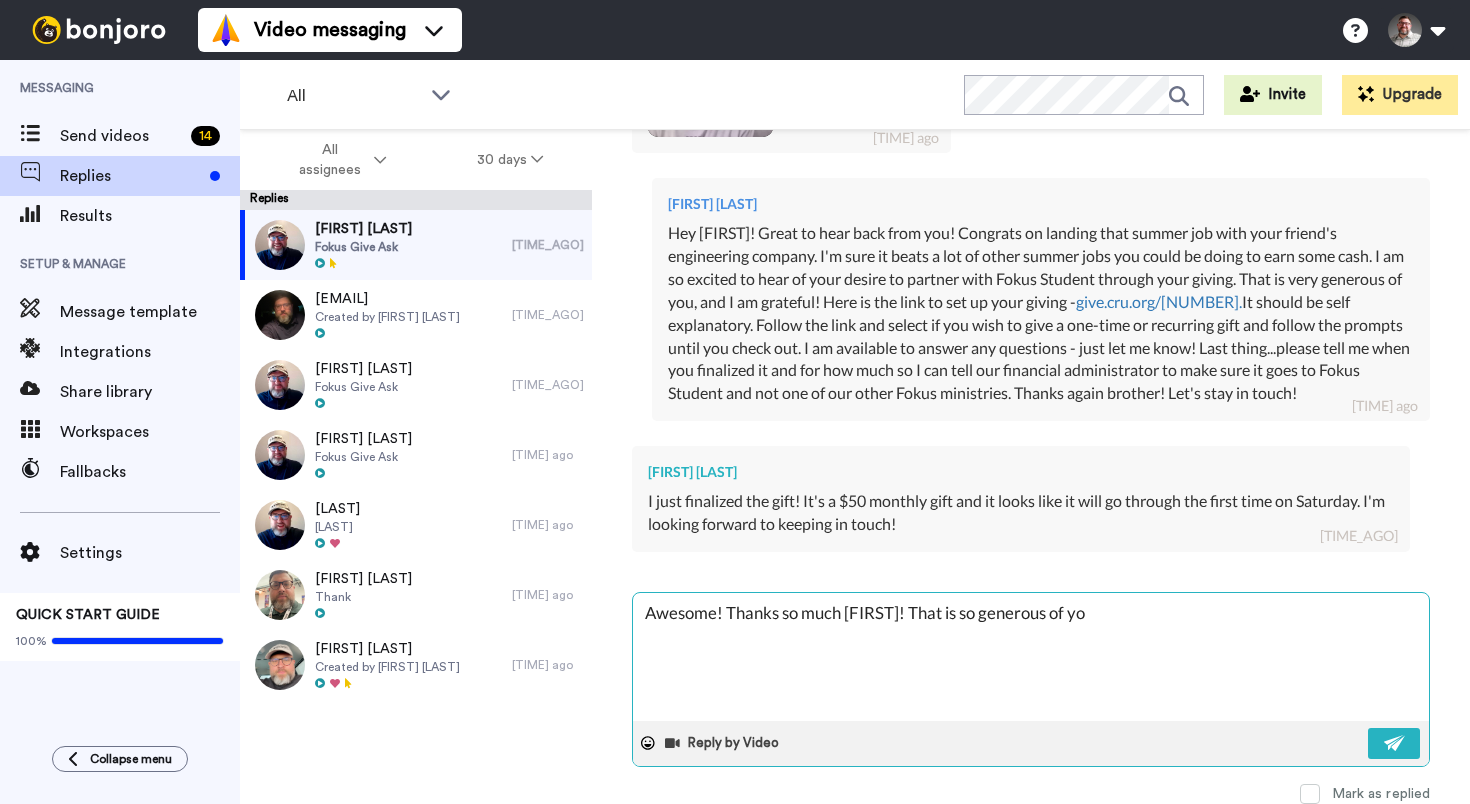 type on "x" 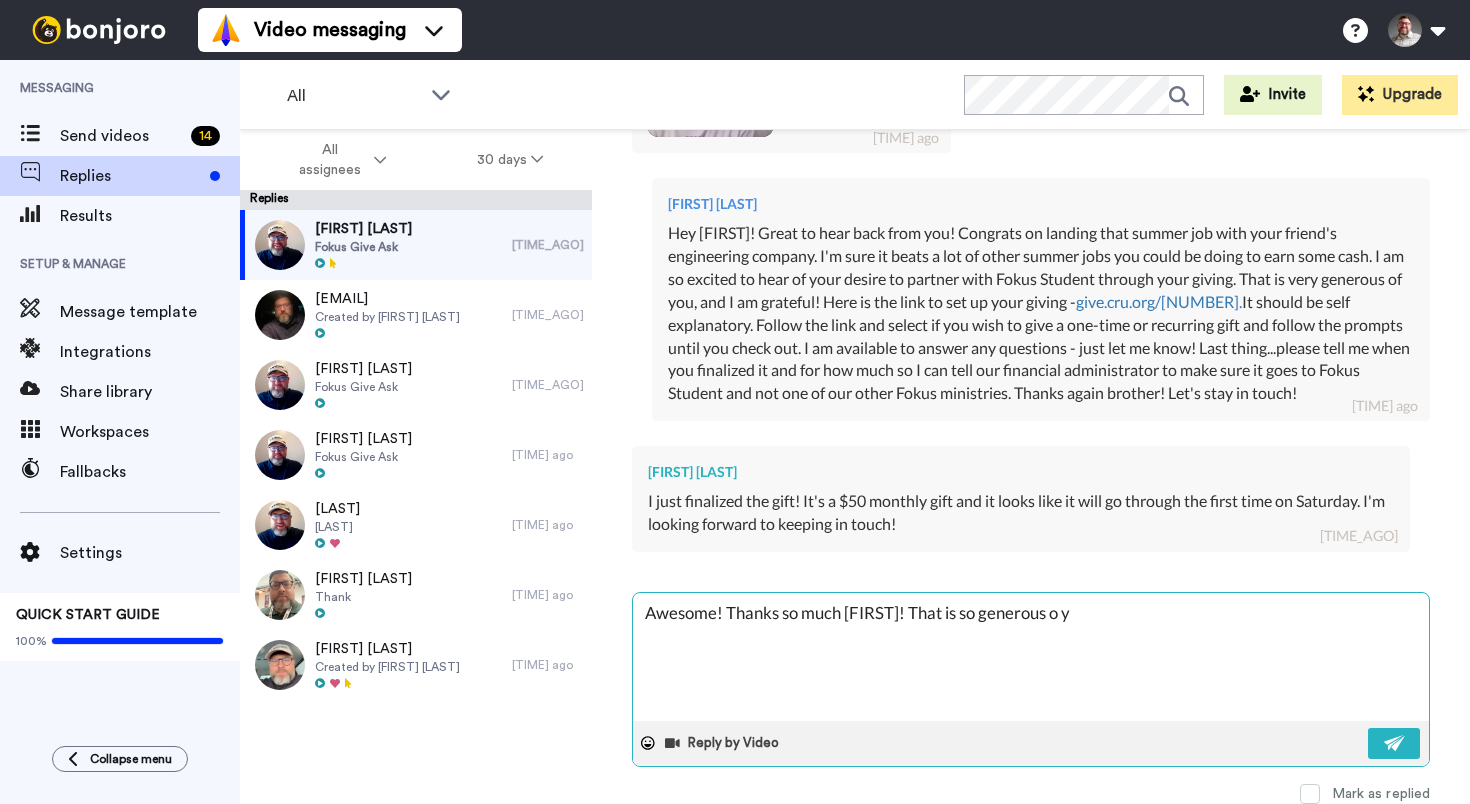 type on "x" 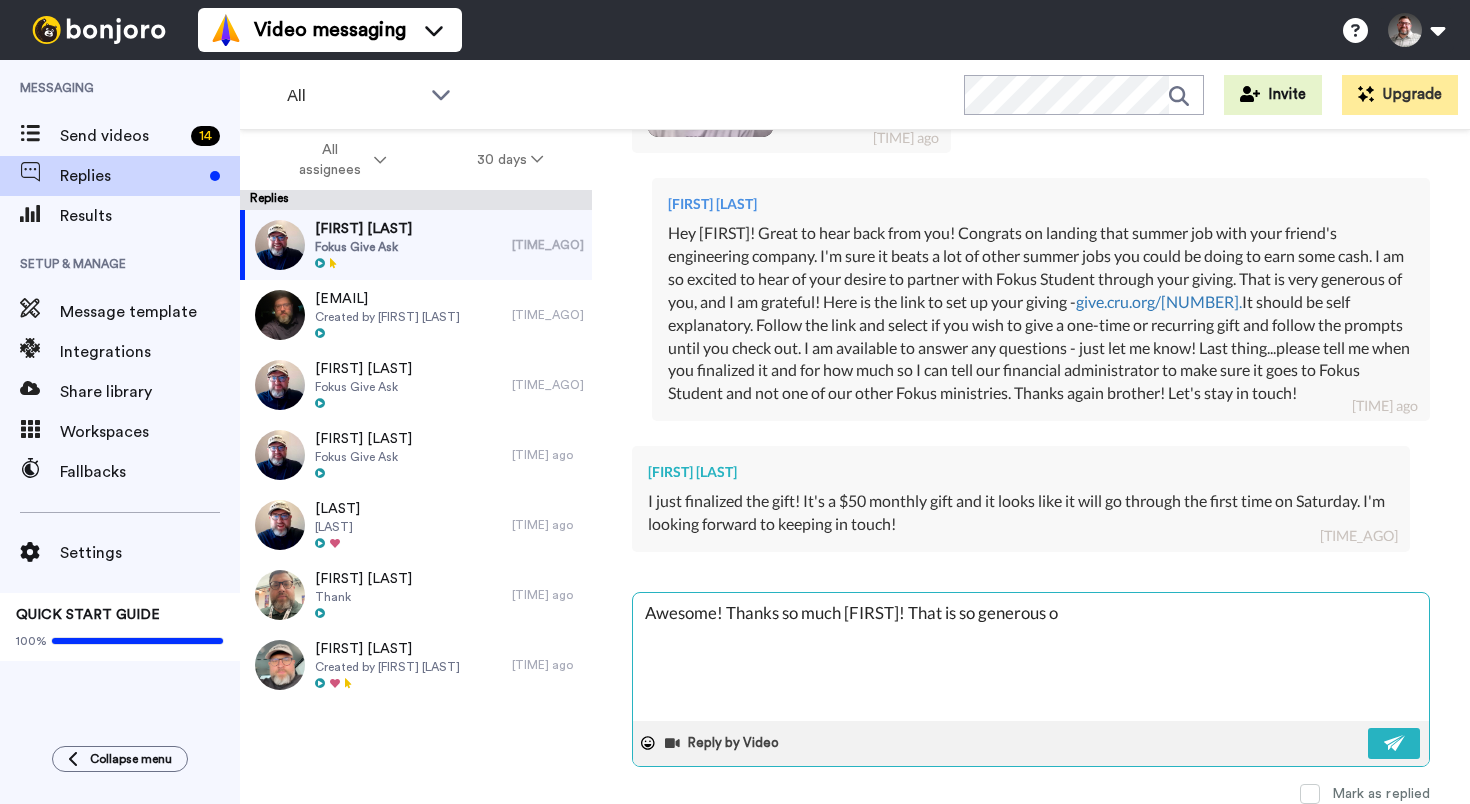 type on "x" 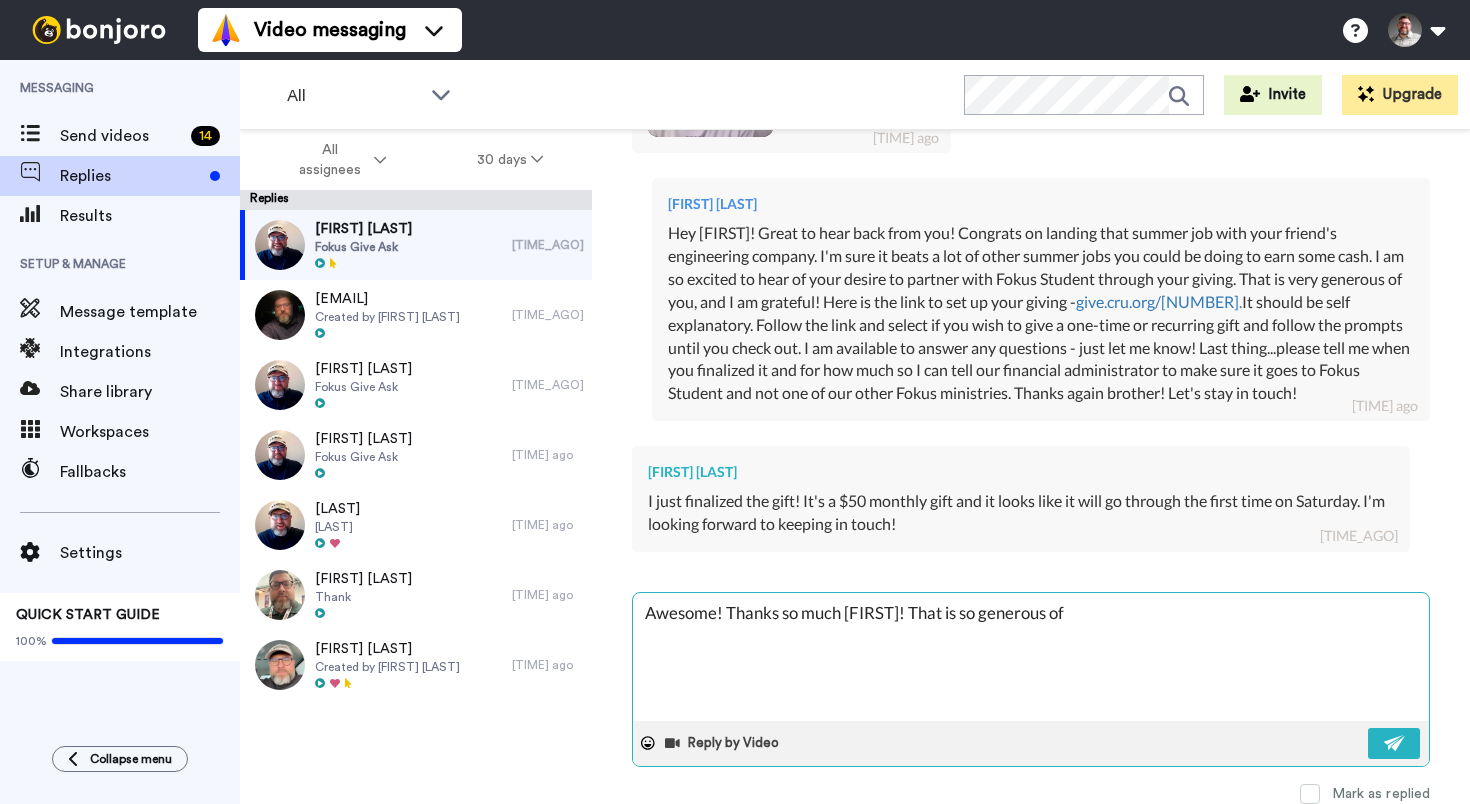 type on "x" 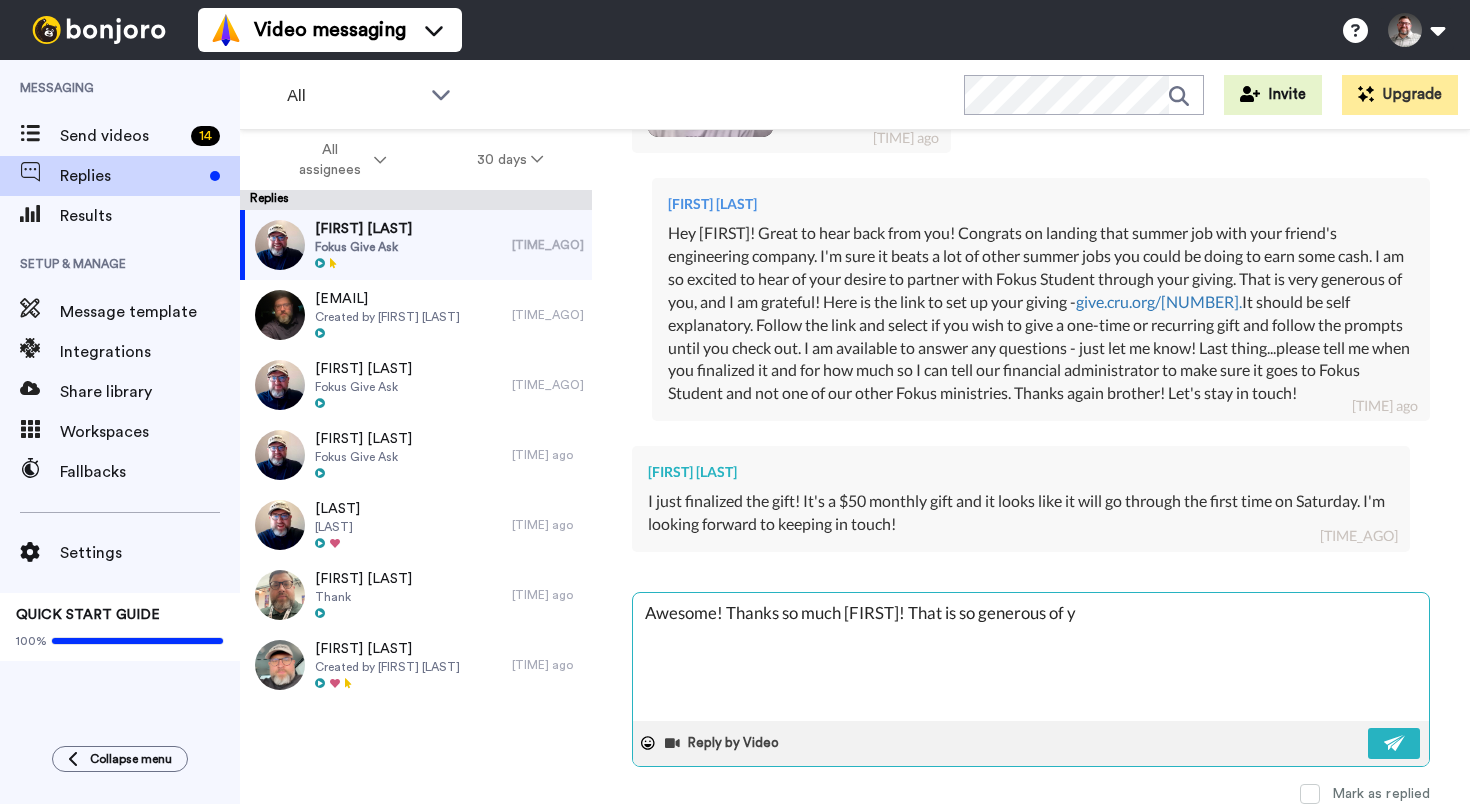 type on "x" 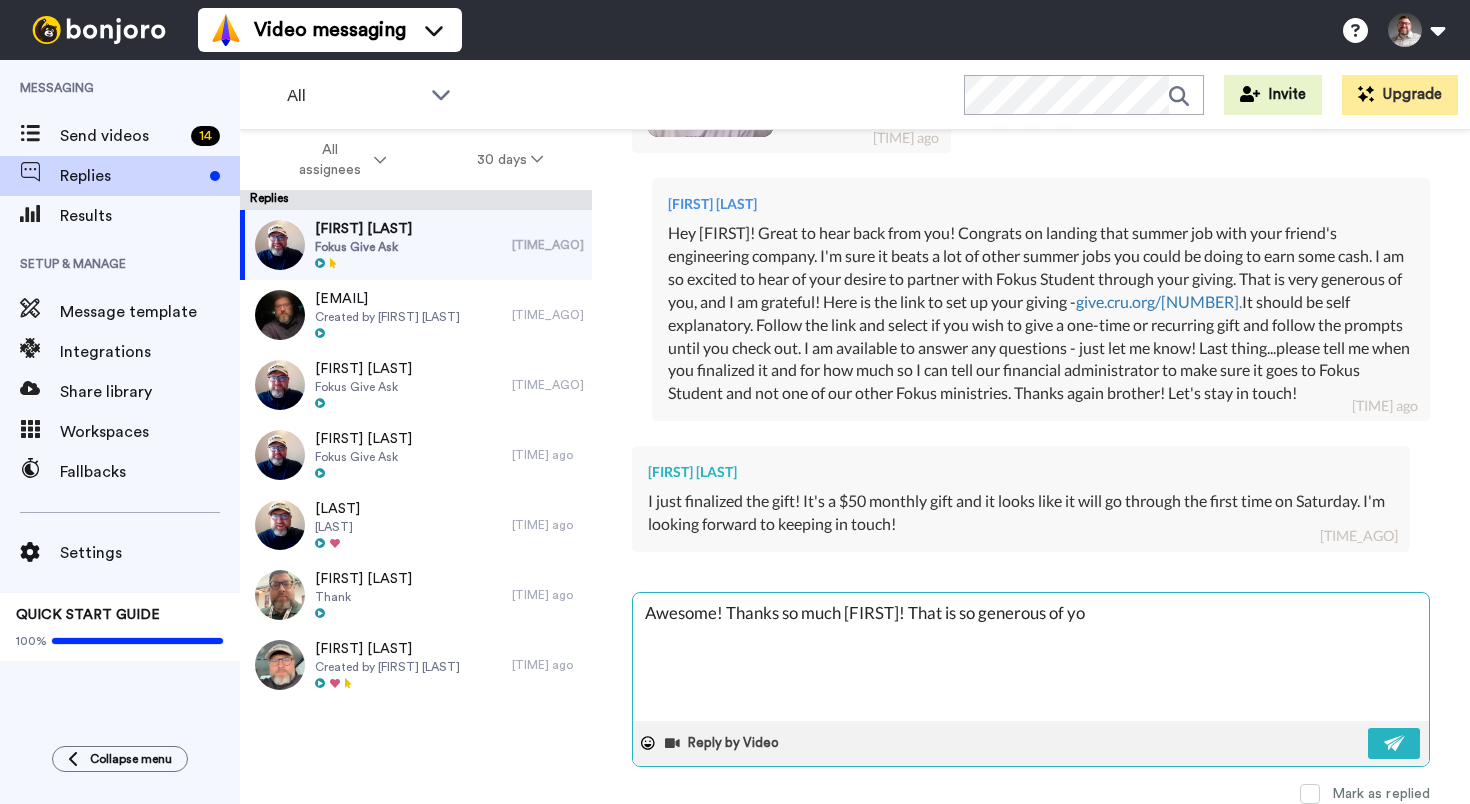type on "x" 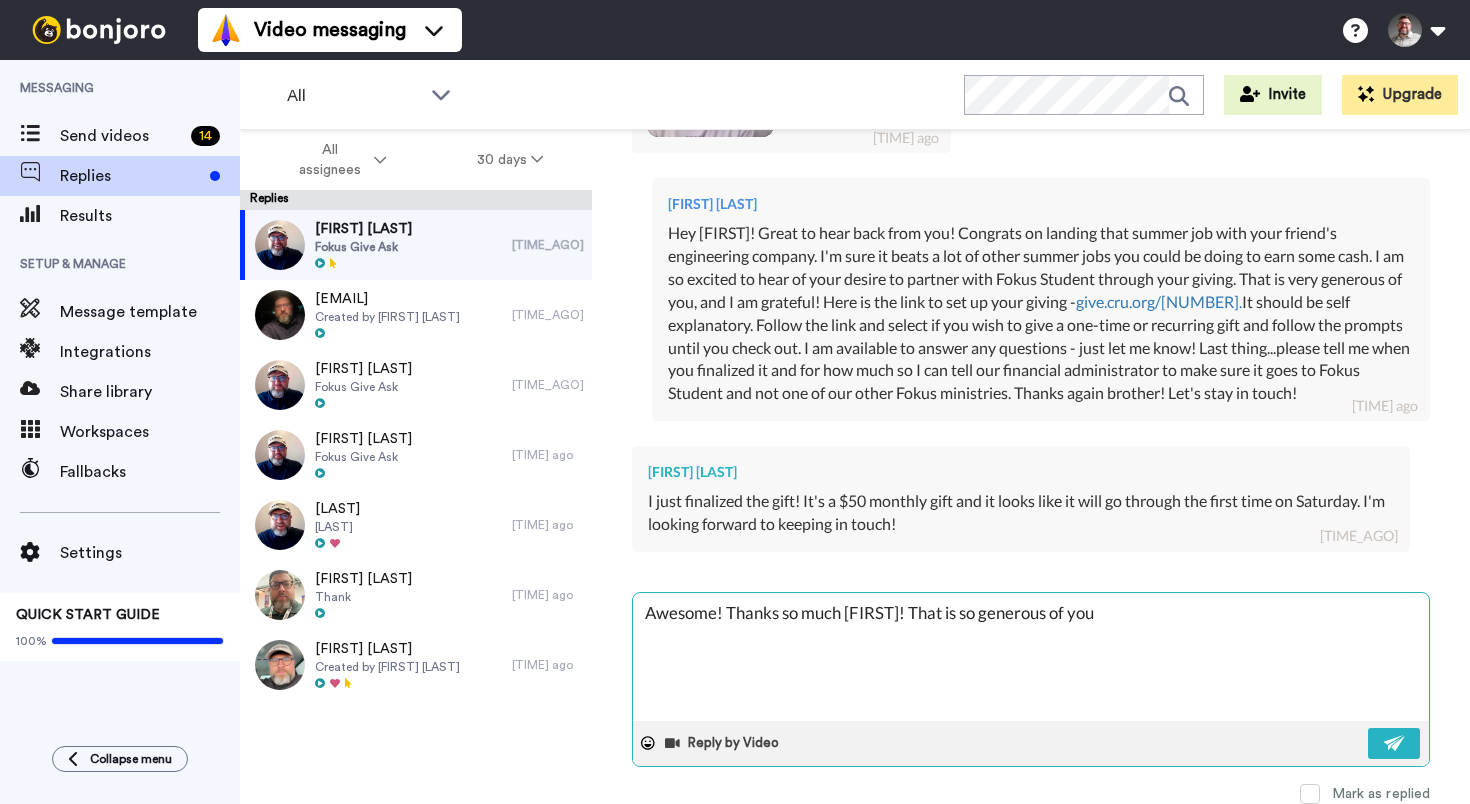 type on "x" 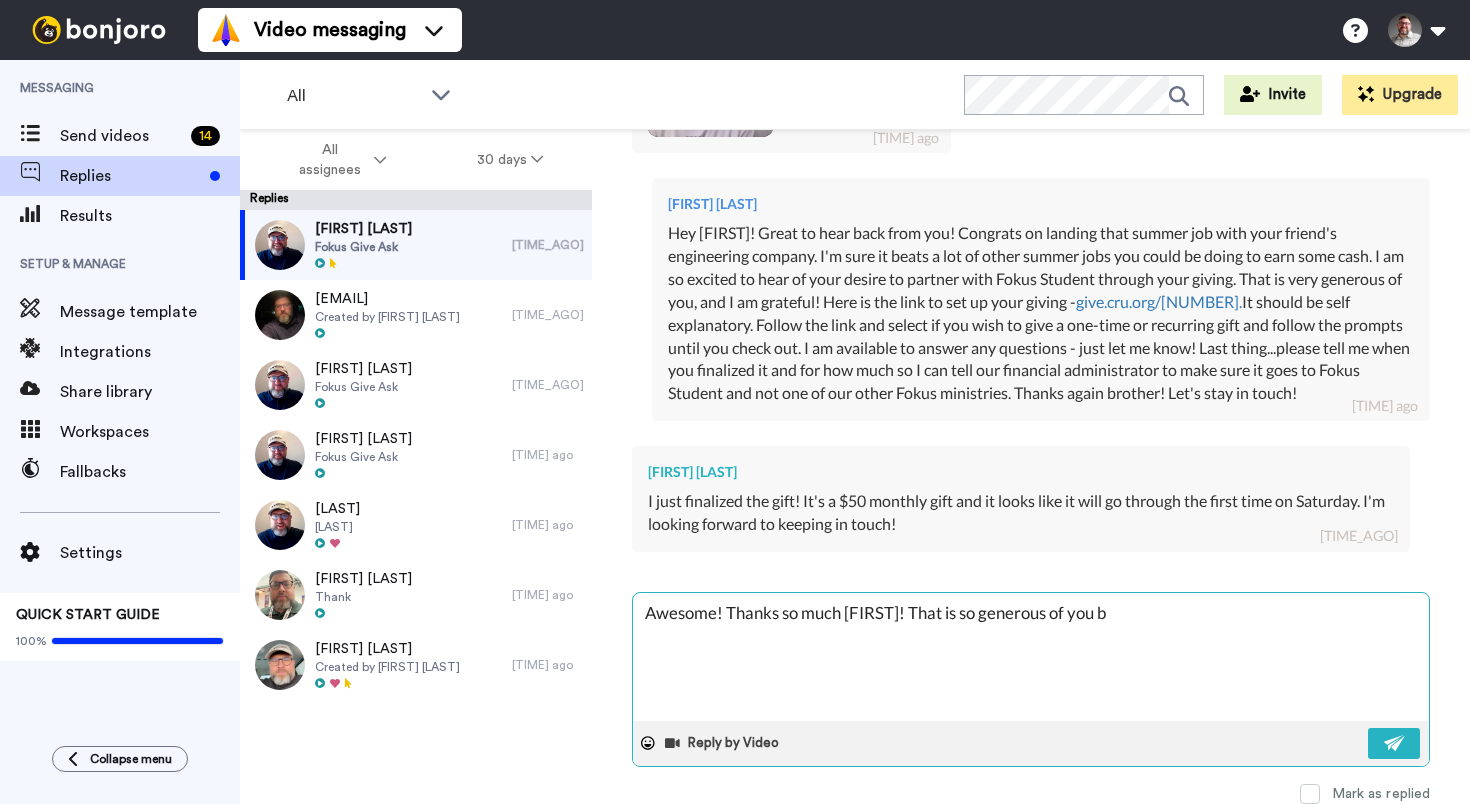 type on "x" 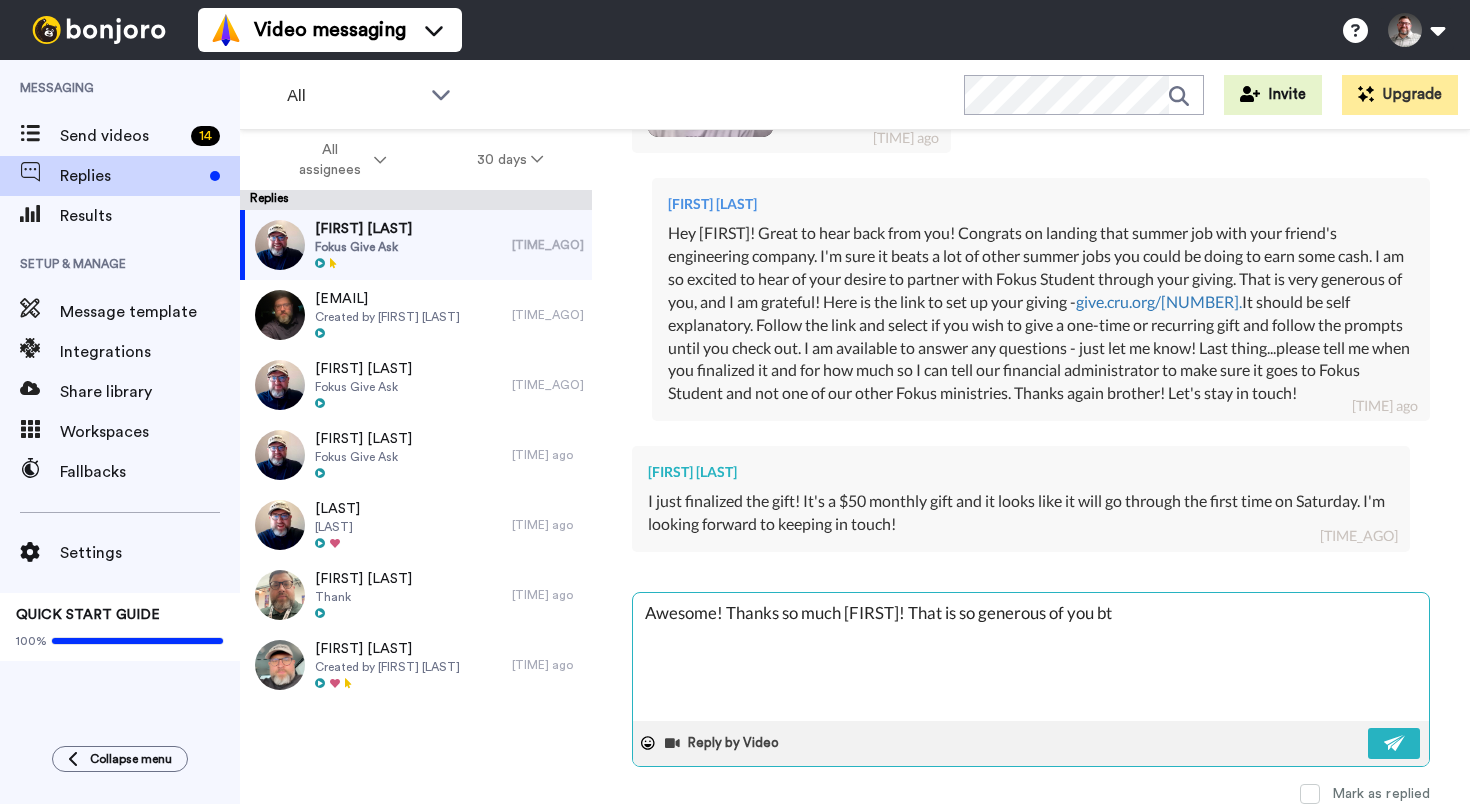 type on "x" 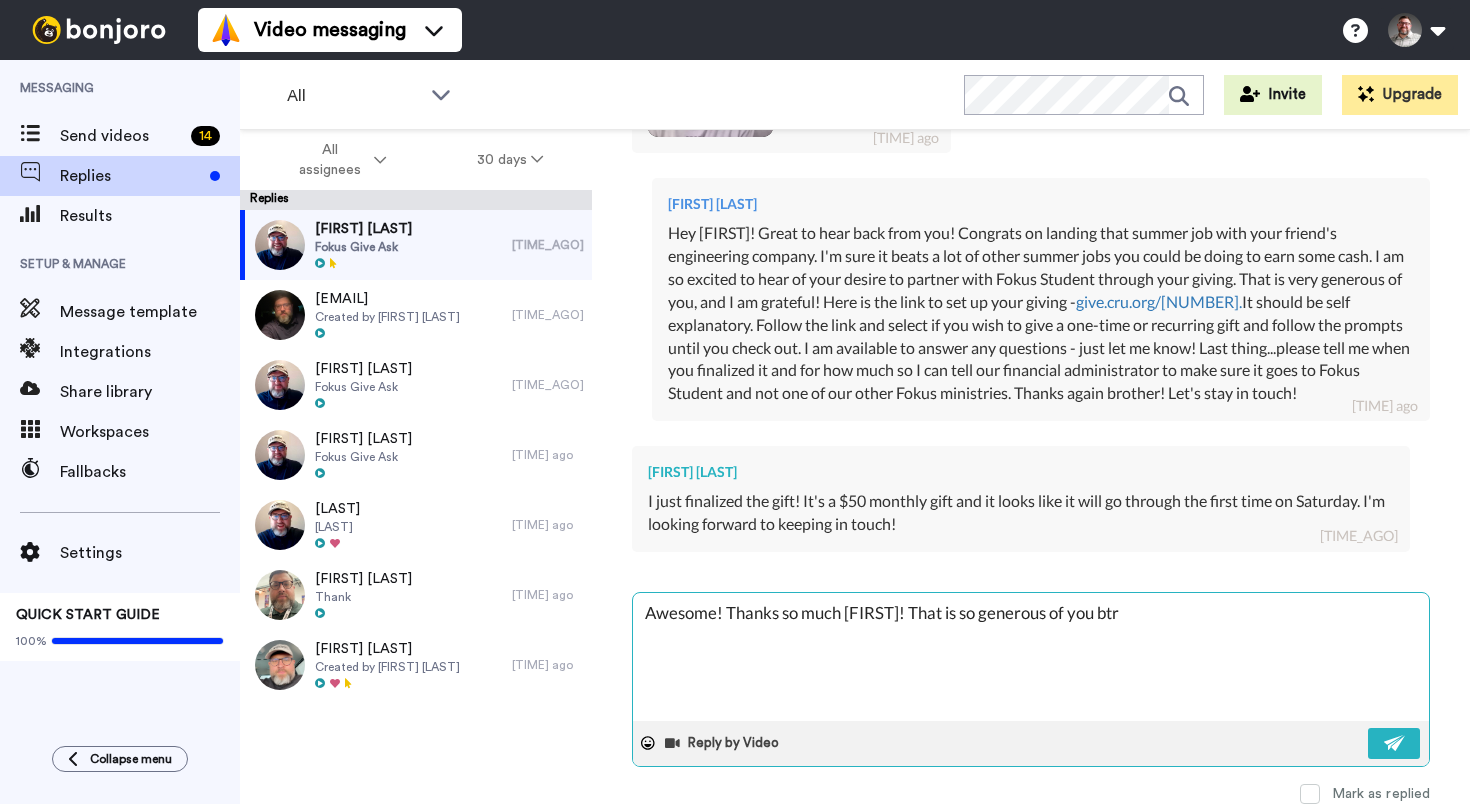 type on "Awesome! Thanks so much [FIRST]! That is so generous of you btro" 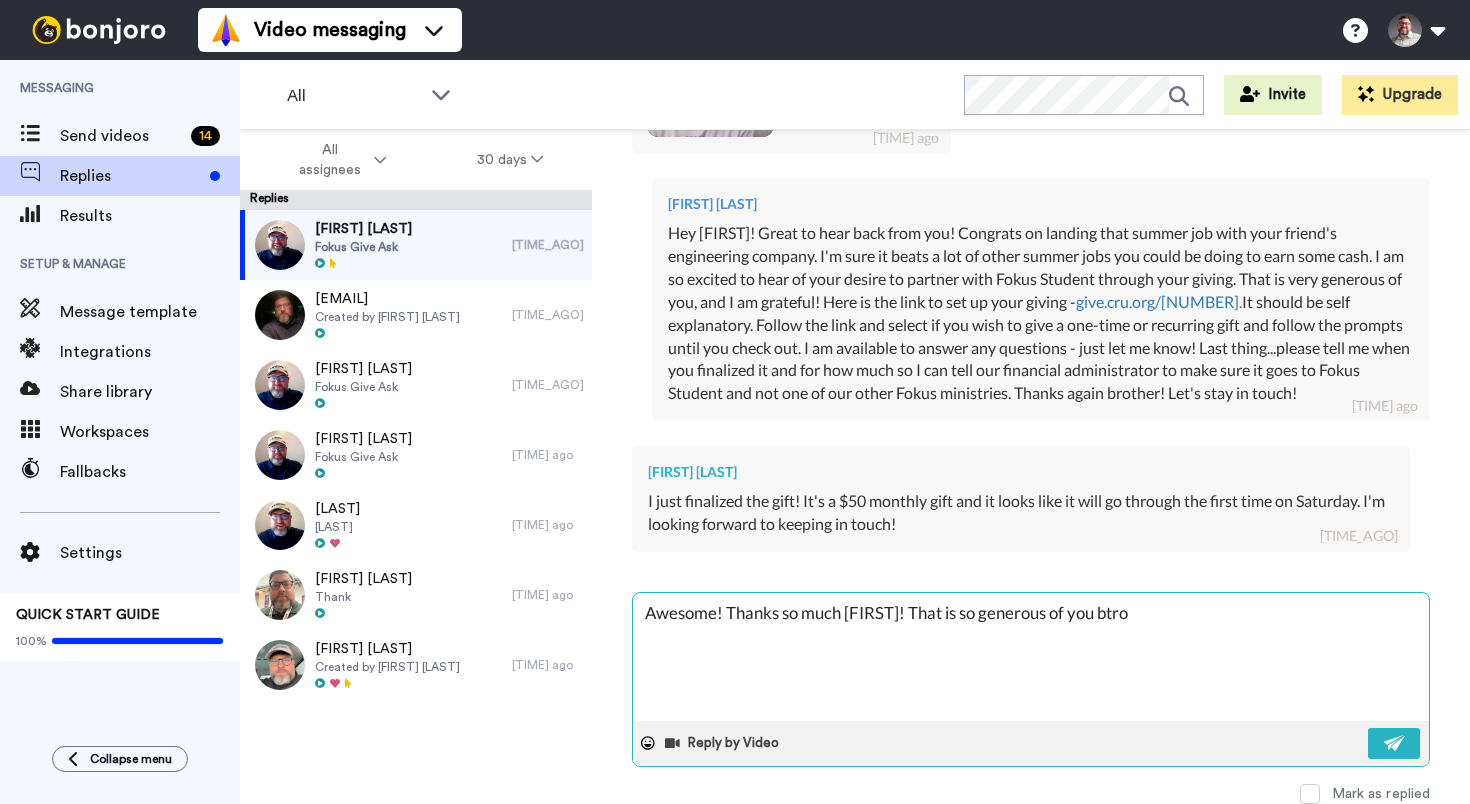 type on "x" 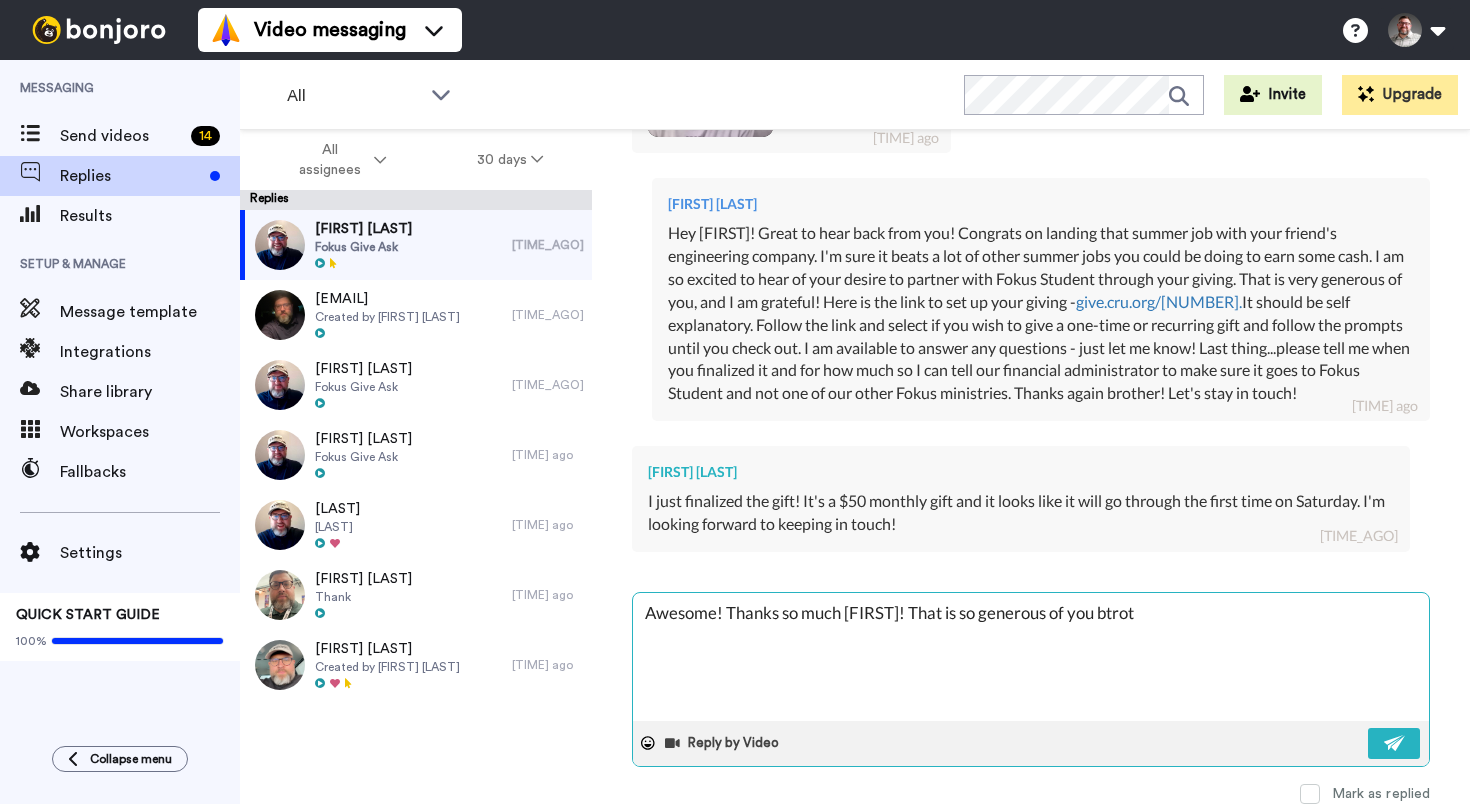 type on "Awesome! Thanks so much [FIRST]! That is so generous of you btroth" 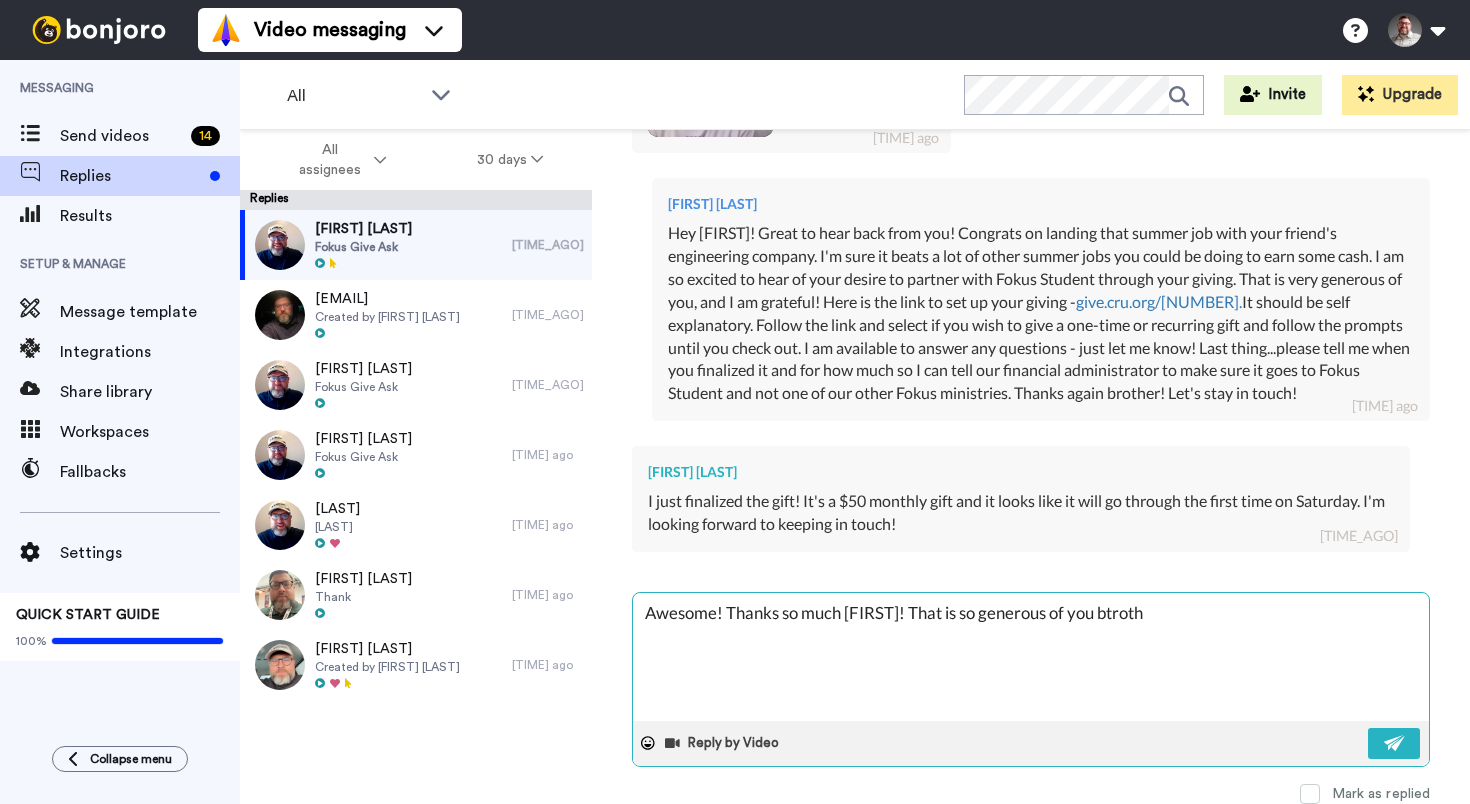 type on "x" 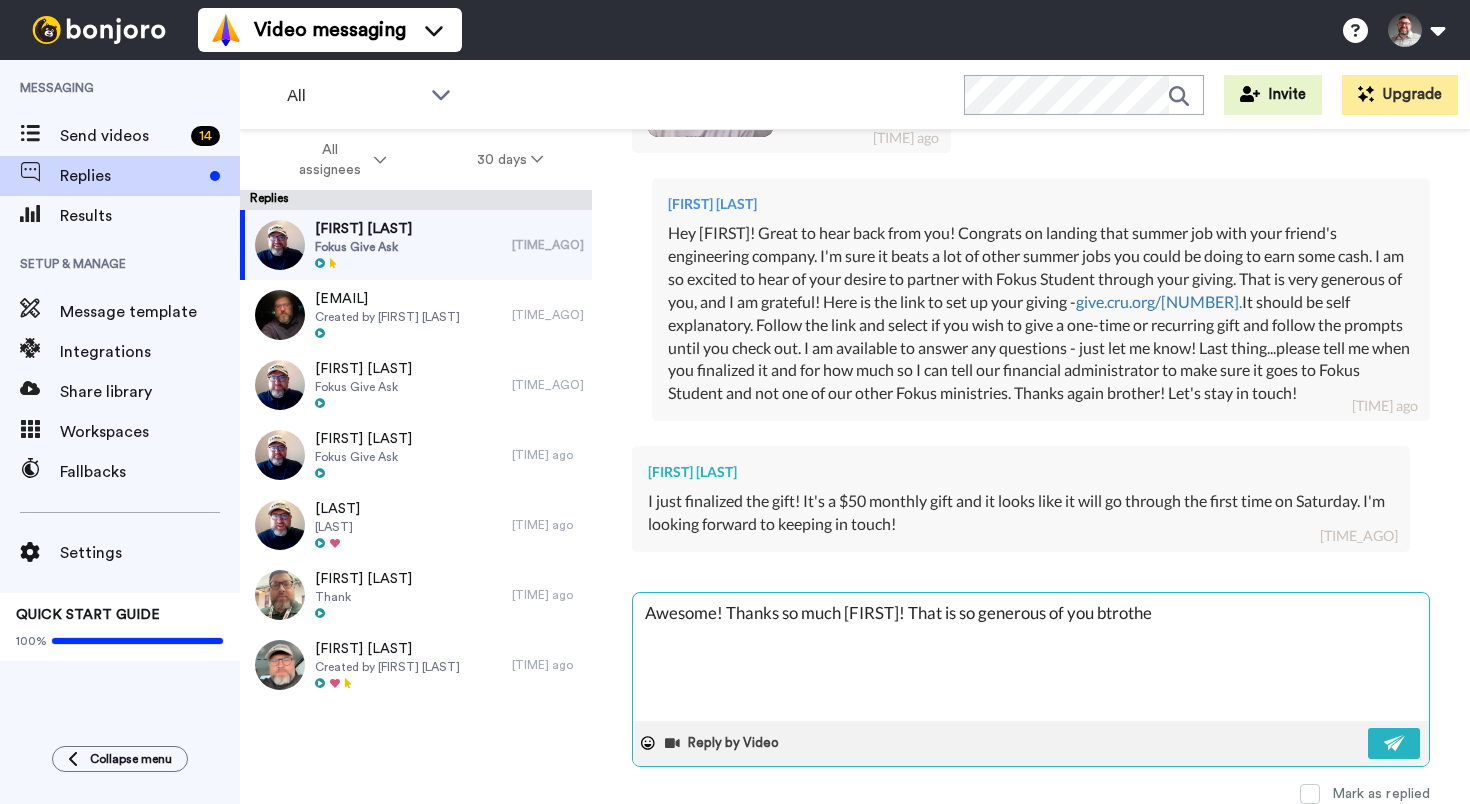 type on "x" 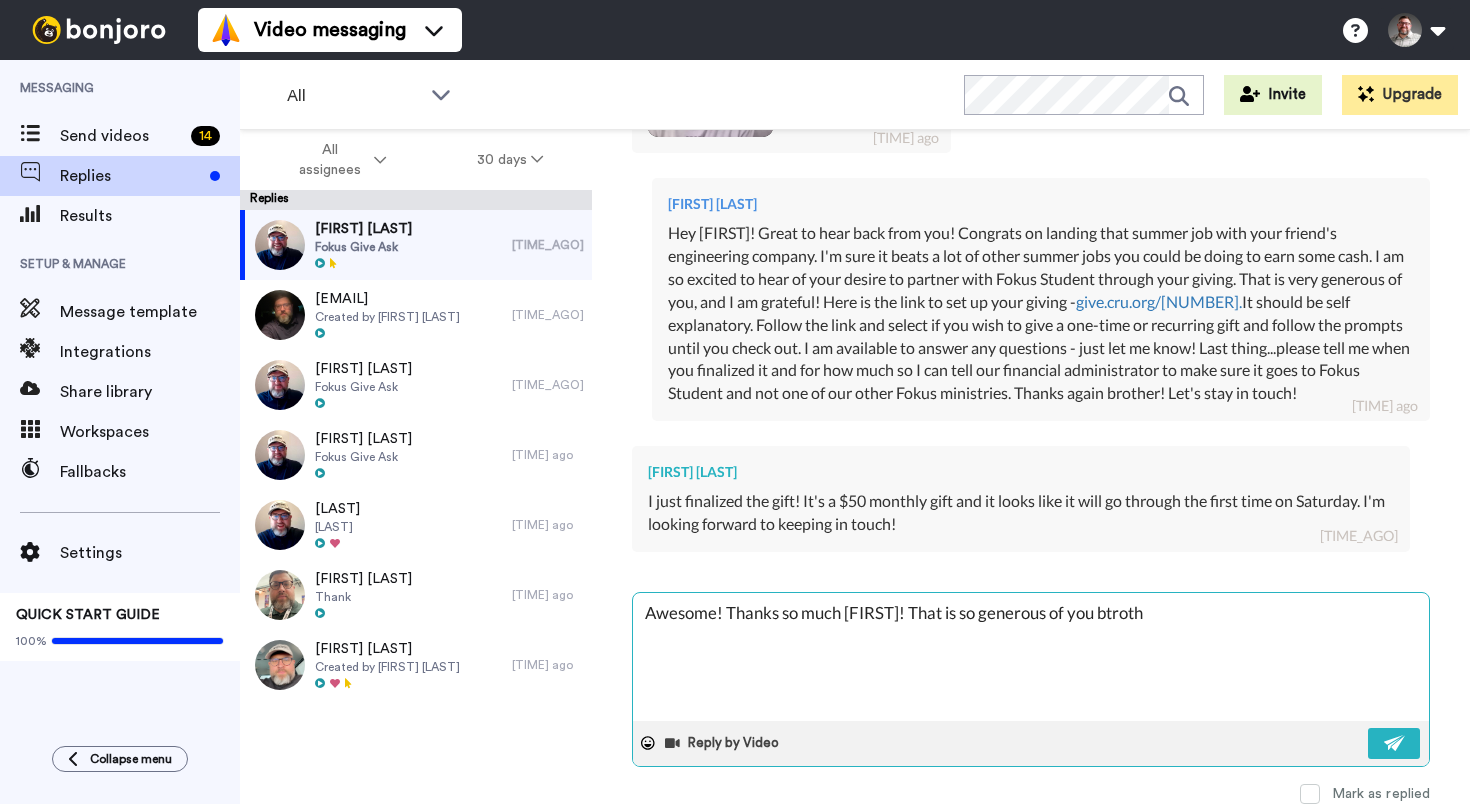 type on "x" 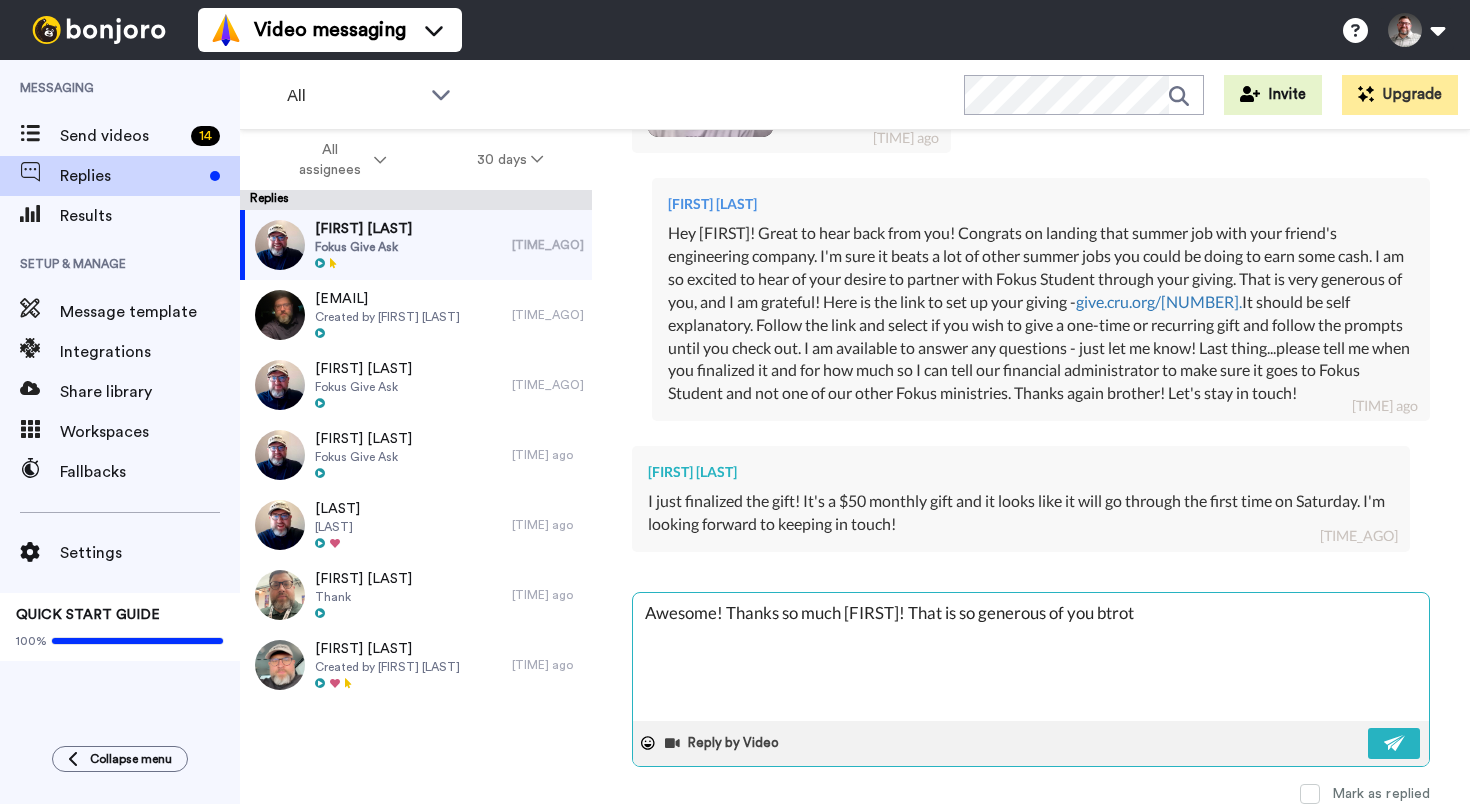 type on "x" 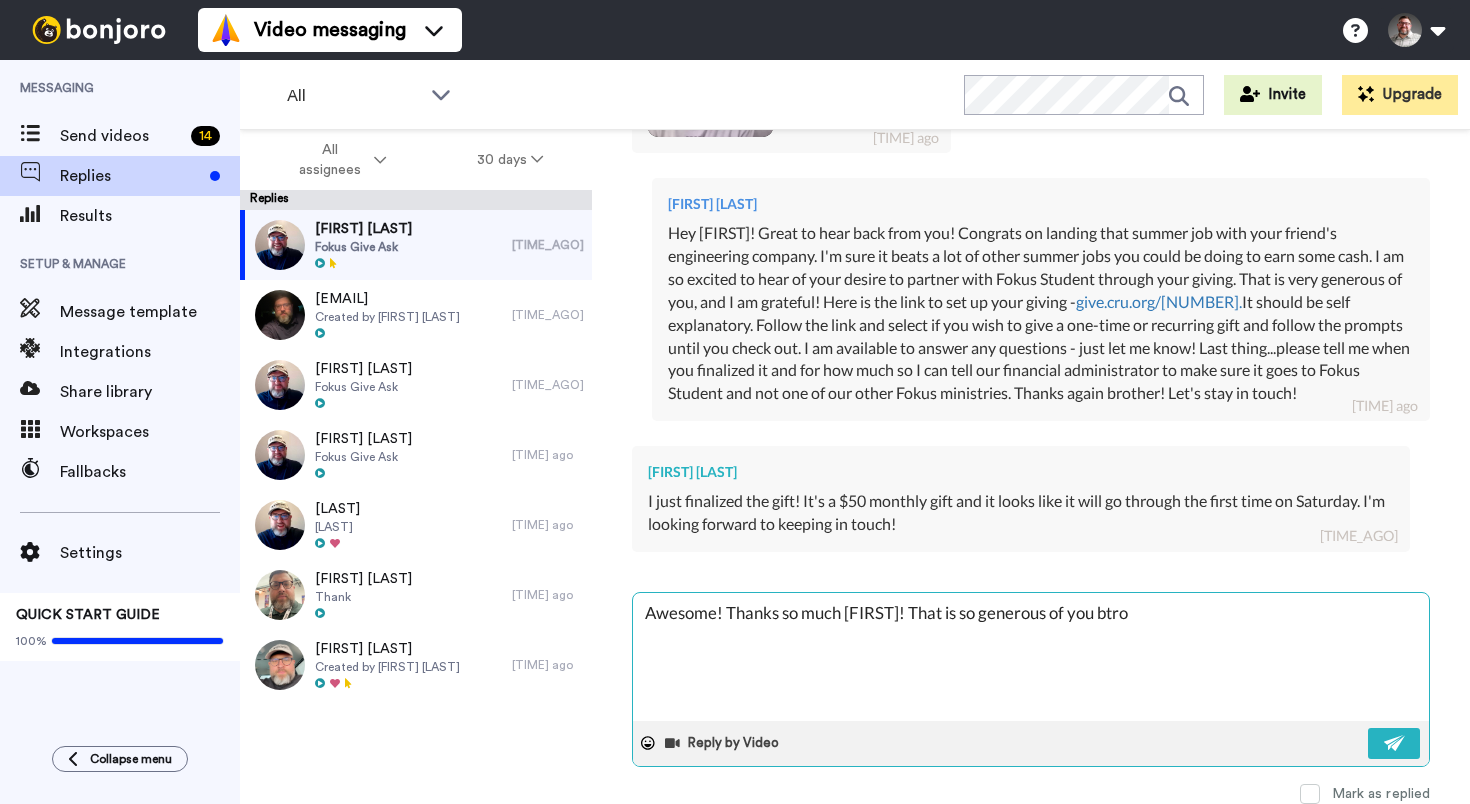 type on "x" 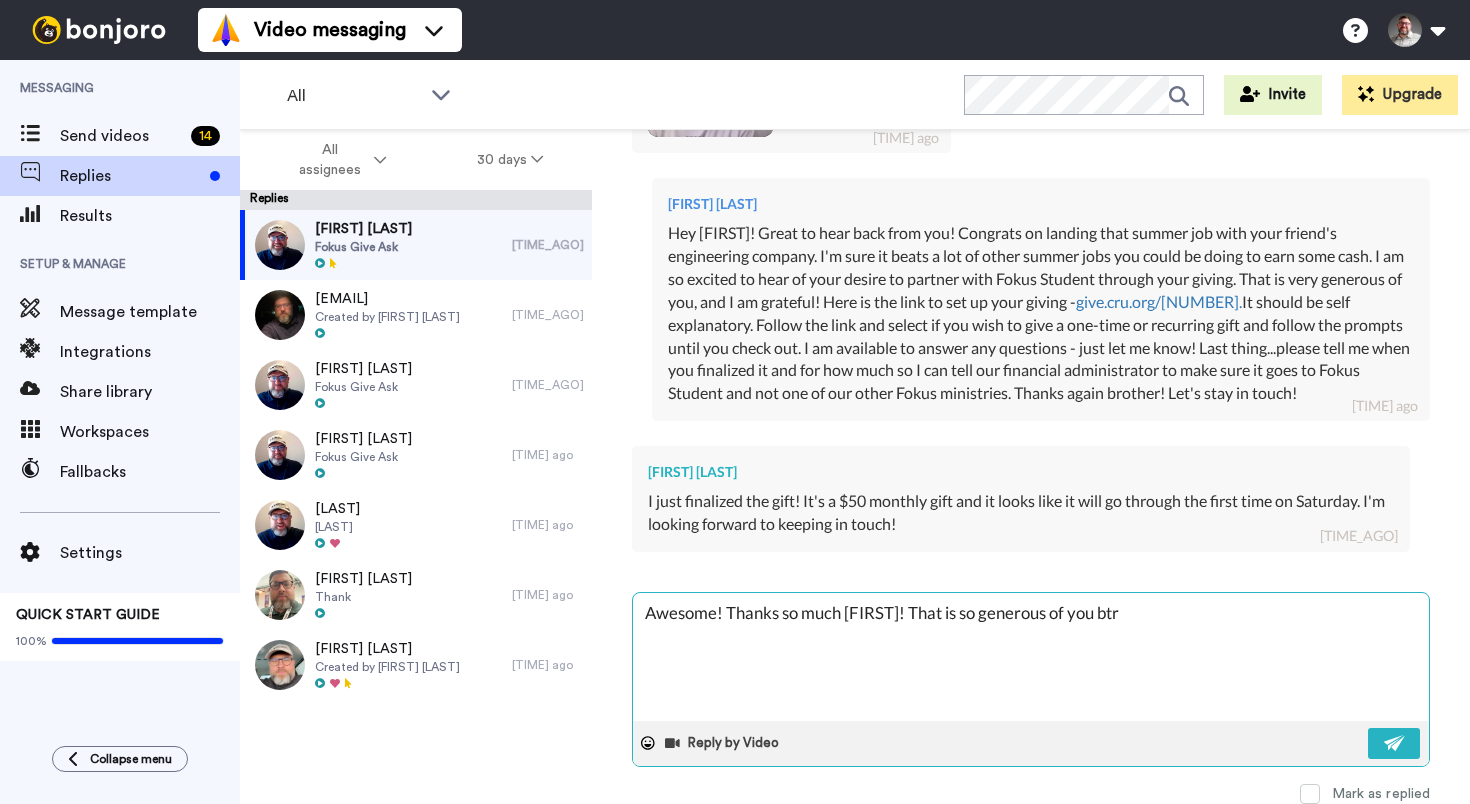 type on "x" 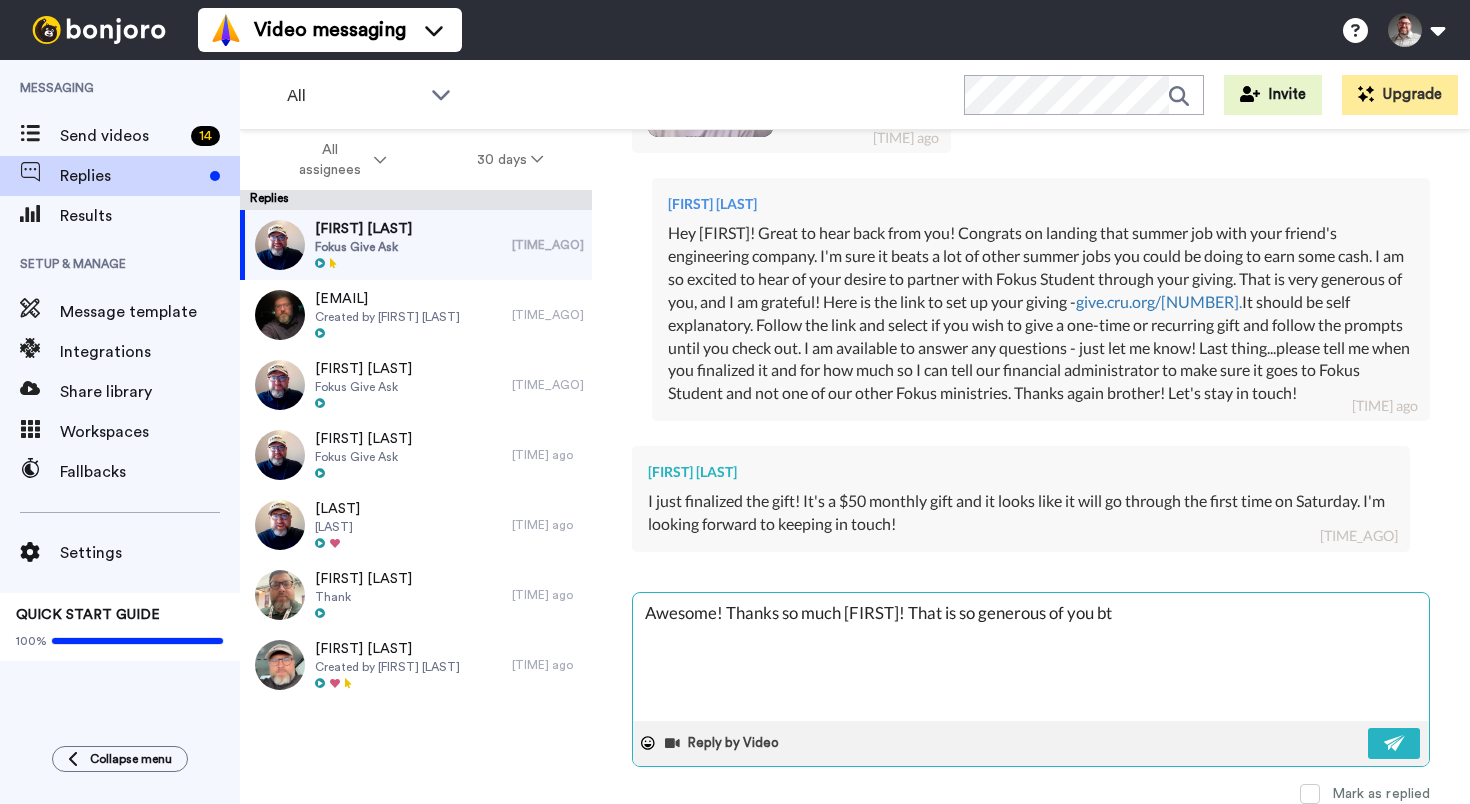 type on "x" 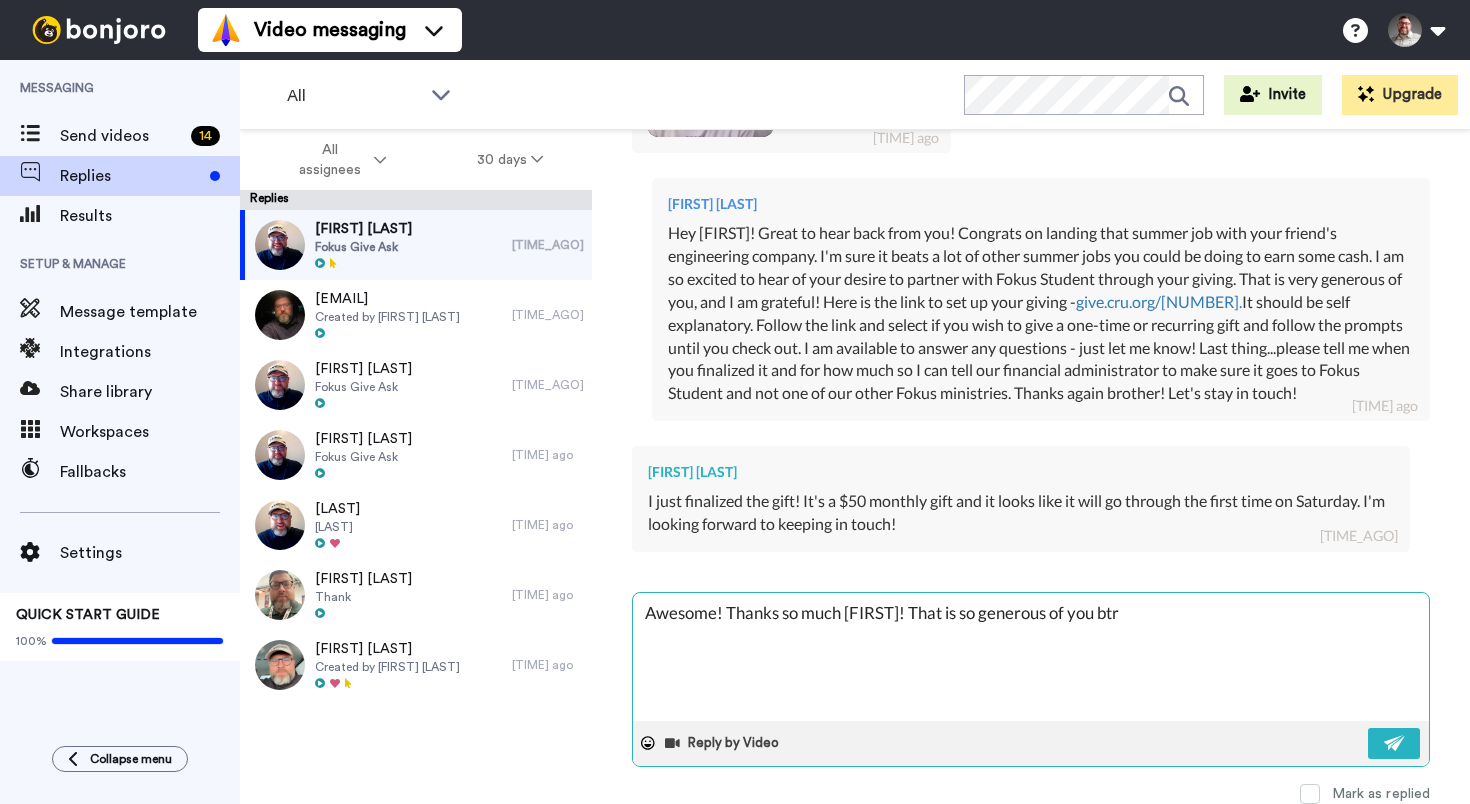 type on "x" 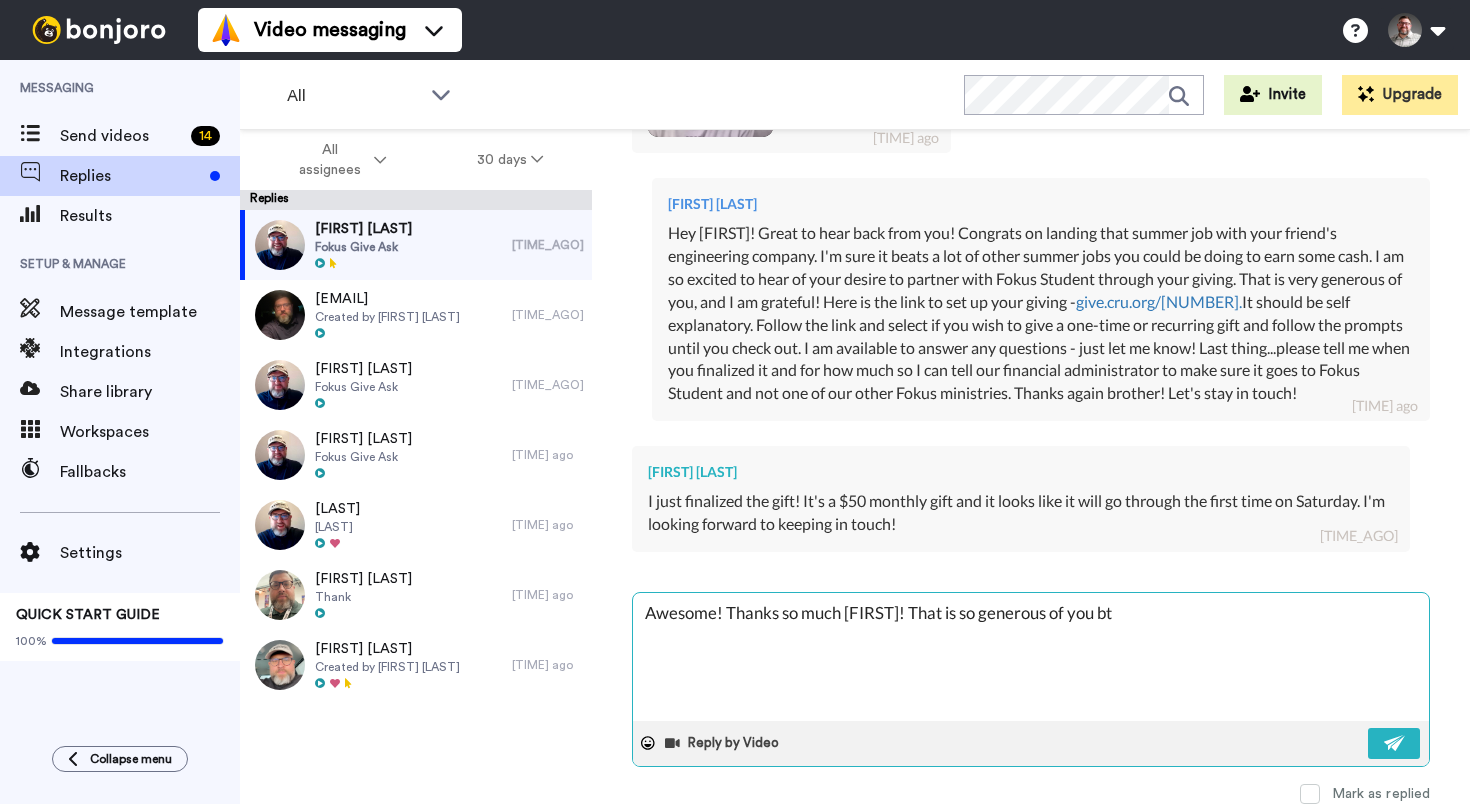 type on "x" 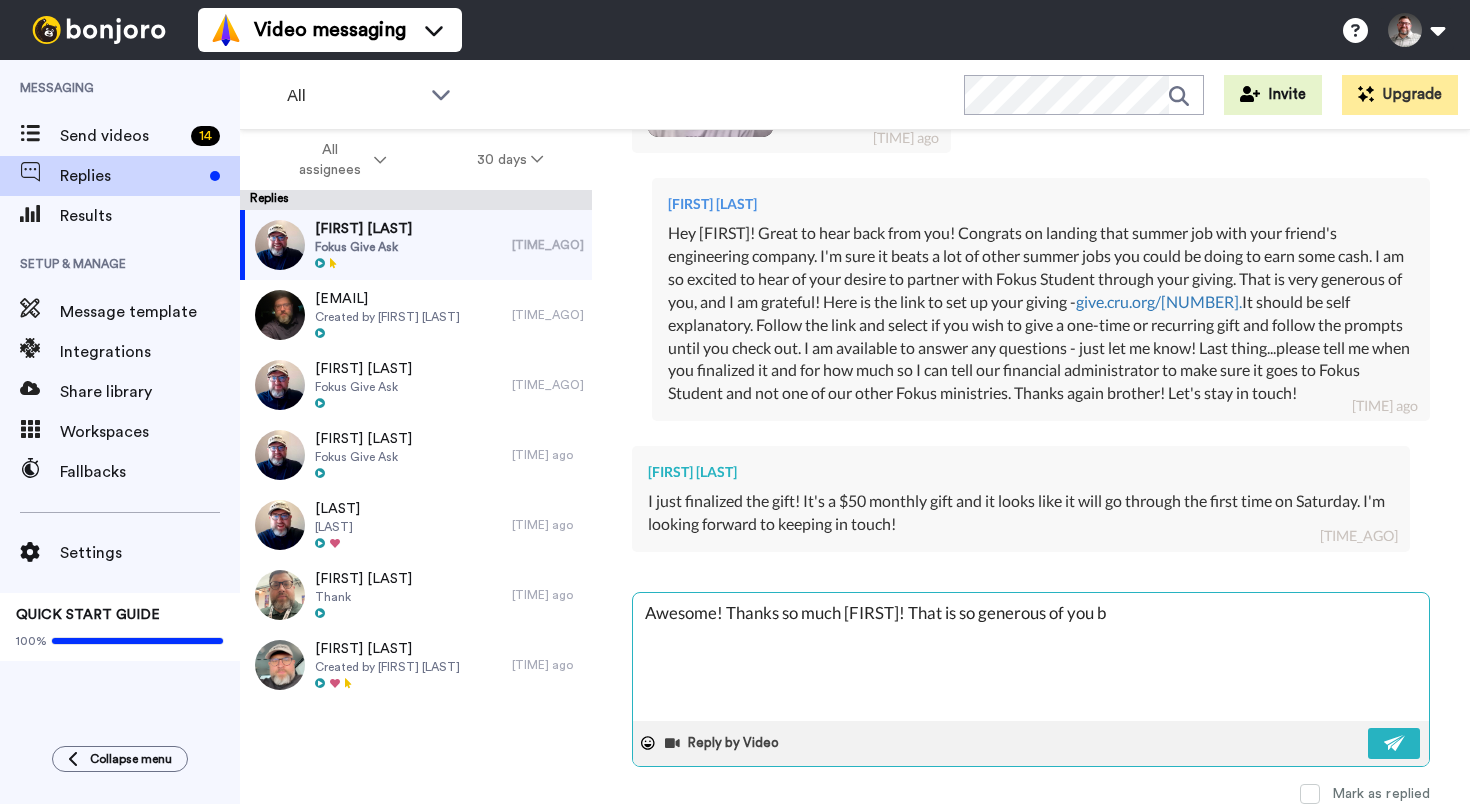 type on "x" 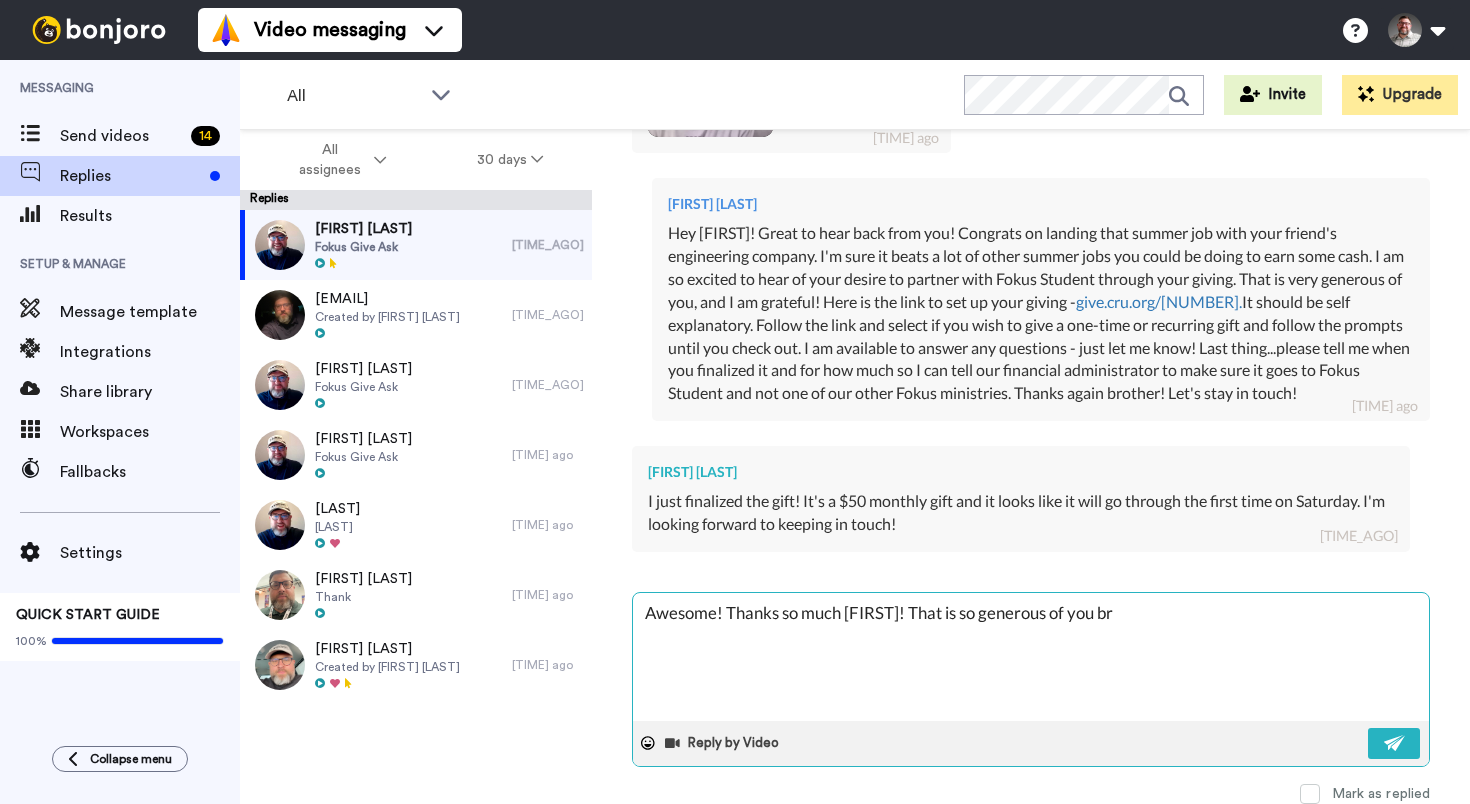 type on "x" 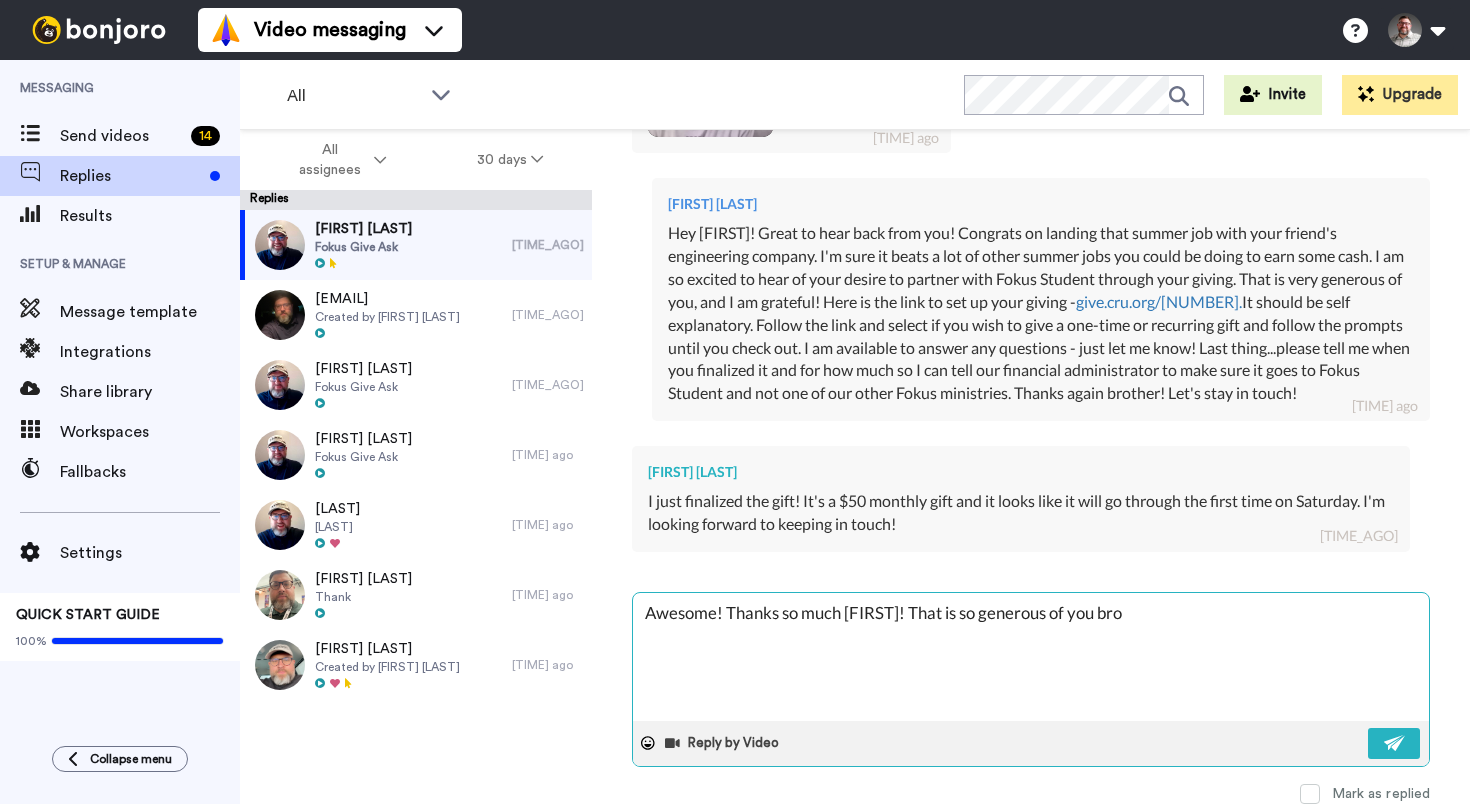 type on "x" 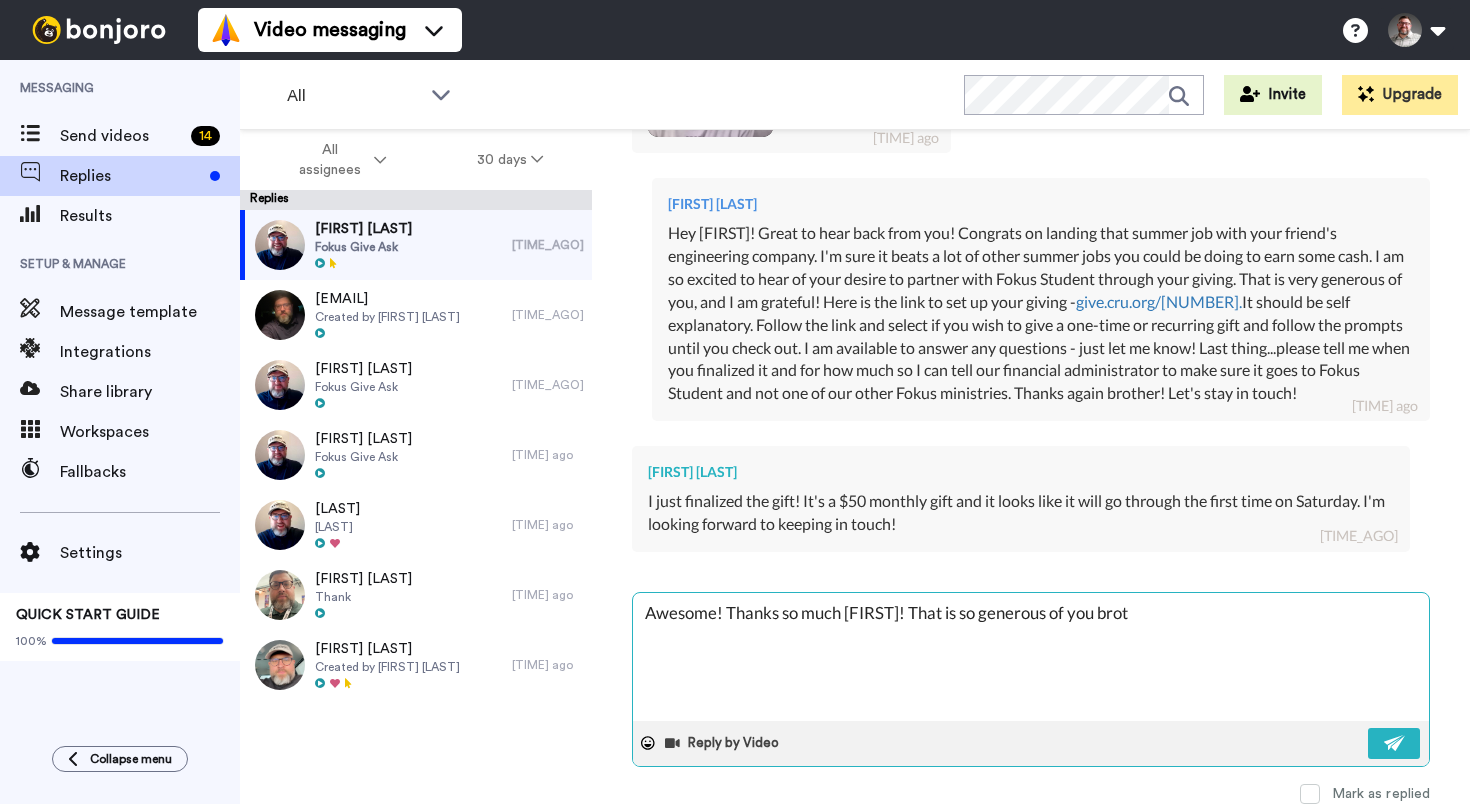 type on "Awesome! Thanks so much [FIRST]! That is so generous of you broth" 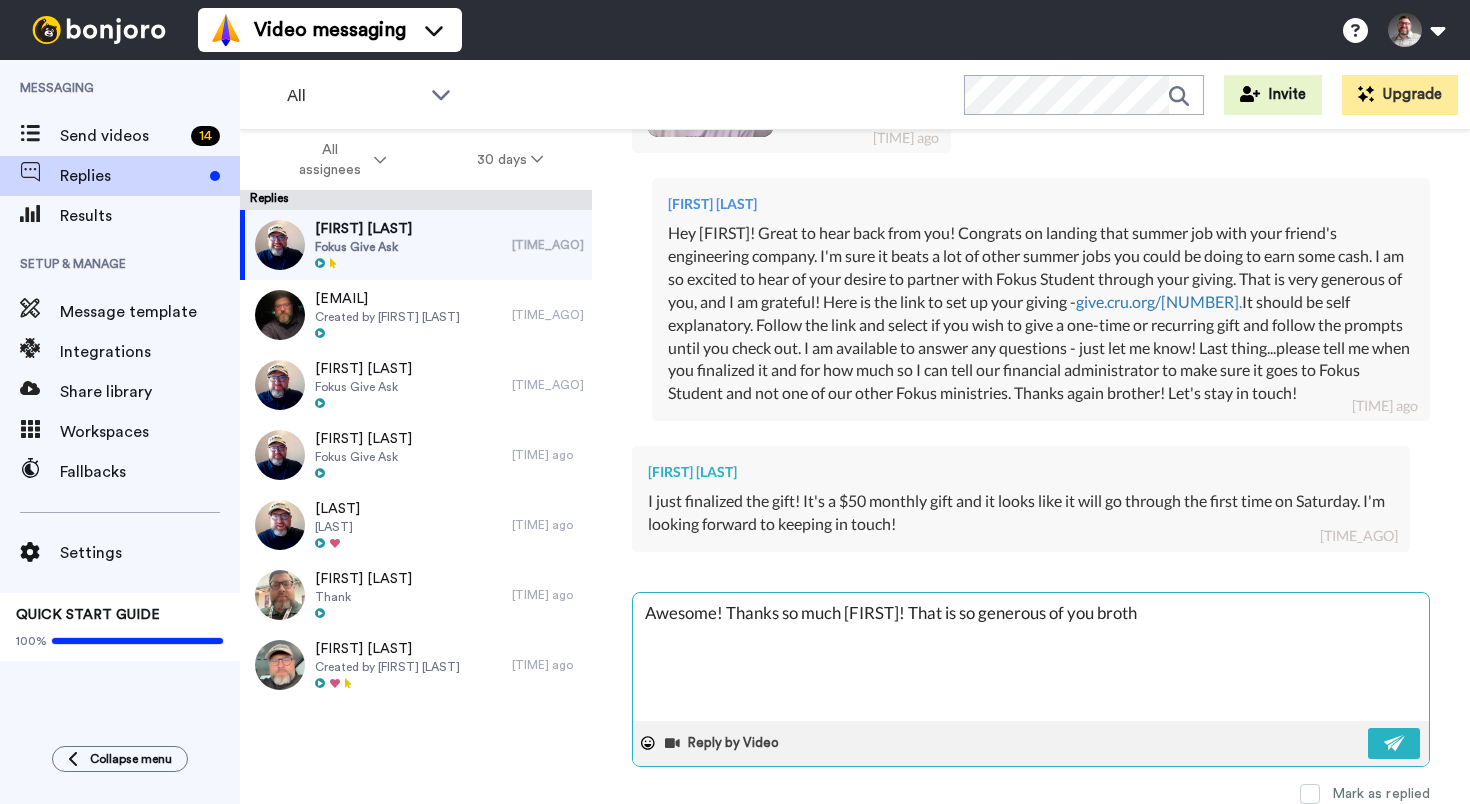type on "x" 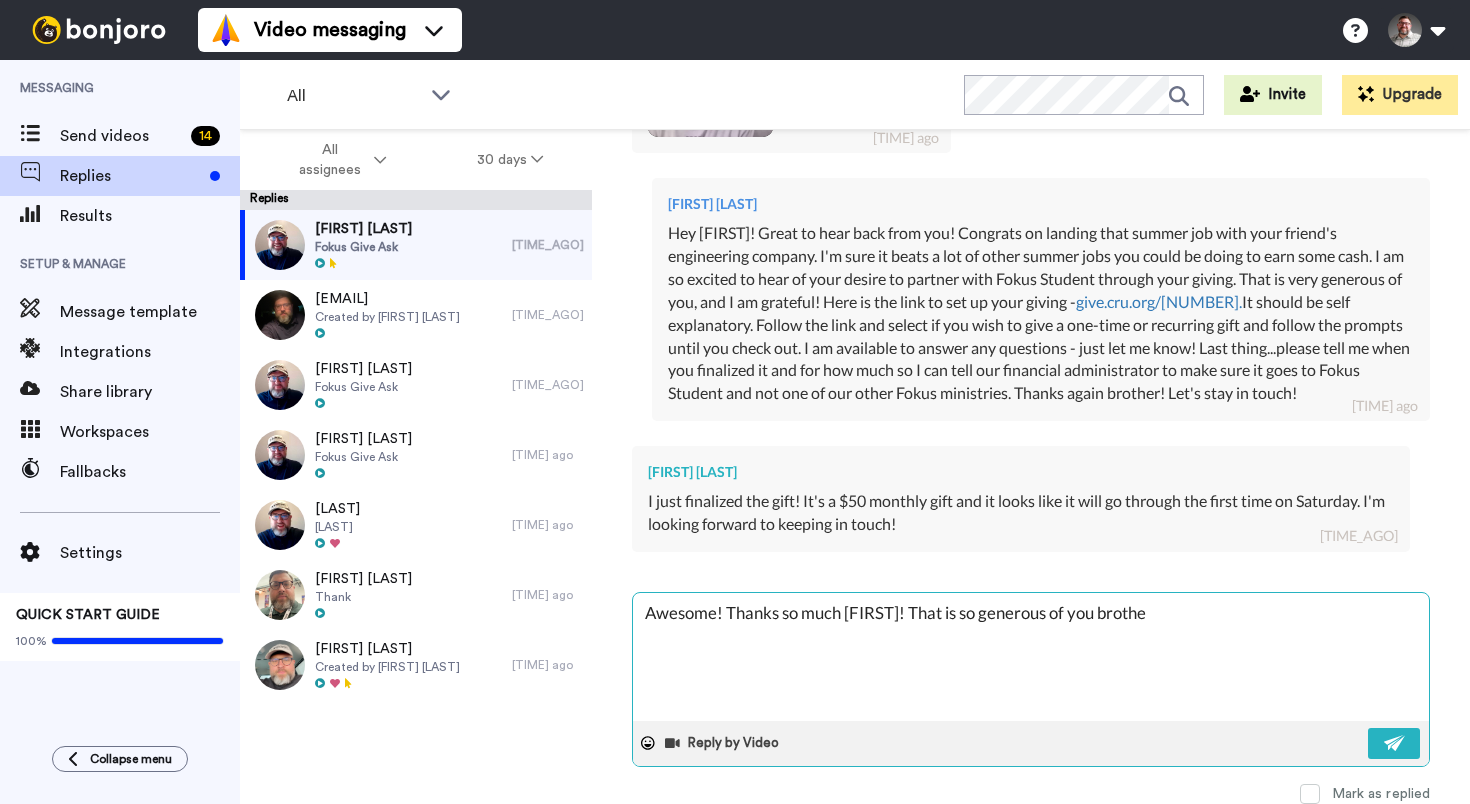 type on "x" 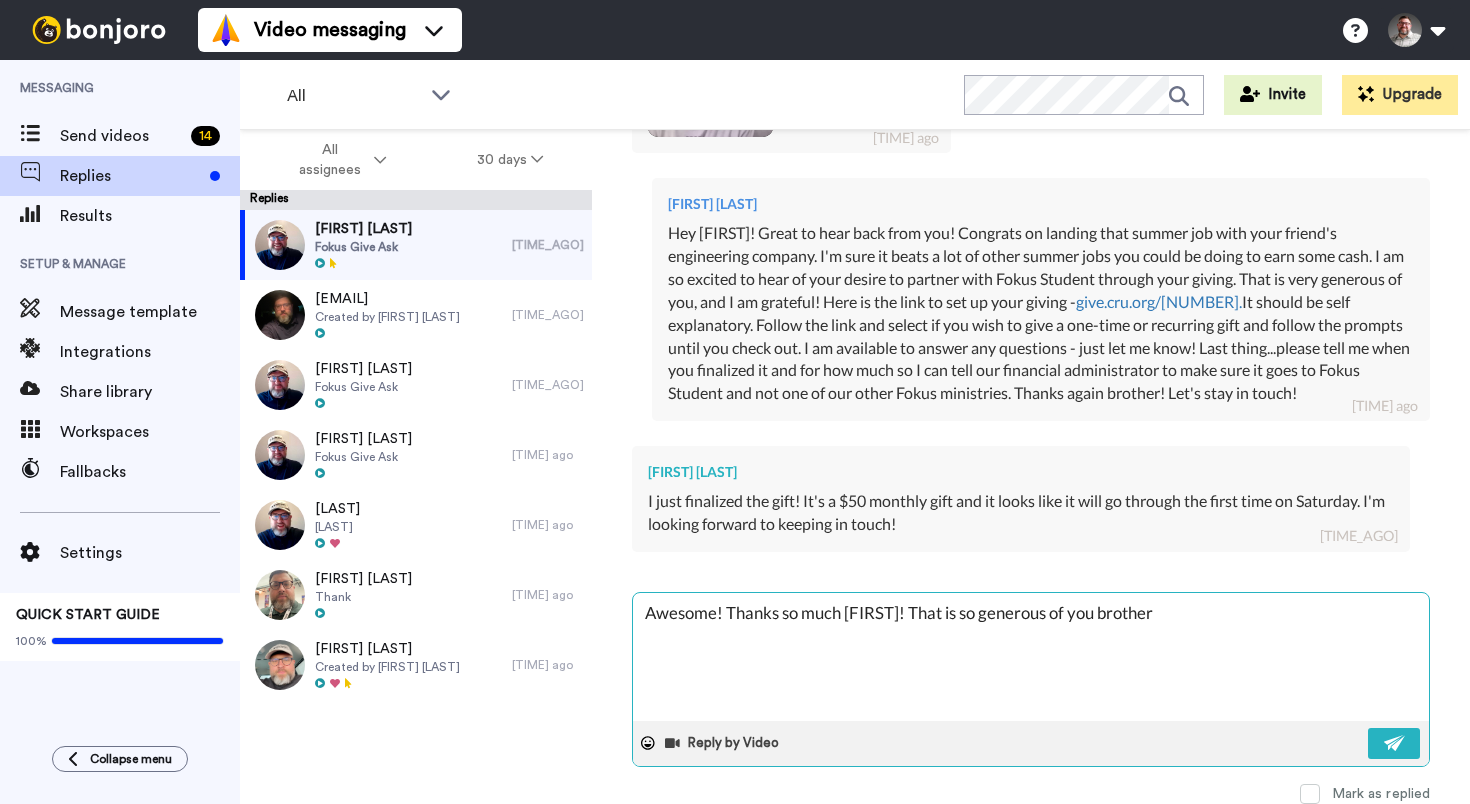 type on "x" 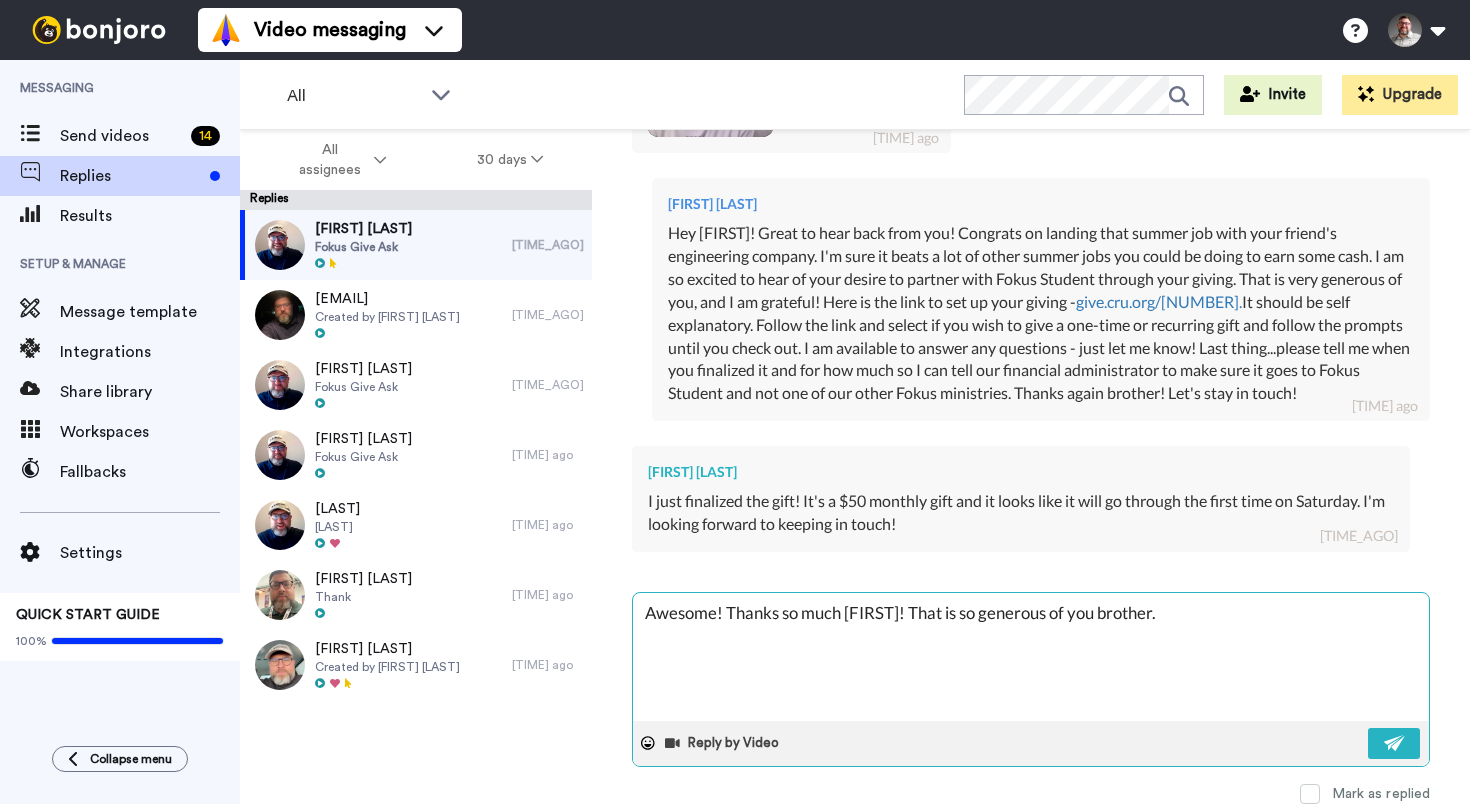 type on "x" 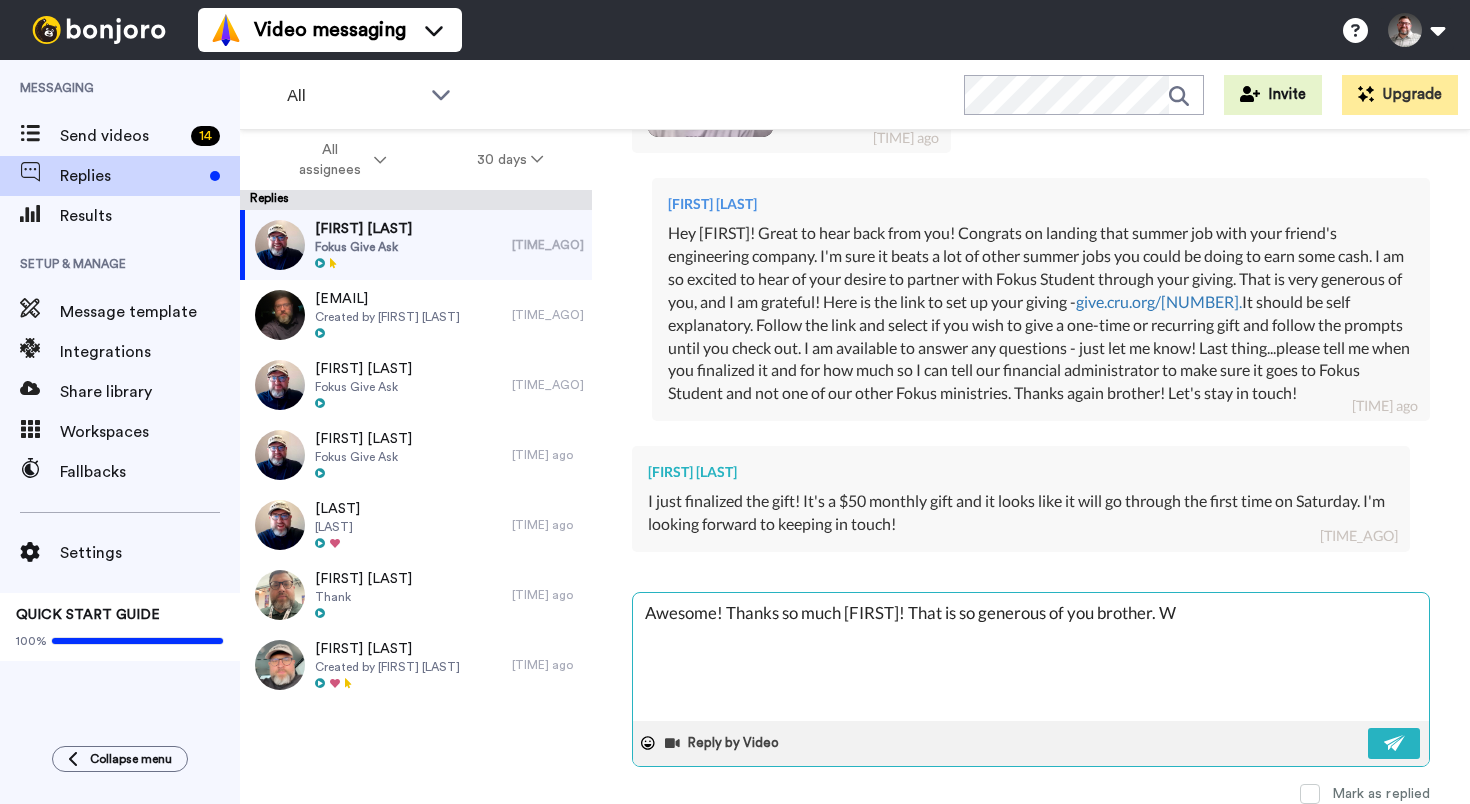 type on "x" 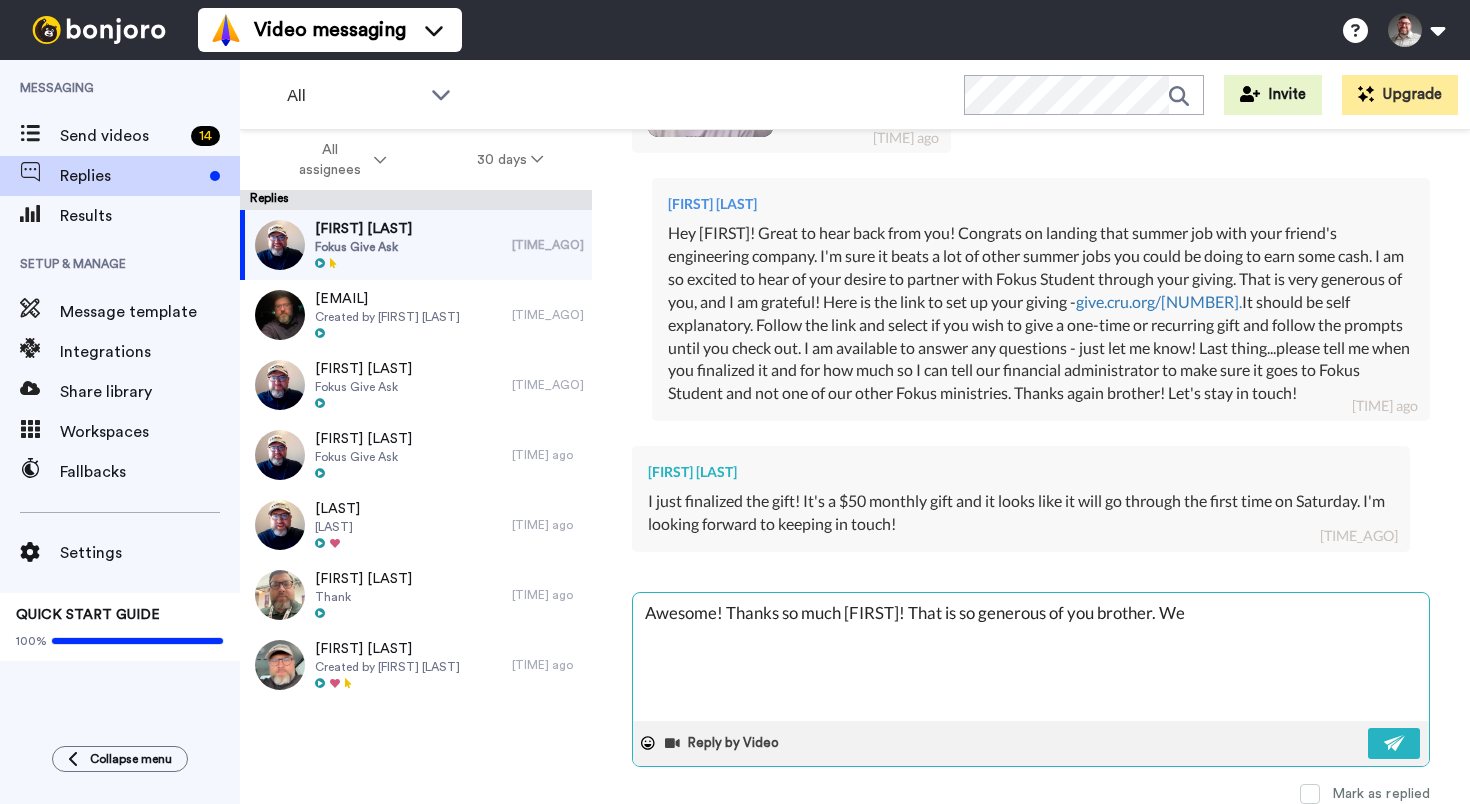 type on "x" 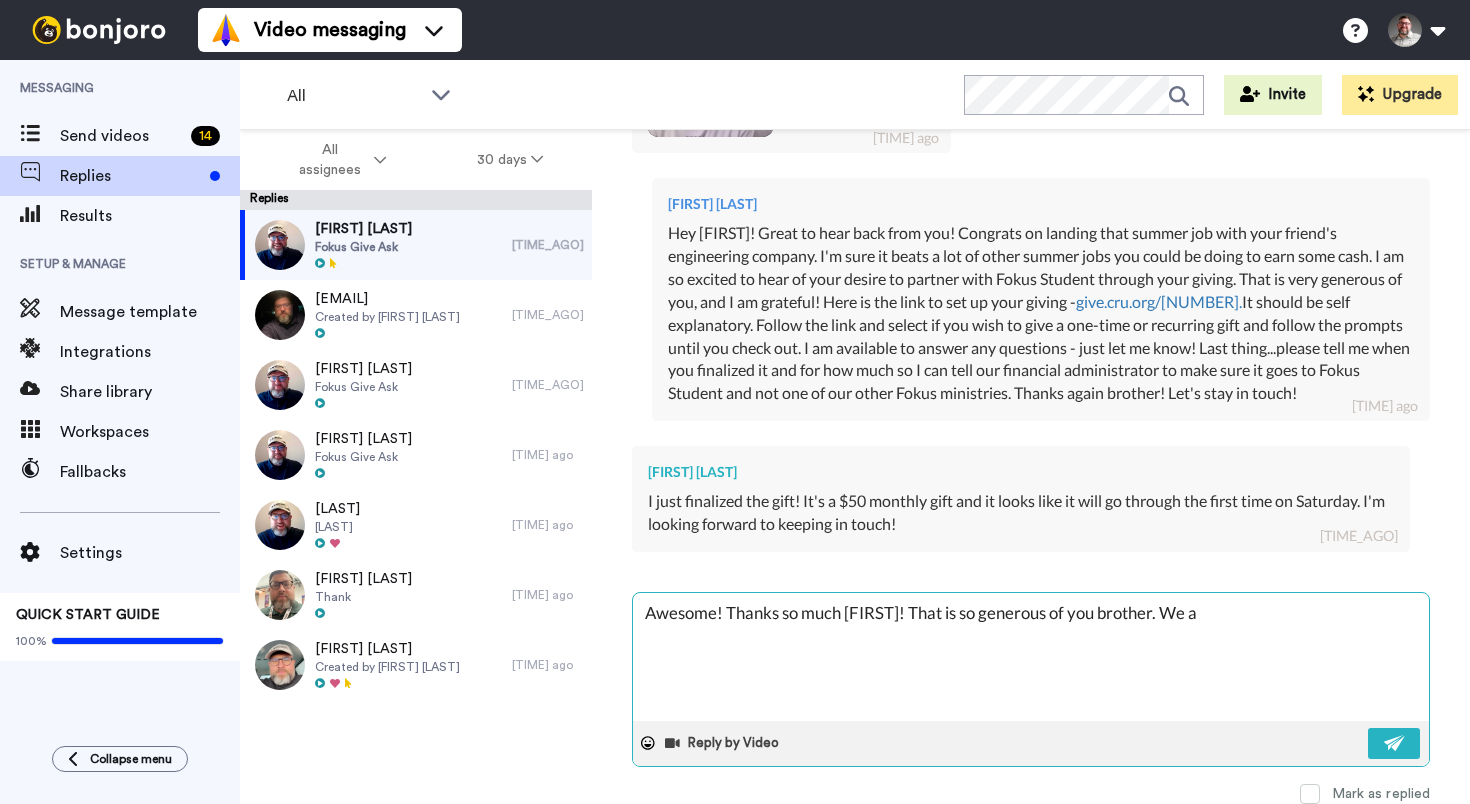 type on "x" 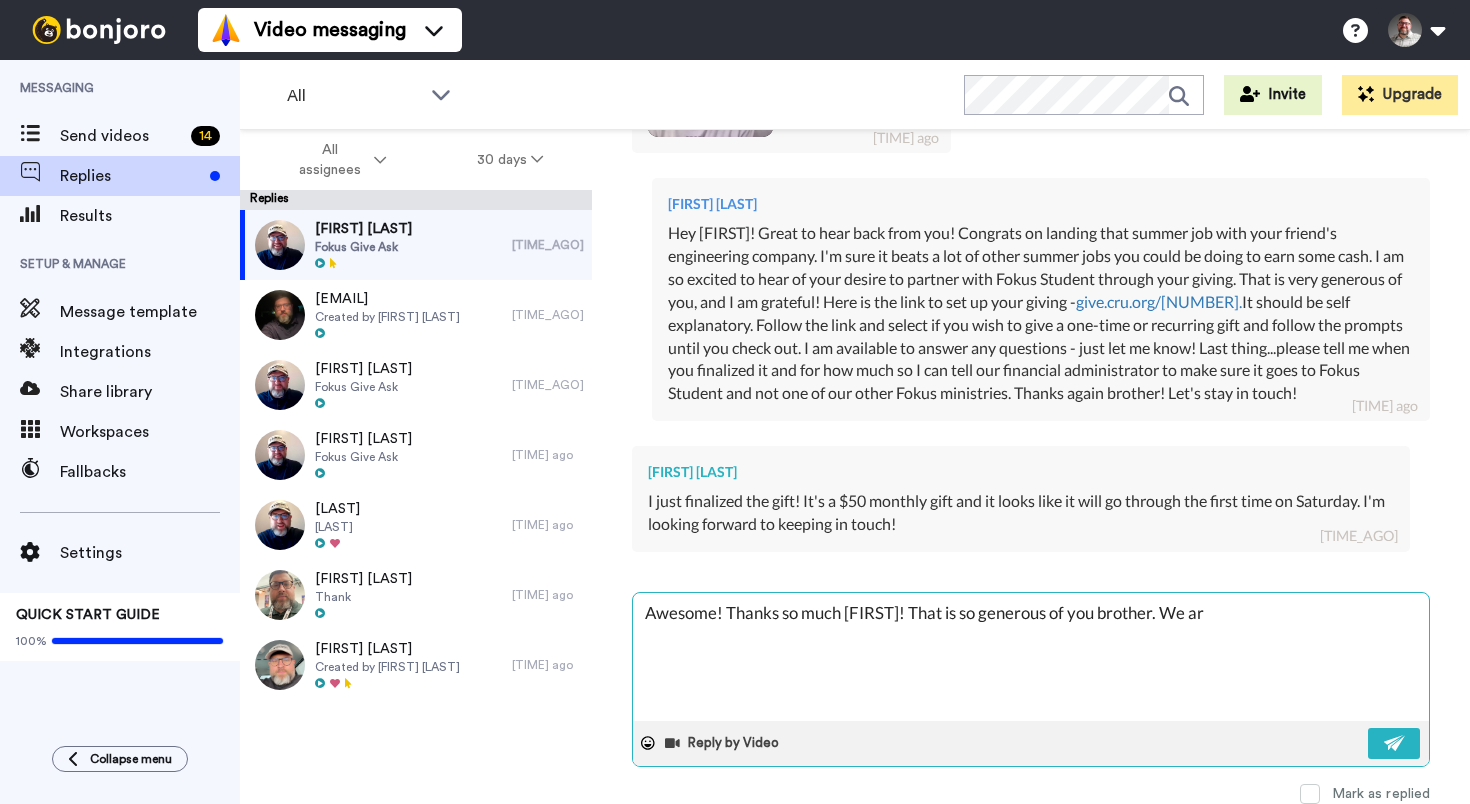type 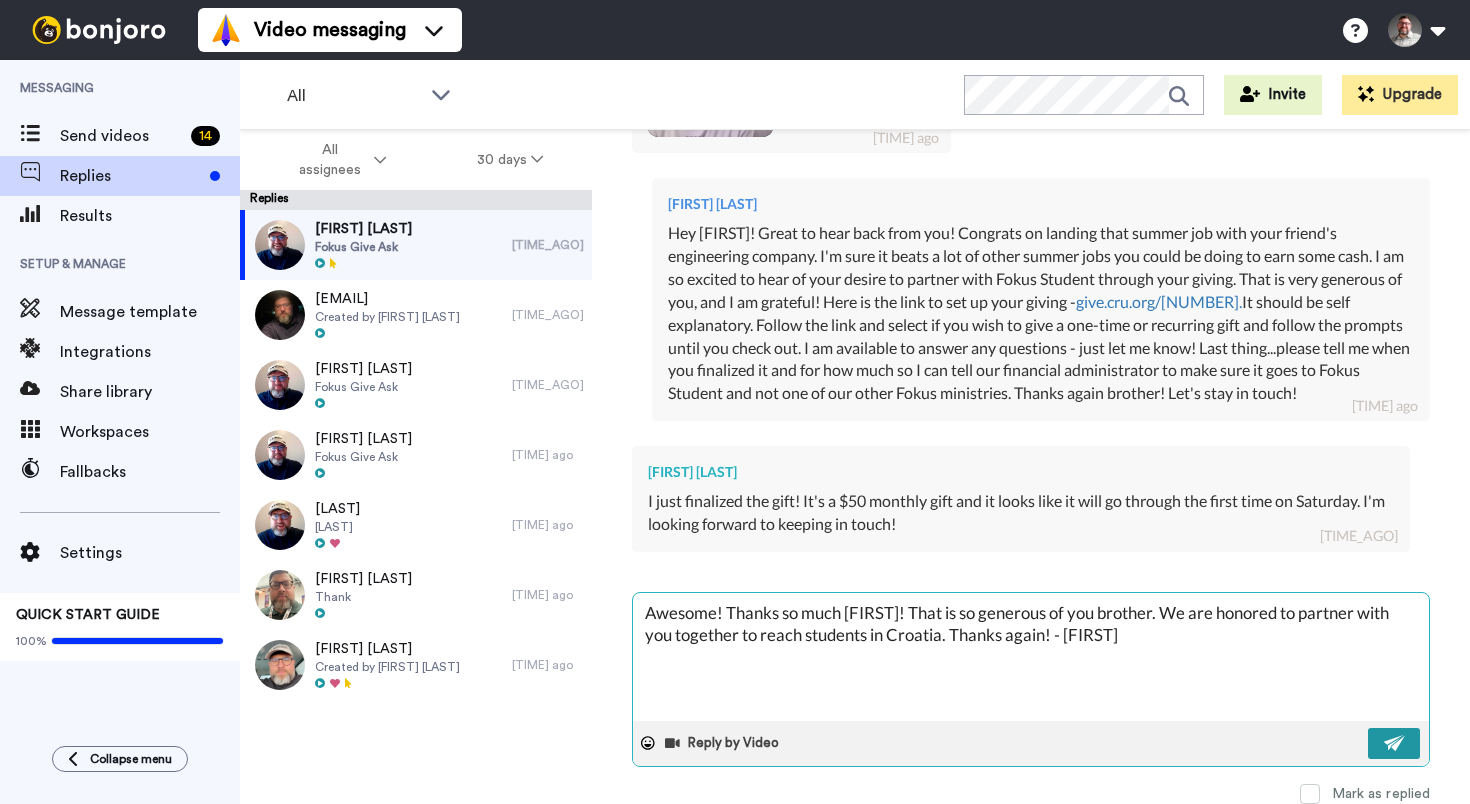 click at bounding box center (1394, 743) 